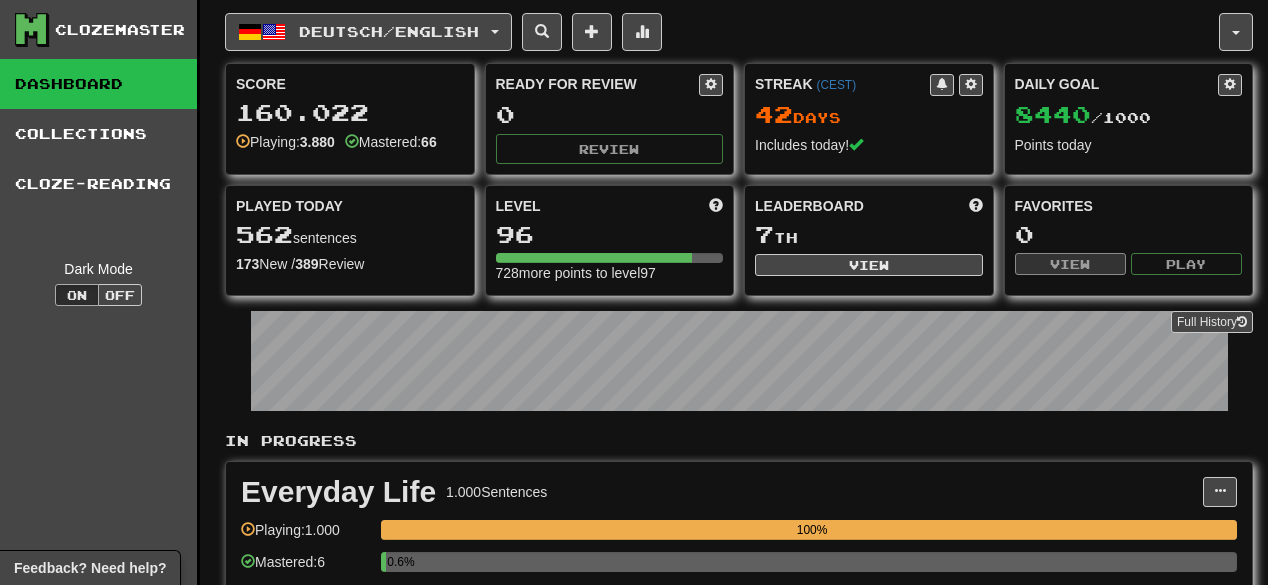 scroll, scrollTop: 0, scrollLeft: 0, axis: both 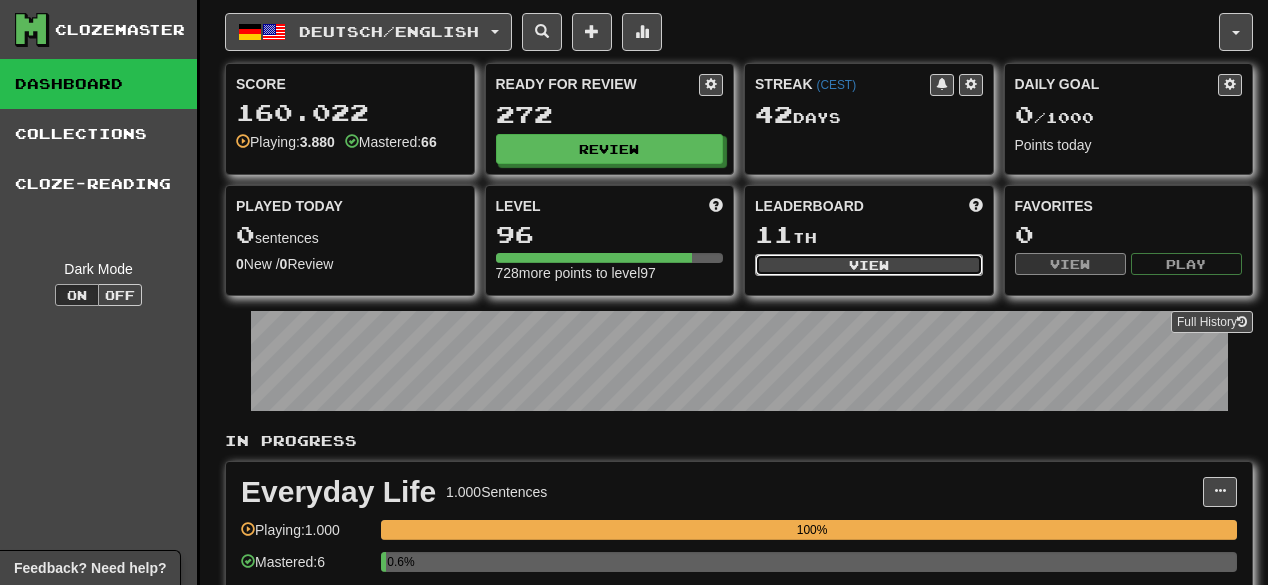 click on "View" at bounding box center [869, 265] 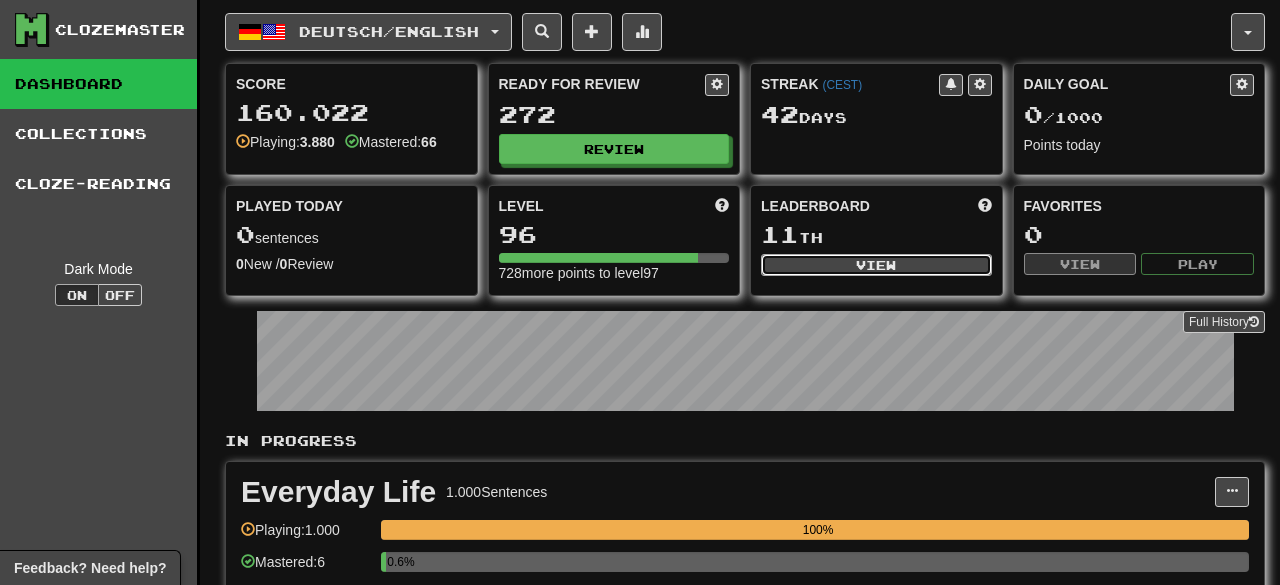 select on "**********" 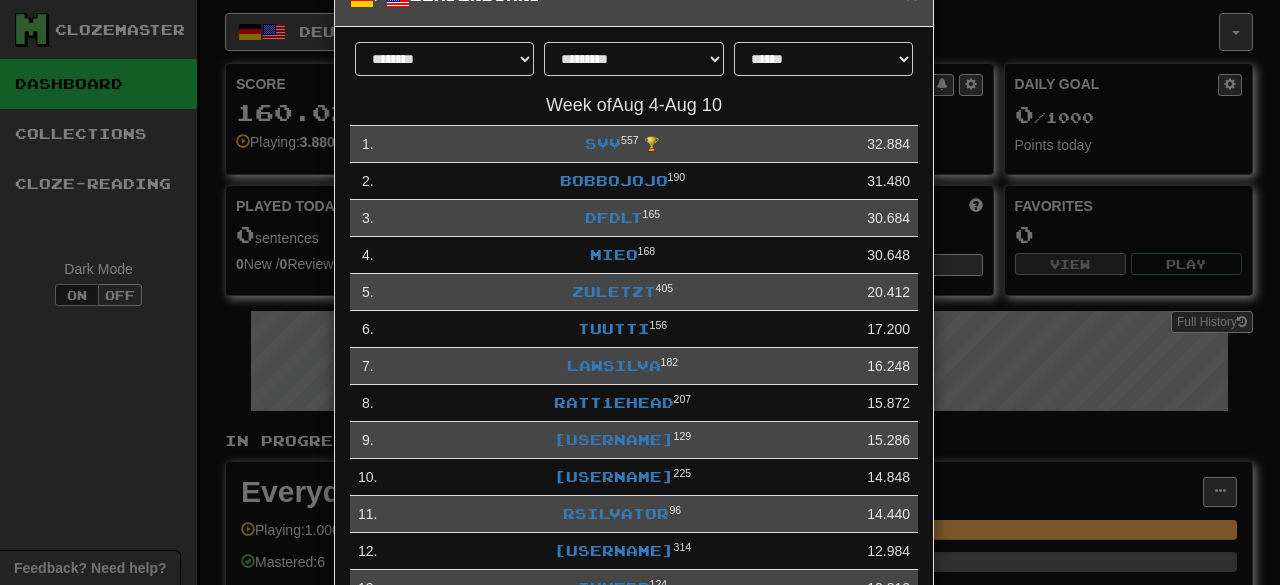 scroll, scrollTop: 80, scrollLeft: 0, axis: vertical 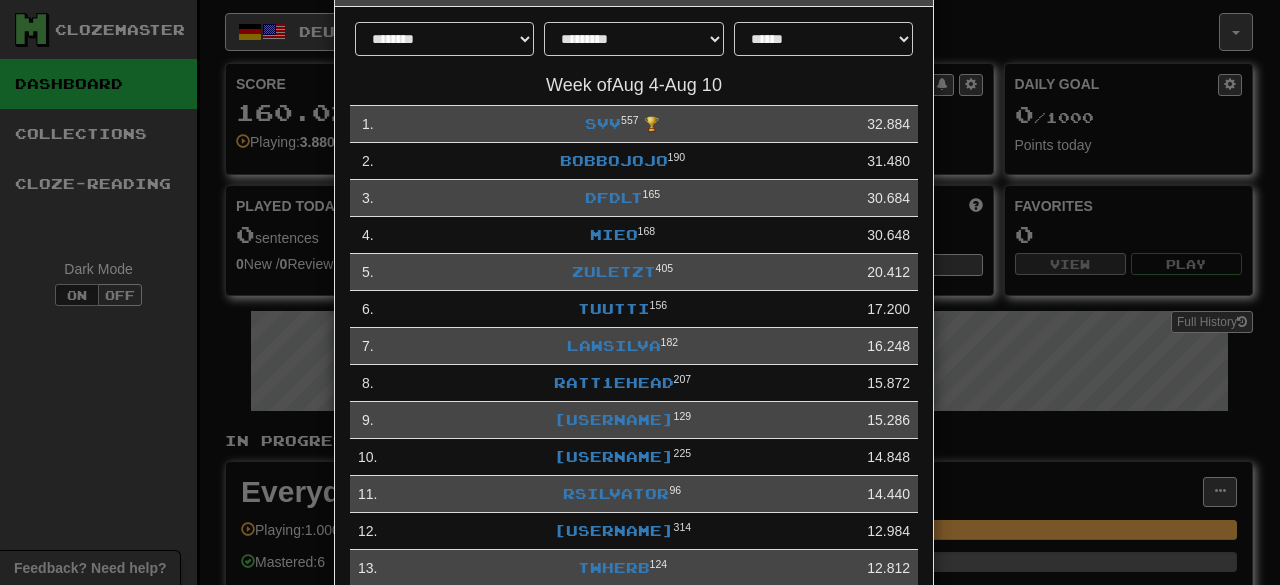 click on "**********" at bounding box center [640, 292] 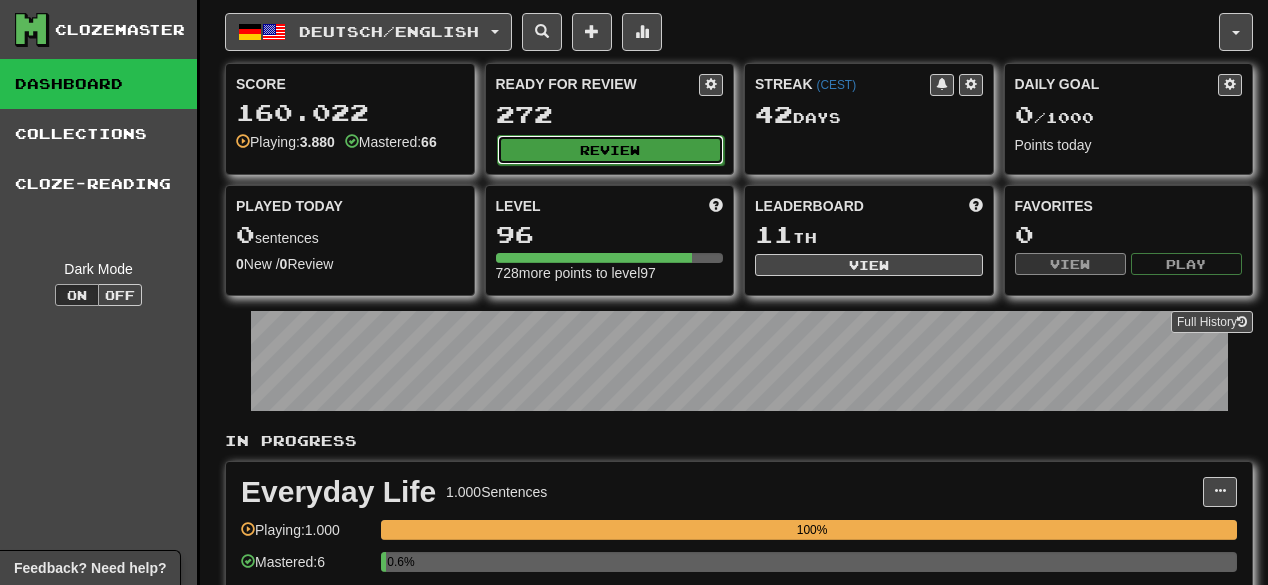 click on "Review" at bounding box center [611, 150] 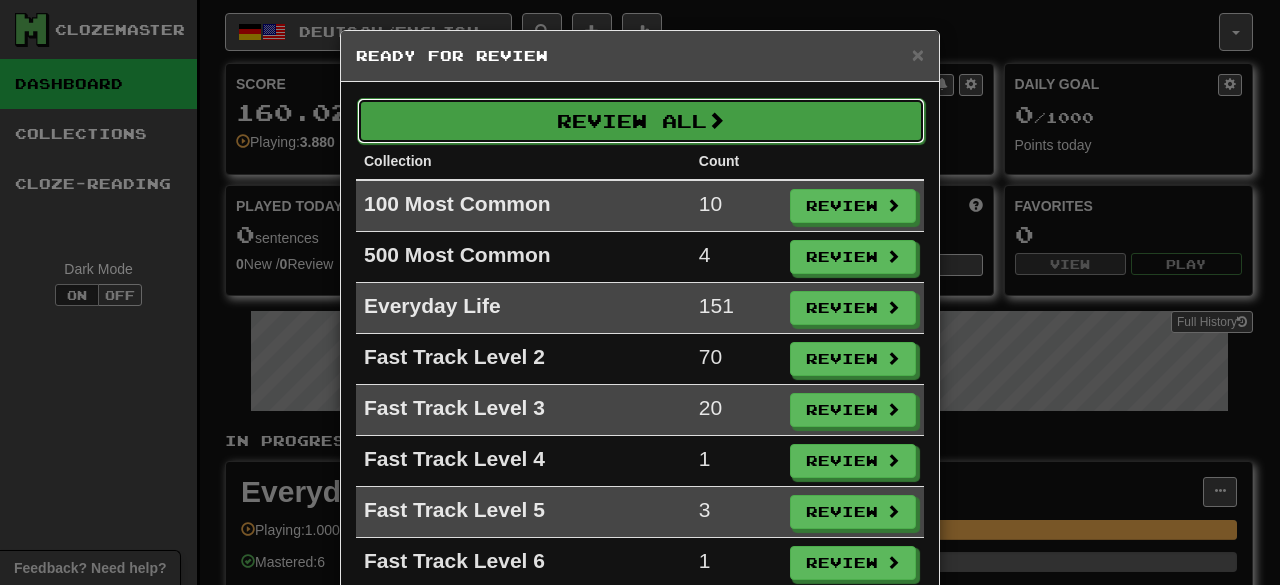 click on "Review All" at bounding box center [641, 121] 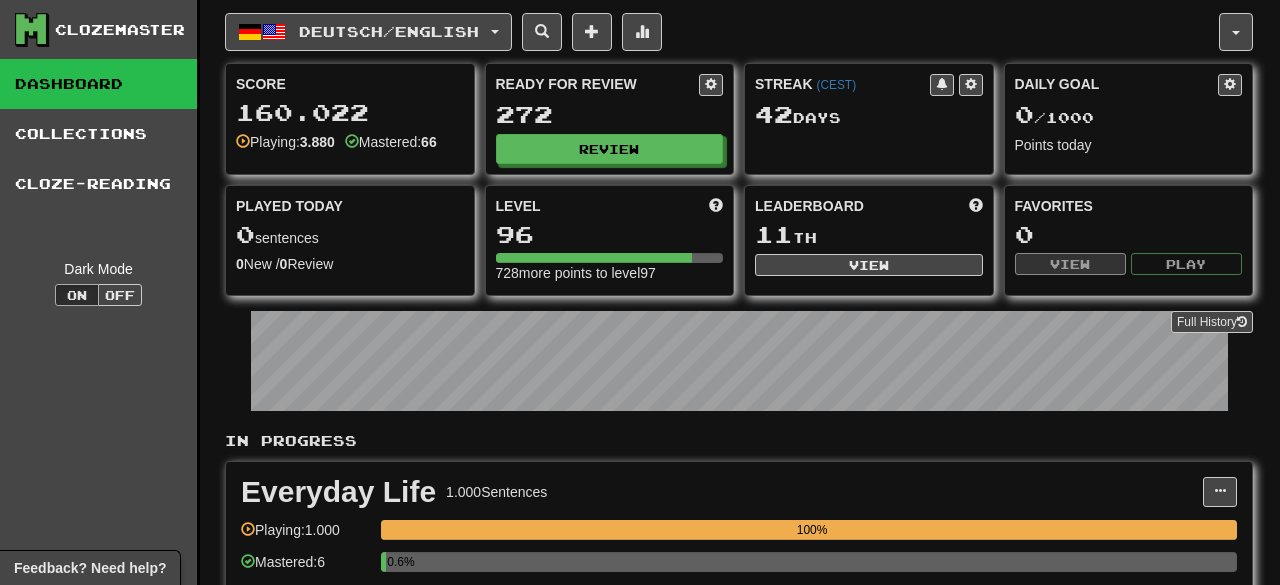 select on "**" 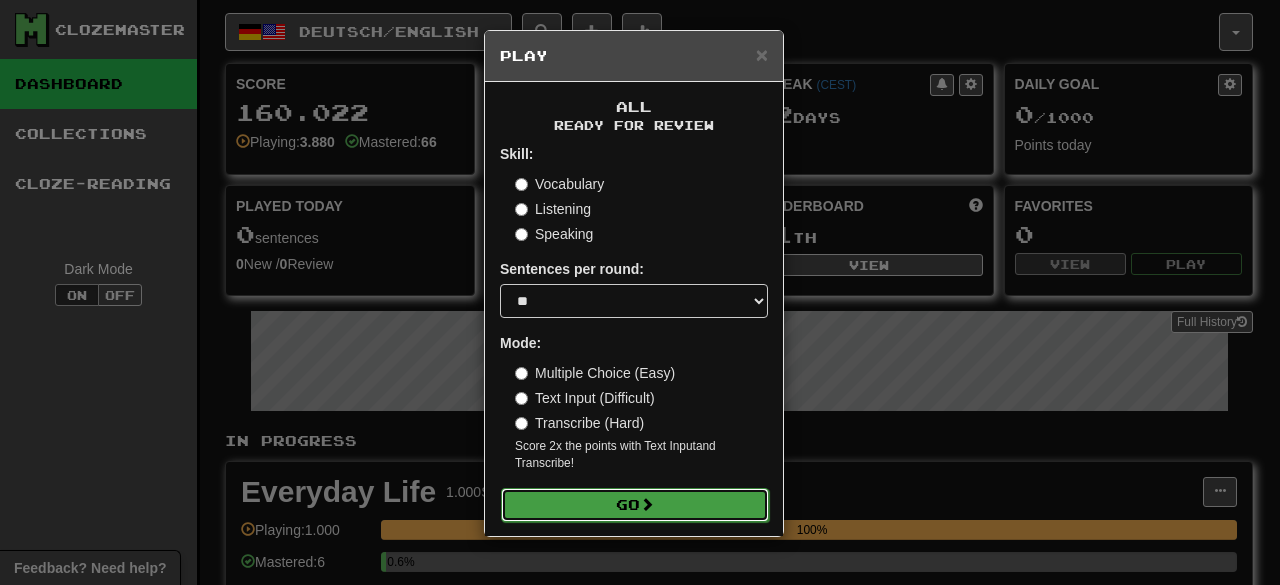 click on "Go" at bounding box center [635, 505] 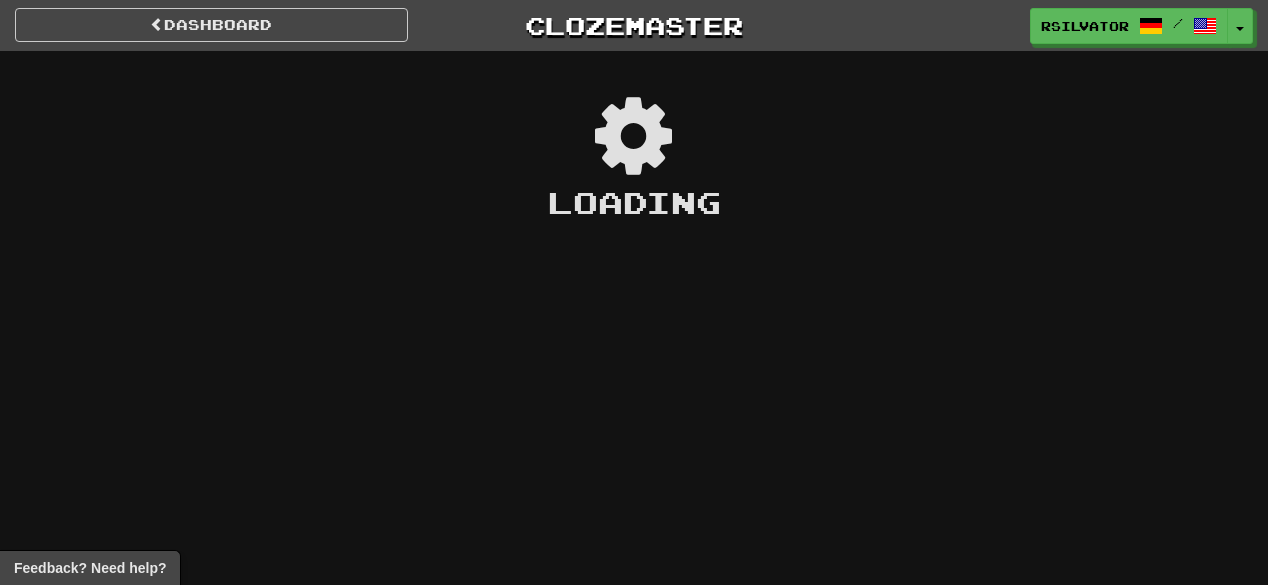 scroll, scrollTop: 0, scrollLeft: 0, axis: both 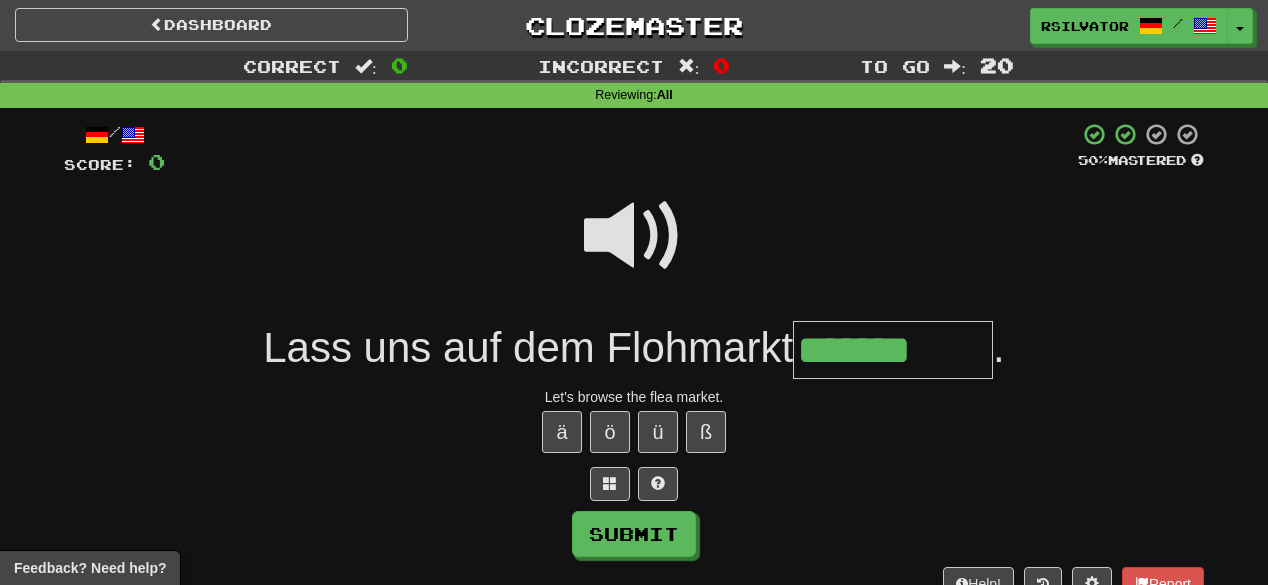 type on "*******" 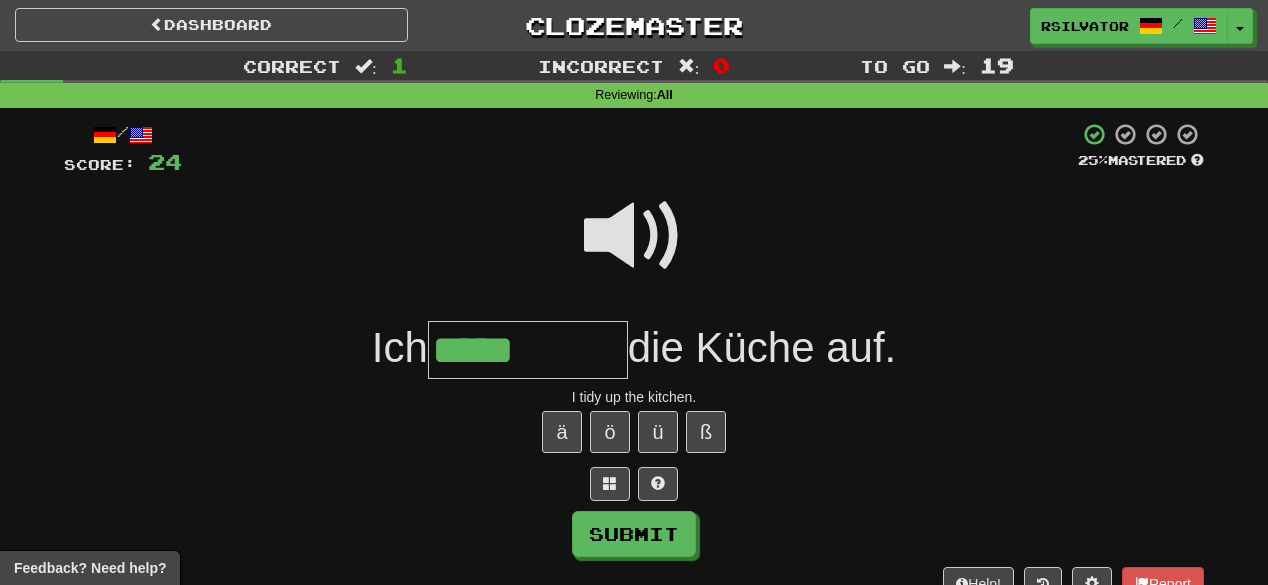 type on "*****" 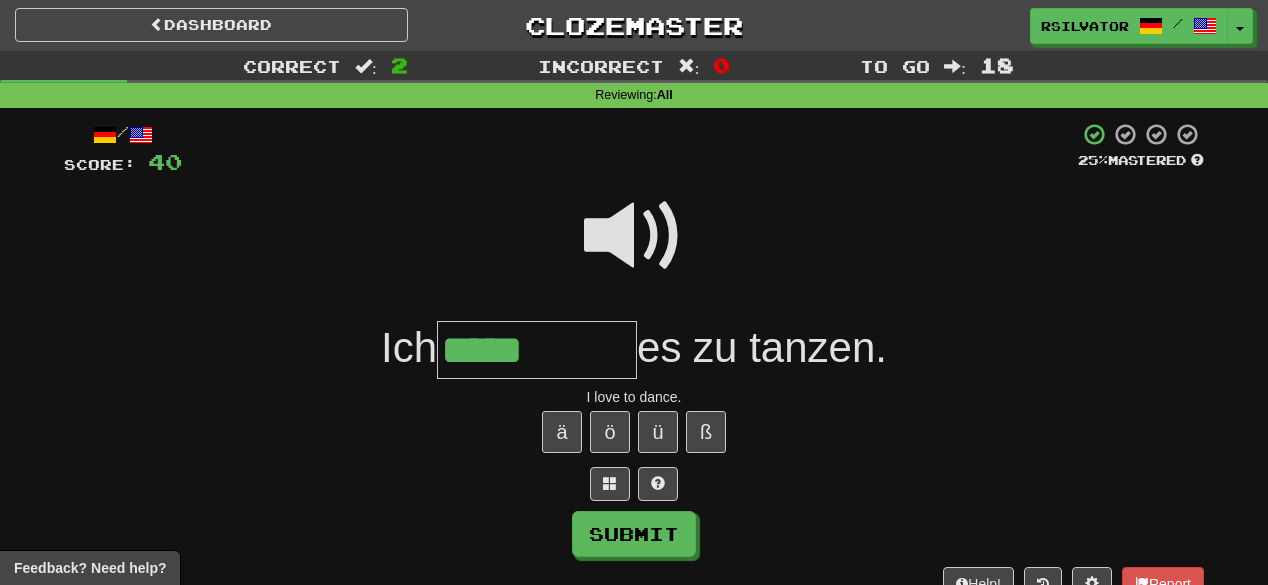 type on "*****" 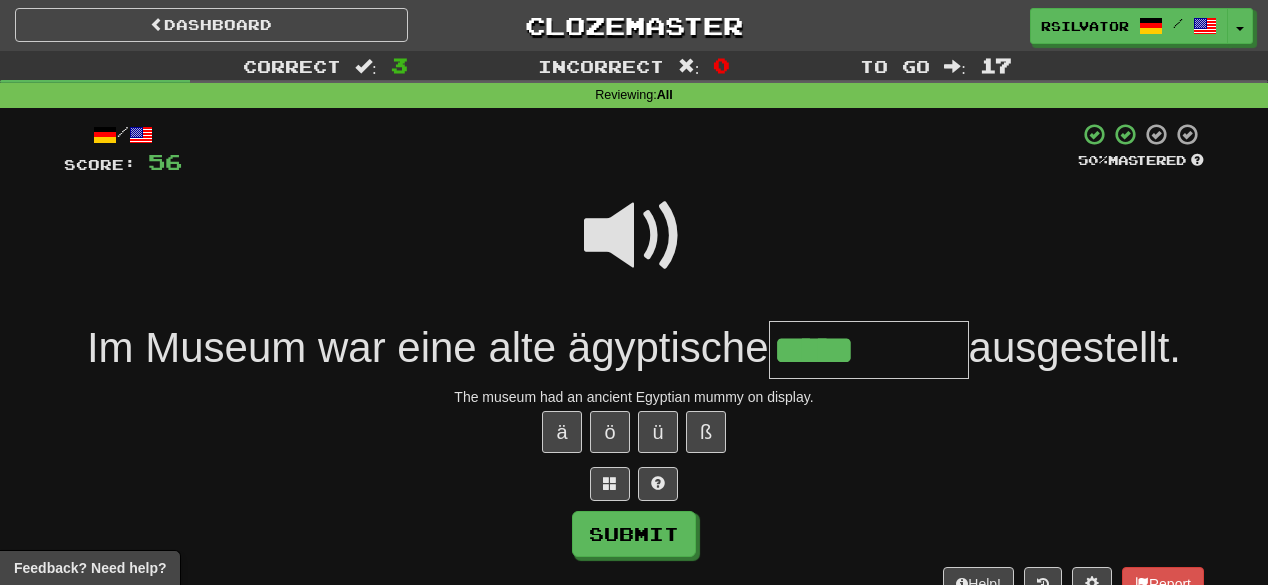 type on "*****" 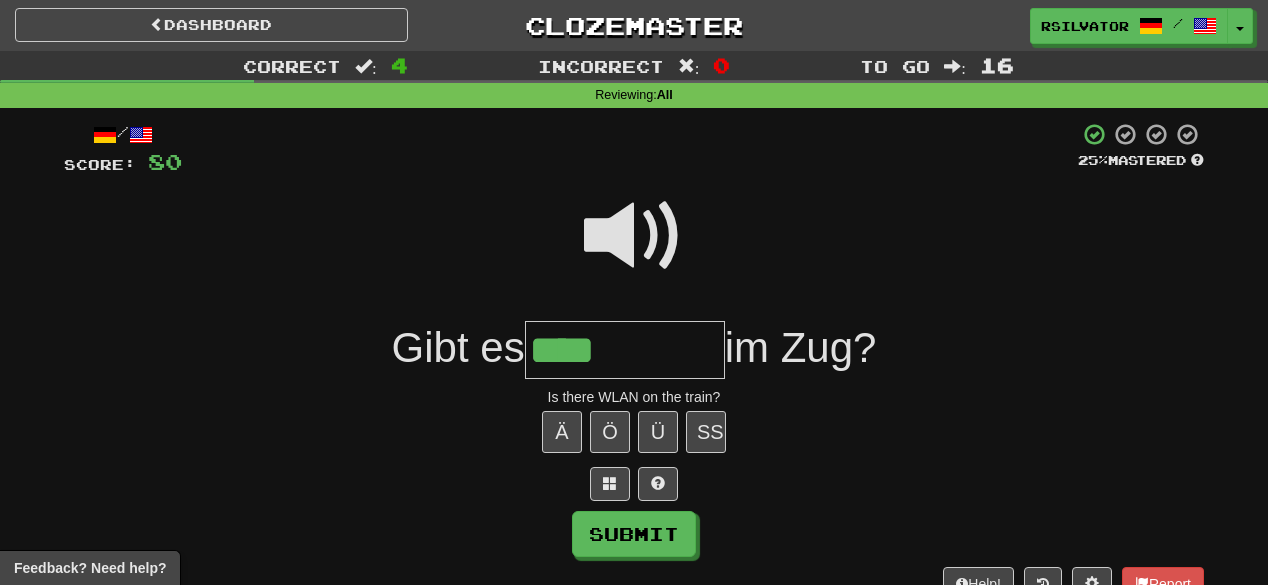 type on "****" 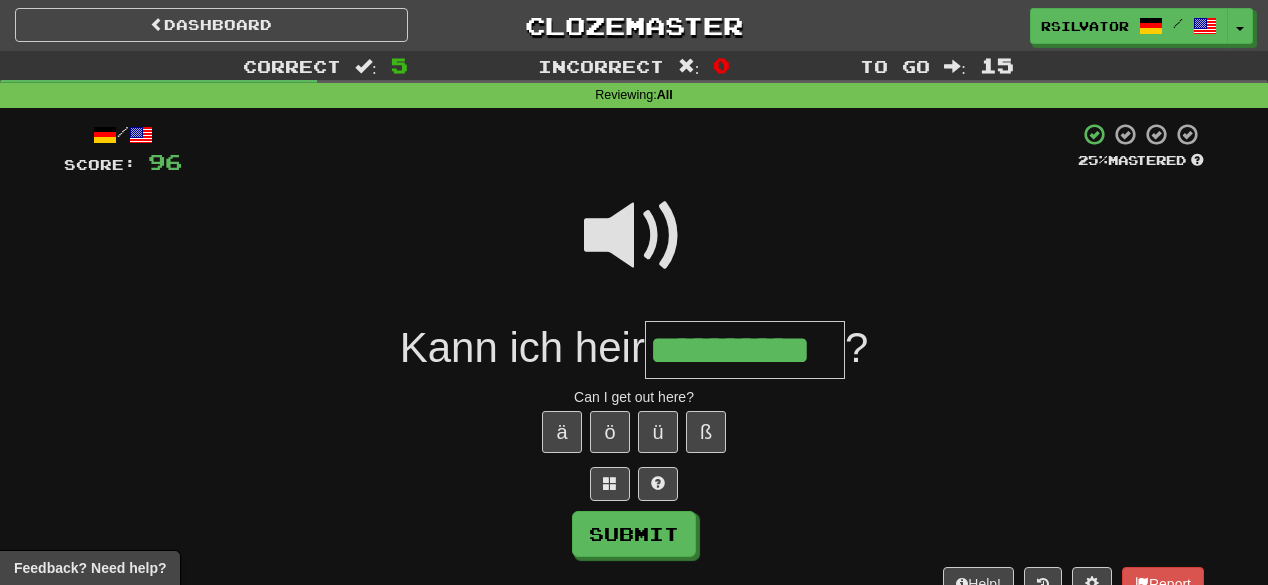 scroll, scrollTop: 0, scrollLeft: 10, axis: horizontal 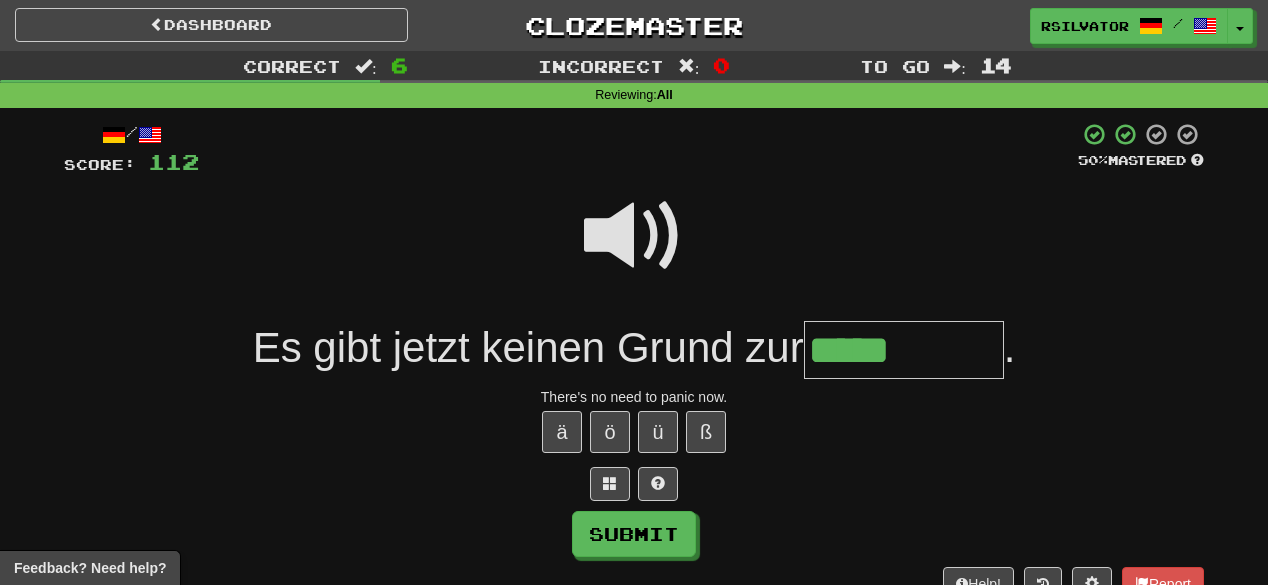 type on "*****" 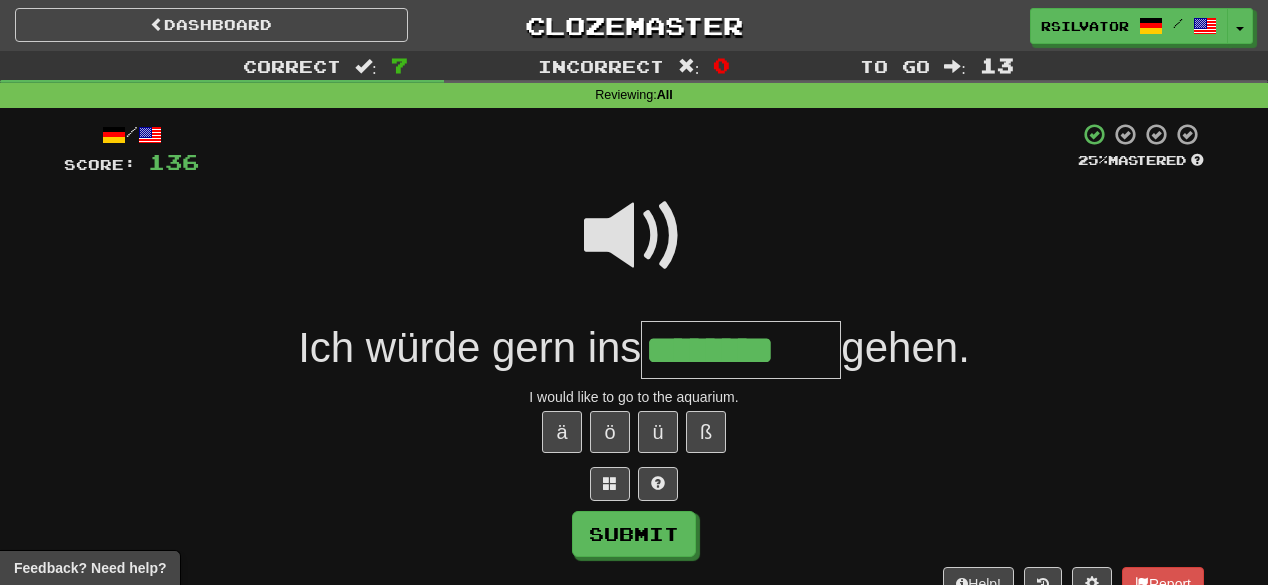 type on "********" 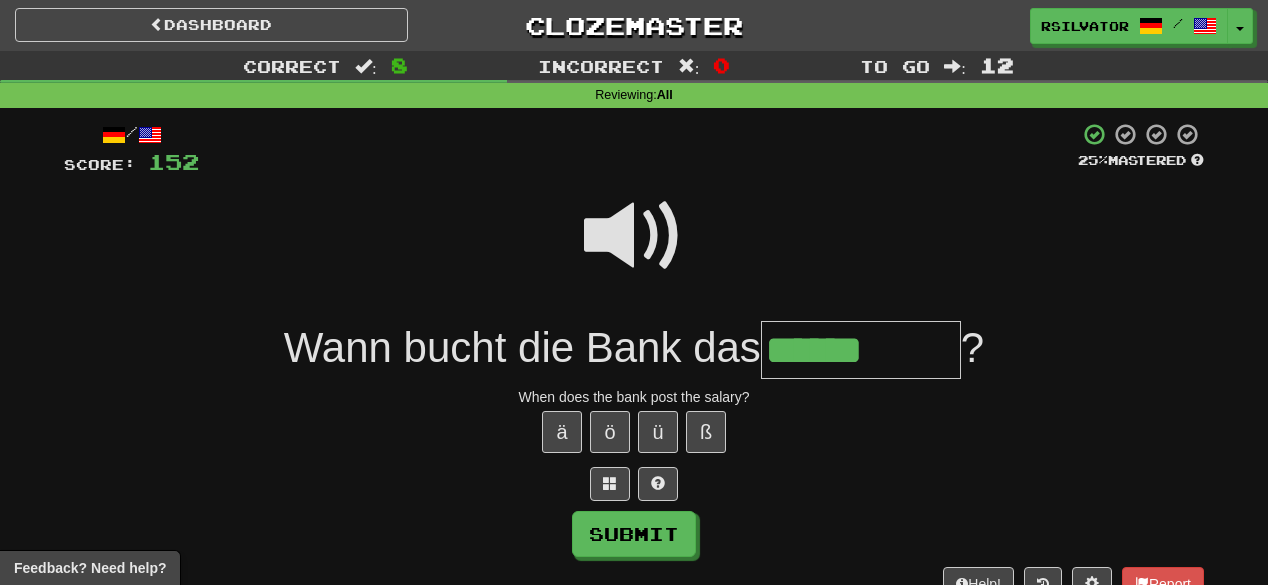 type on "******" 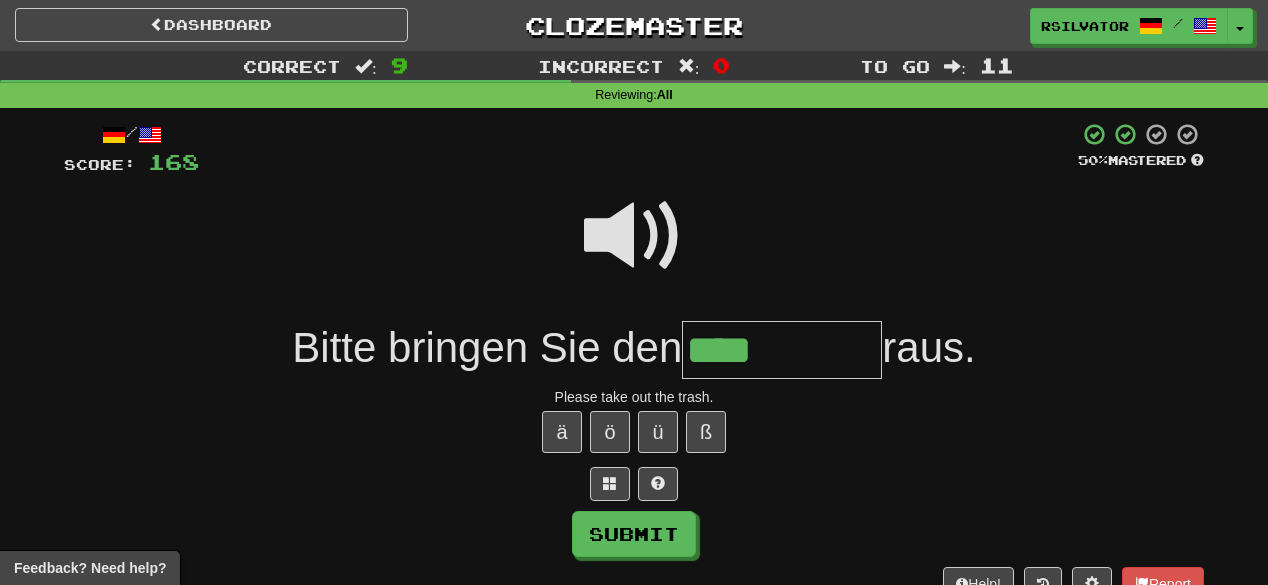type on "****" 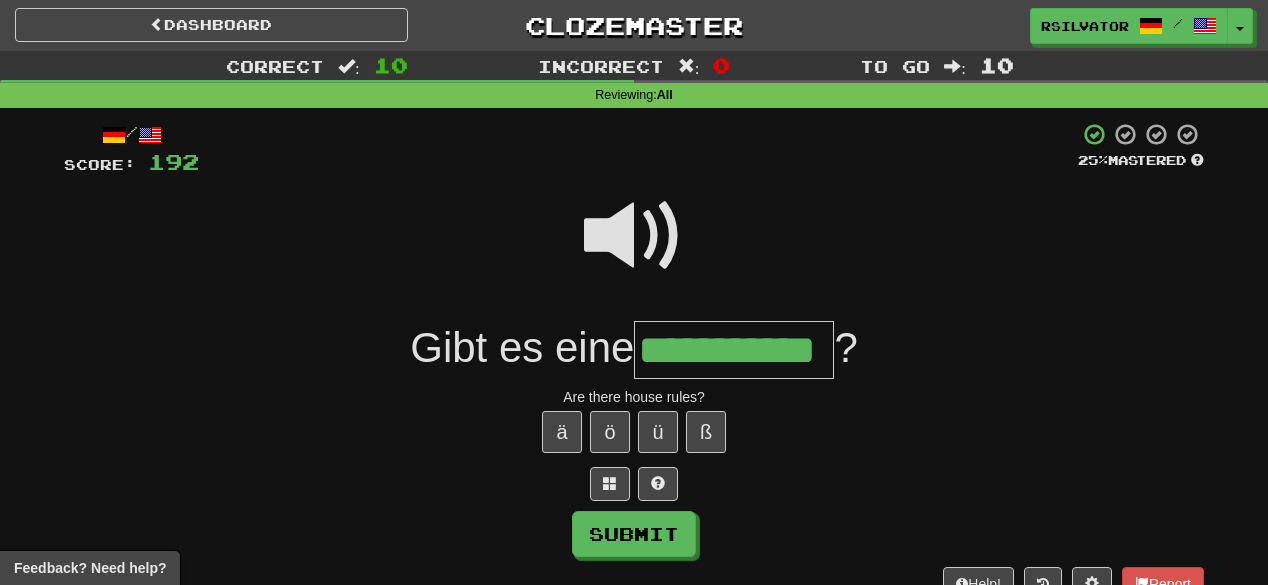 scroll, scrollTop: 0, scrollLeft: 59, axis: horizontal 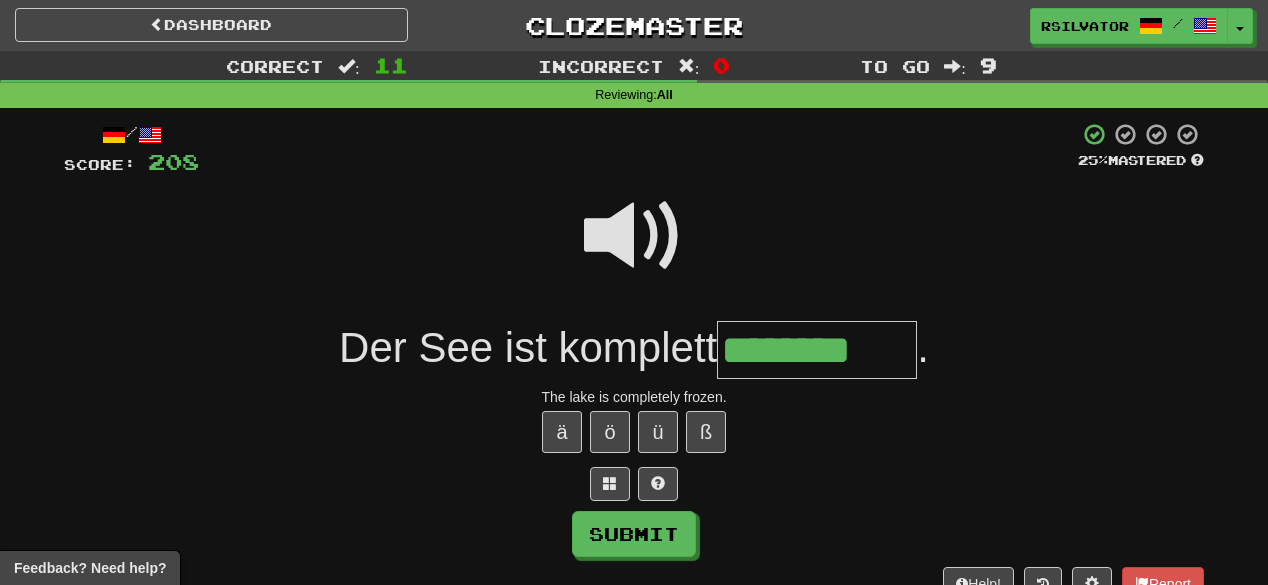 type on "********" 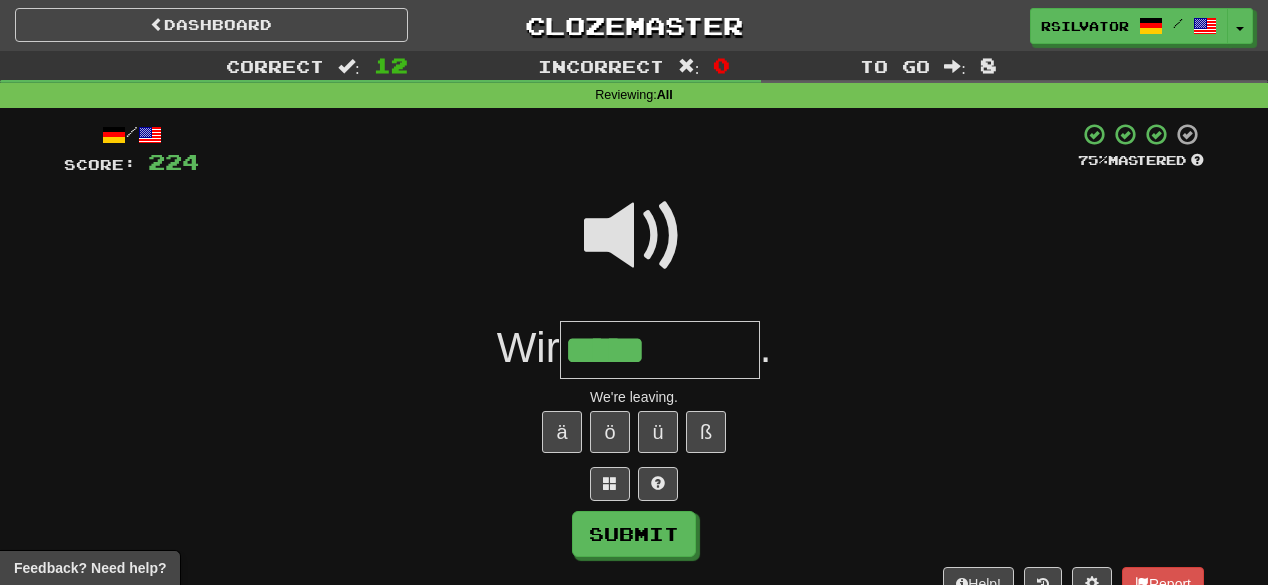type on "*****" 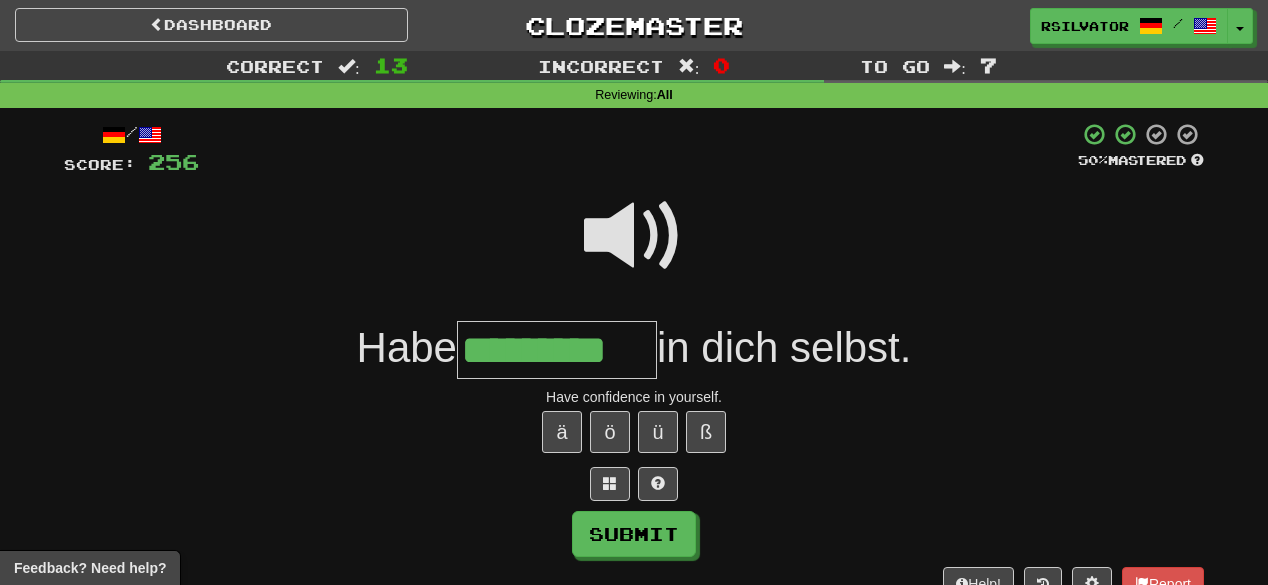 type on "*********" 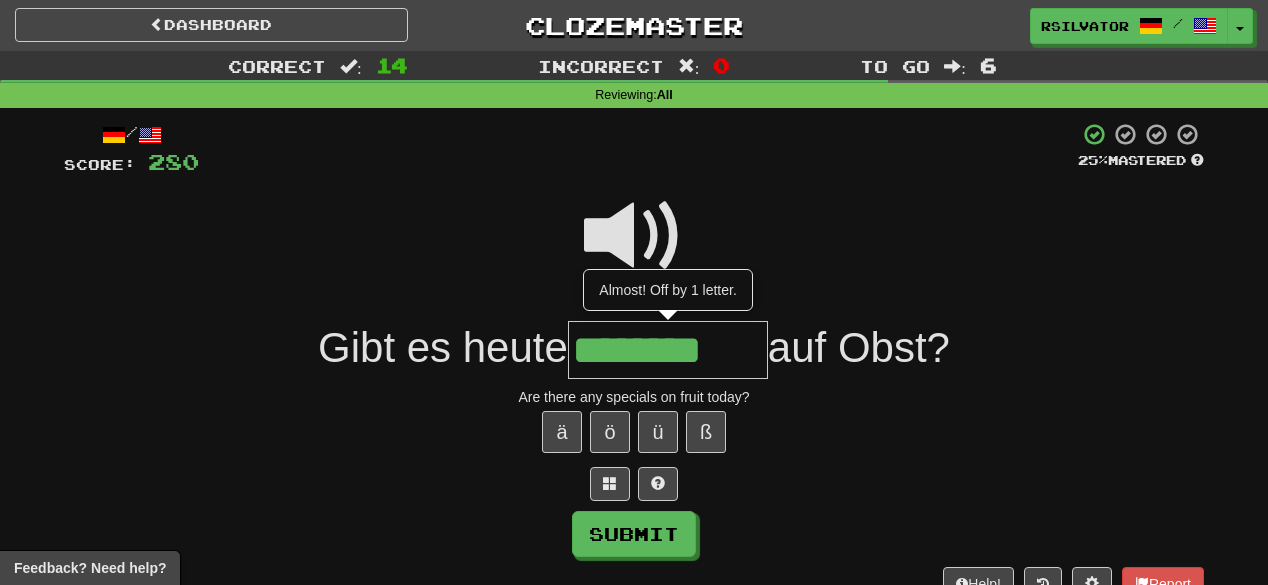 type on "********" 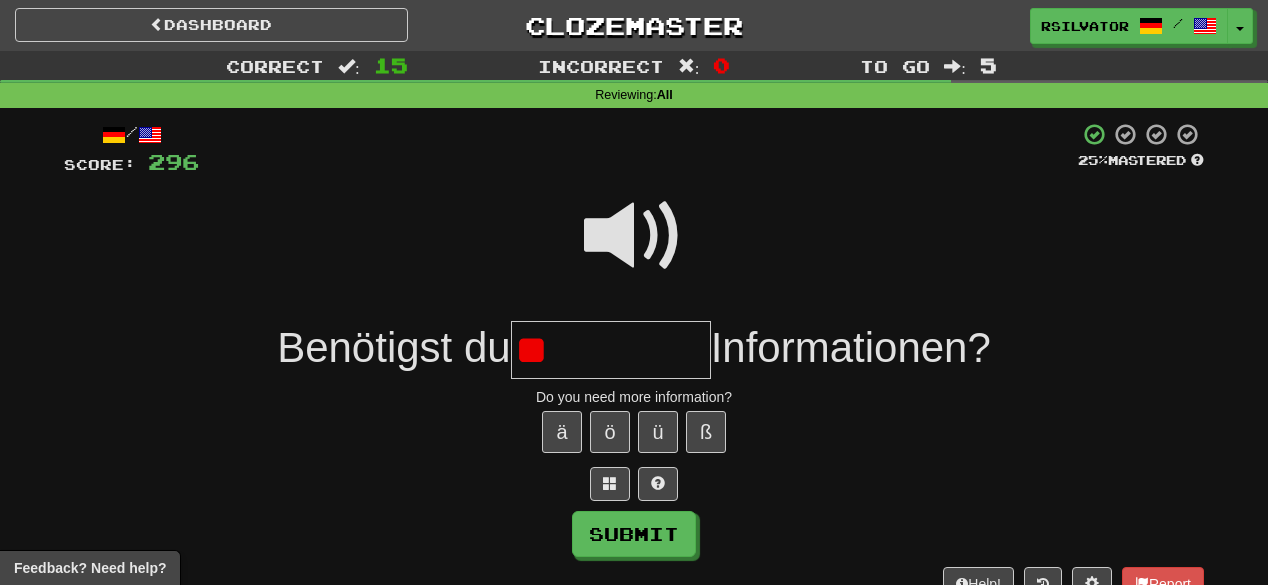 type on "*" 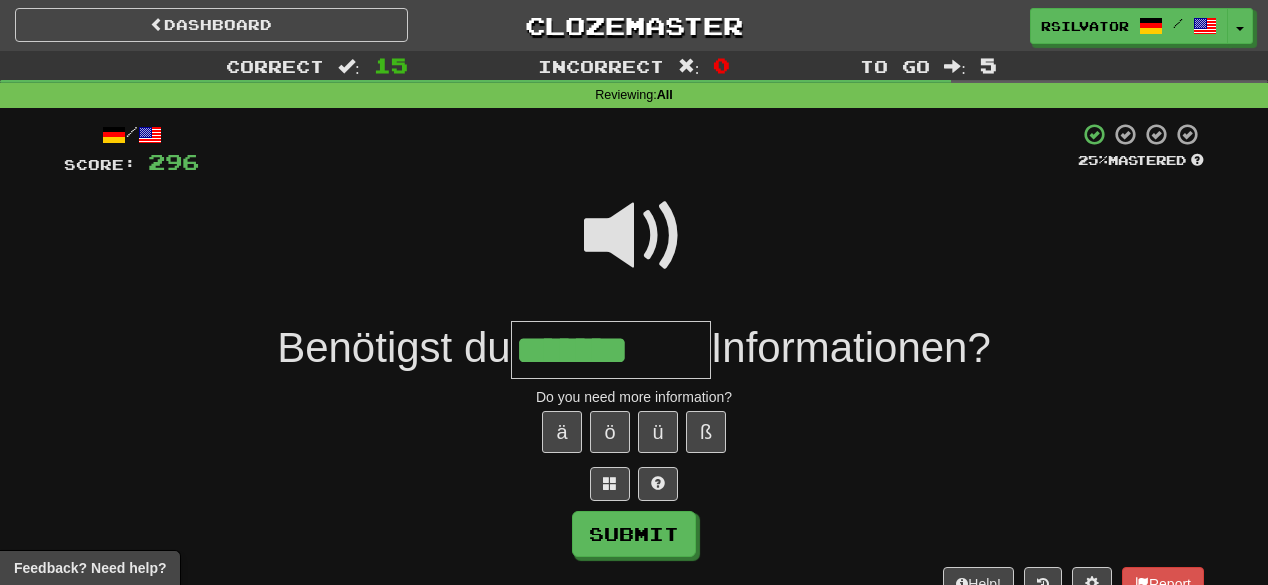 type on "*******" 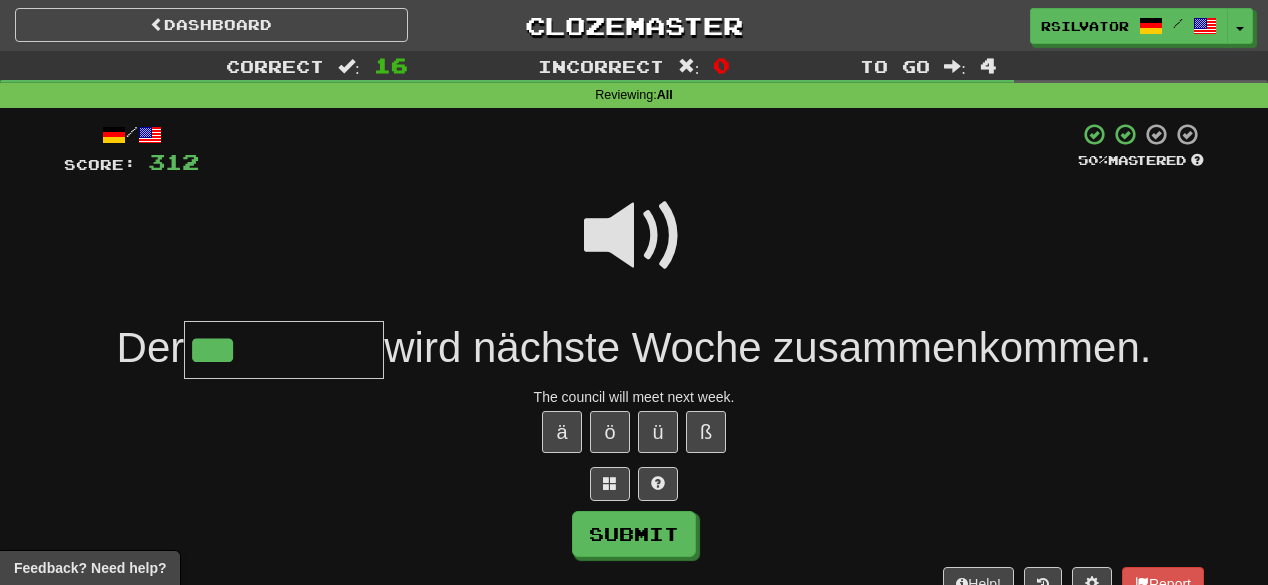 type on "***" 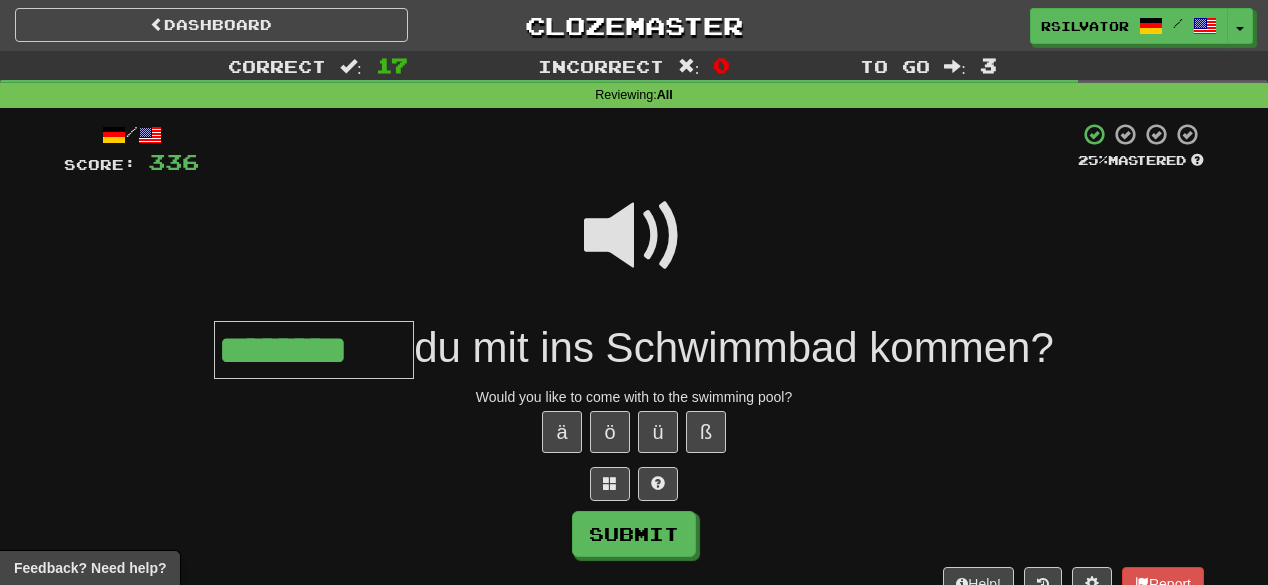 scroll, scrollTop: 0, scrollLeft: 0, axis: both 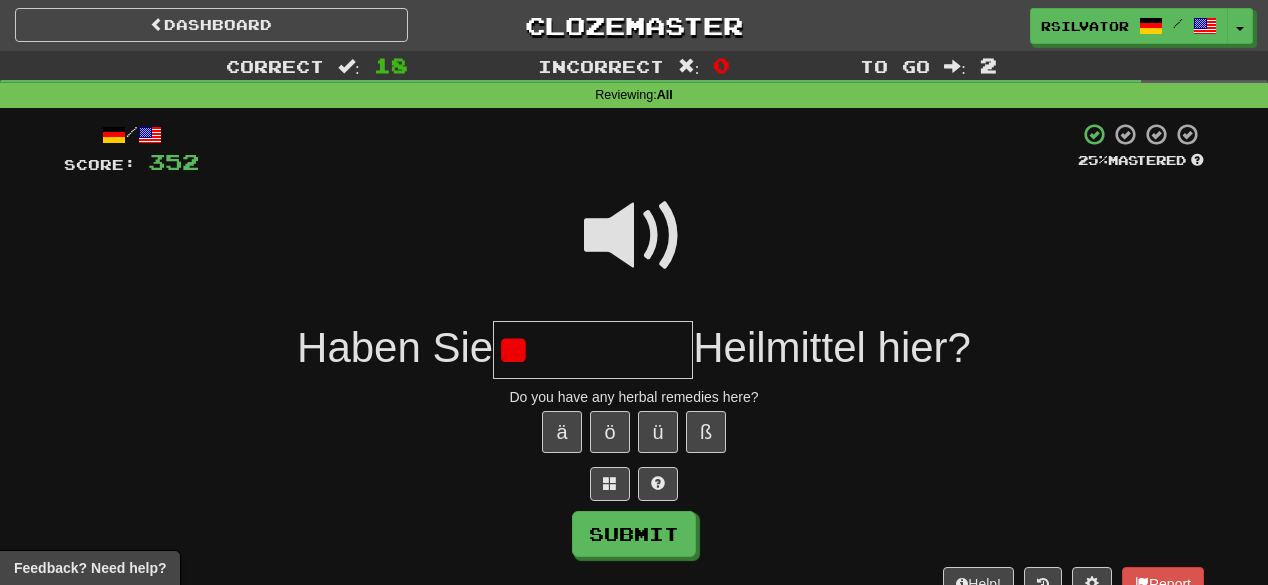 type on "*" 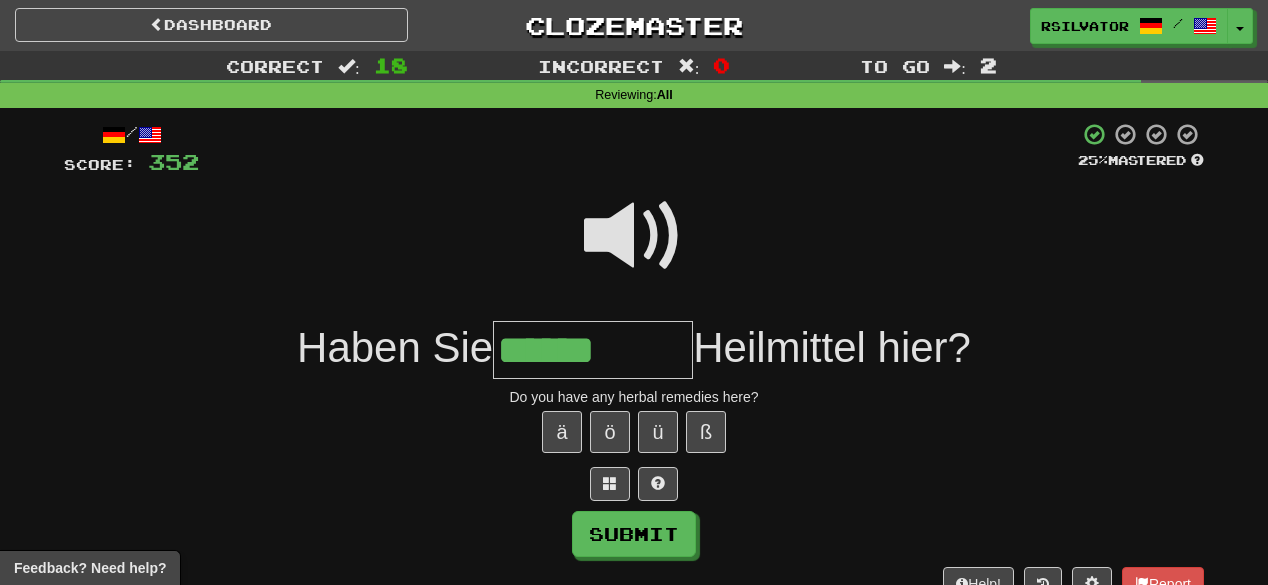 type on "**********" 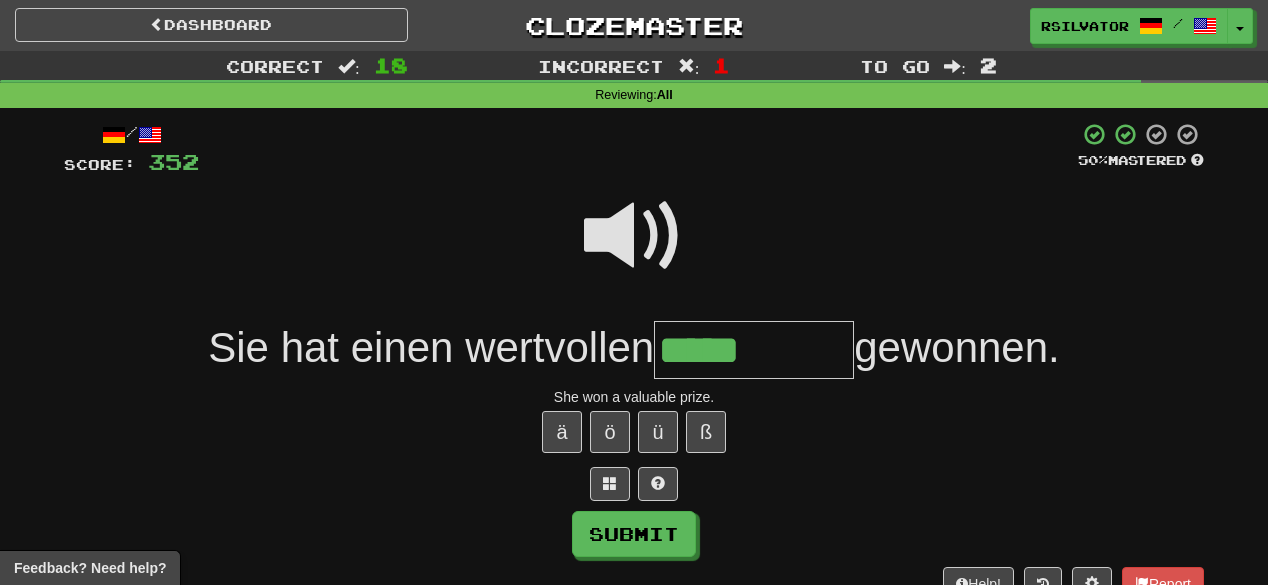 type on "*****" 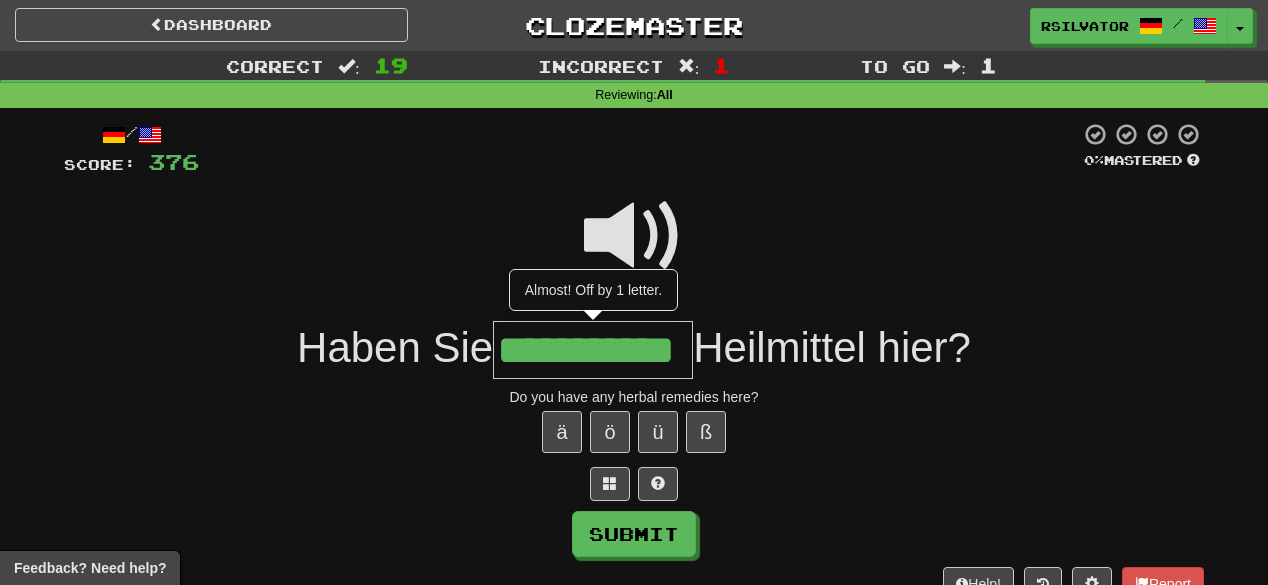 scroll, scrollTop: 0, scrollLeft: 5, axis: horizontal 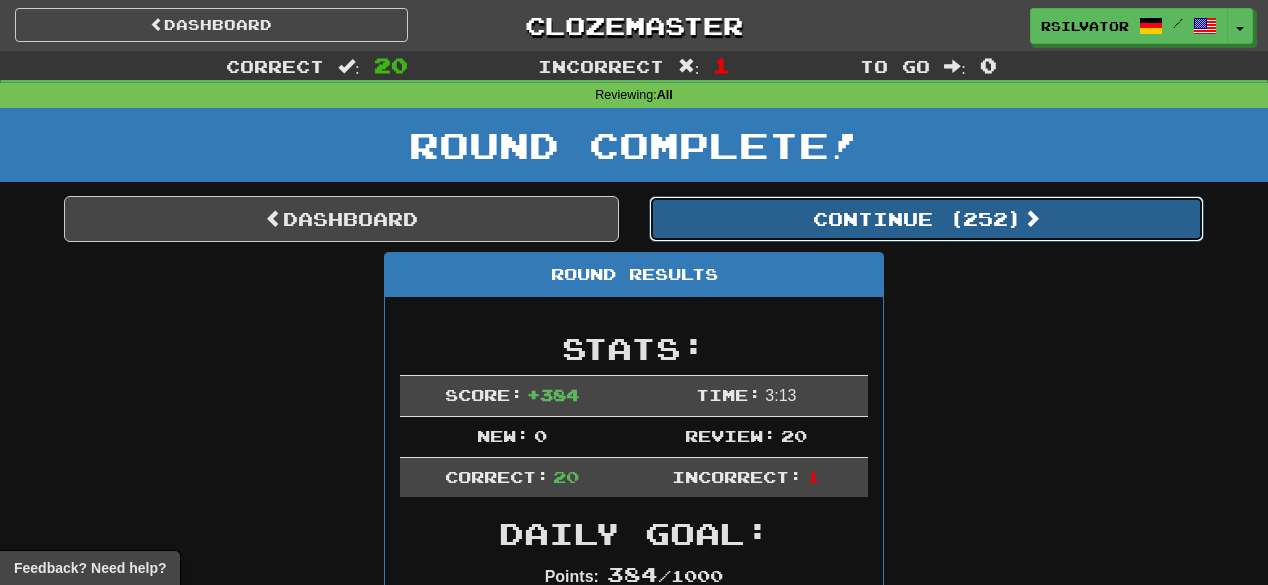 click on "Continue ( 252 )" at bounding box center [926, 219] 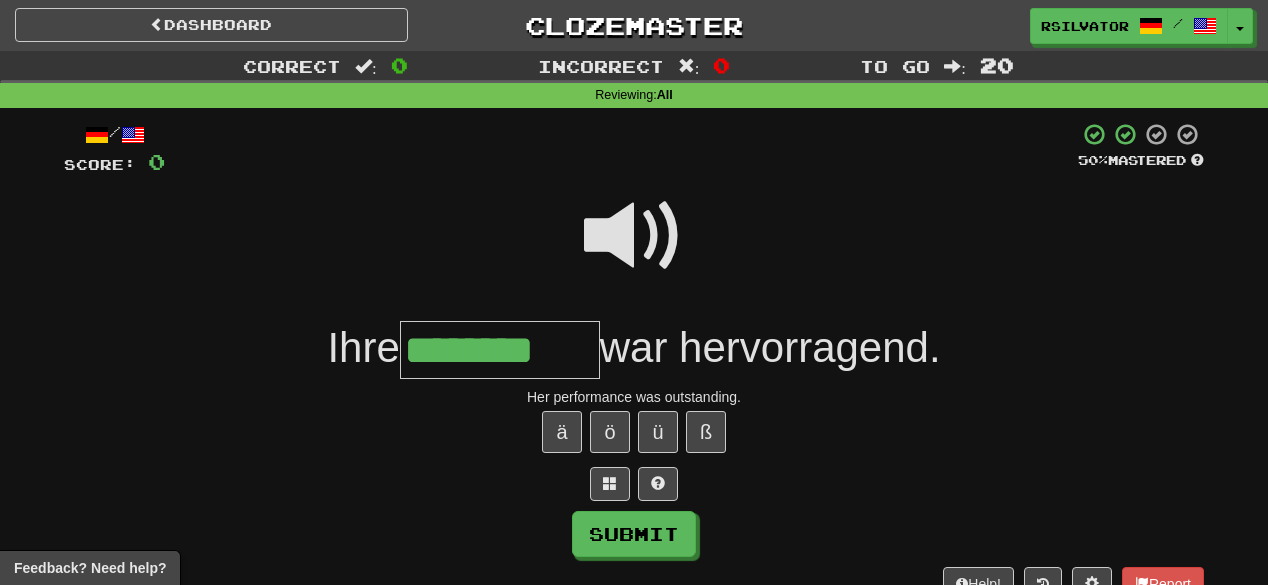 type on "********" 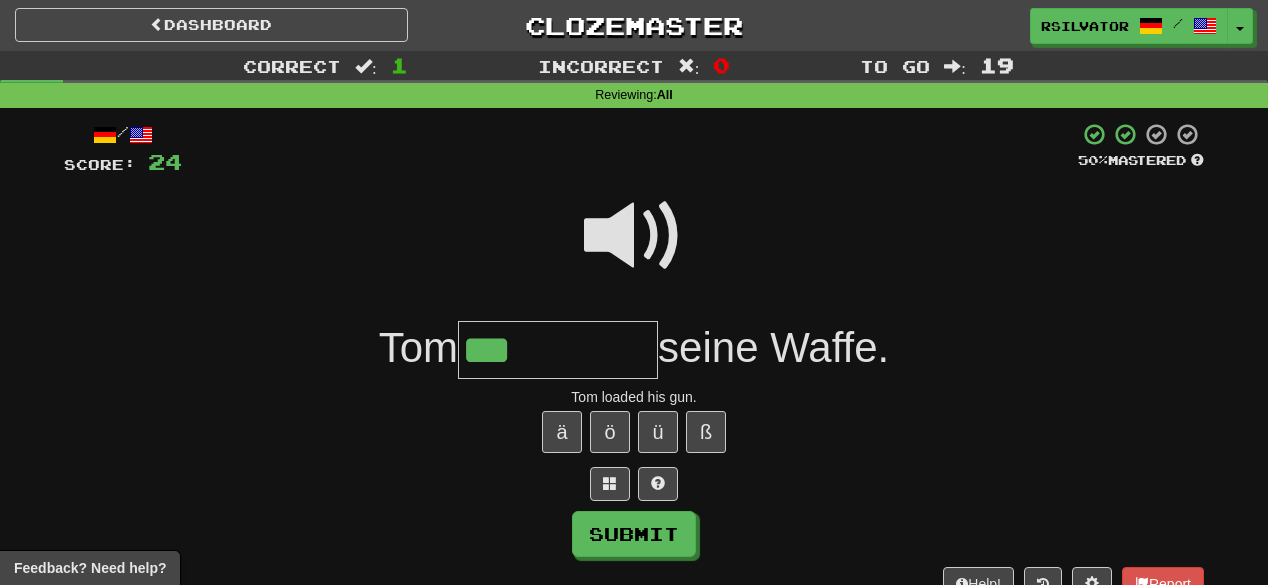 type on "***" 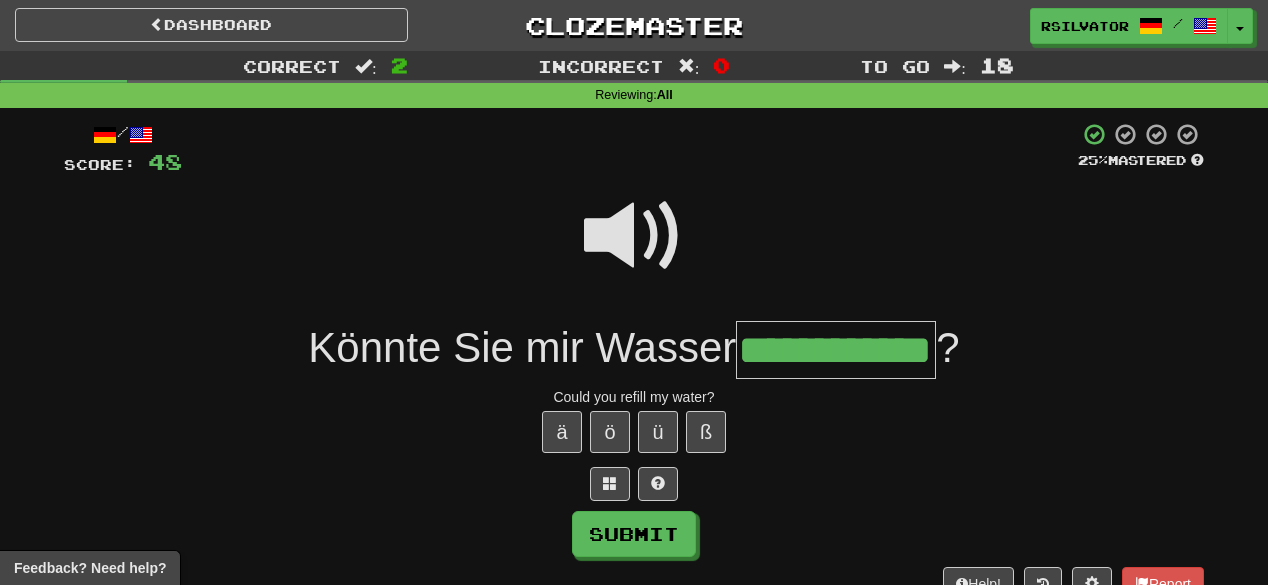 scroll, scrollTop: 0, scrollLeft: 78, axis: horizontal 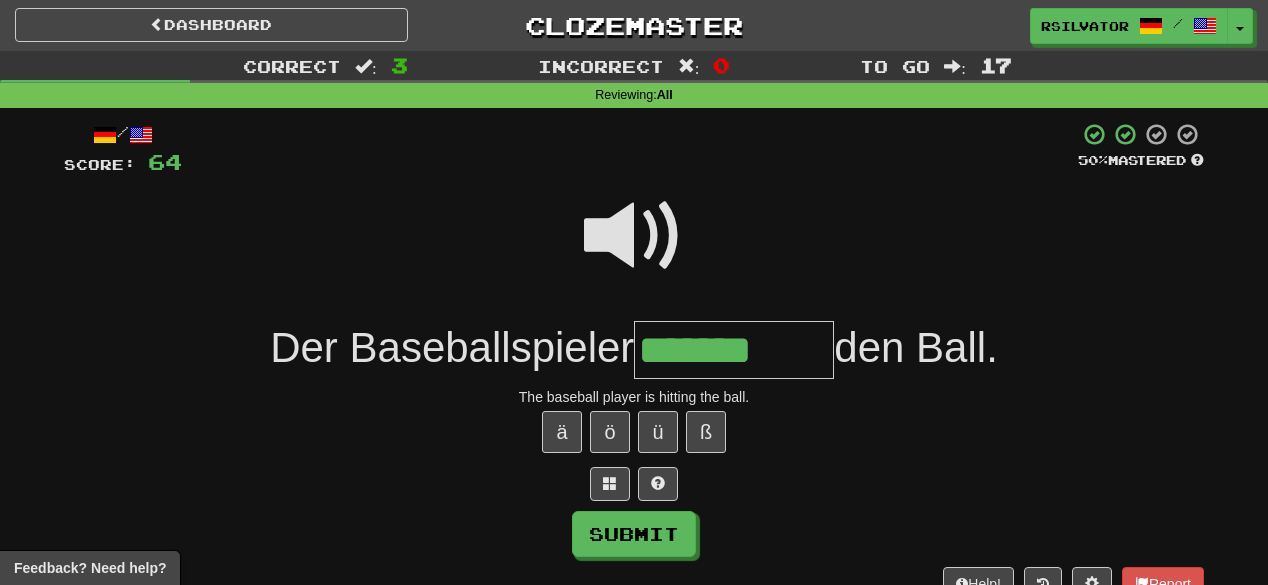 type on "*******" 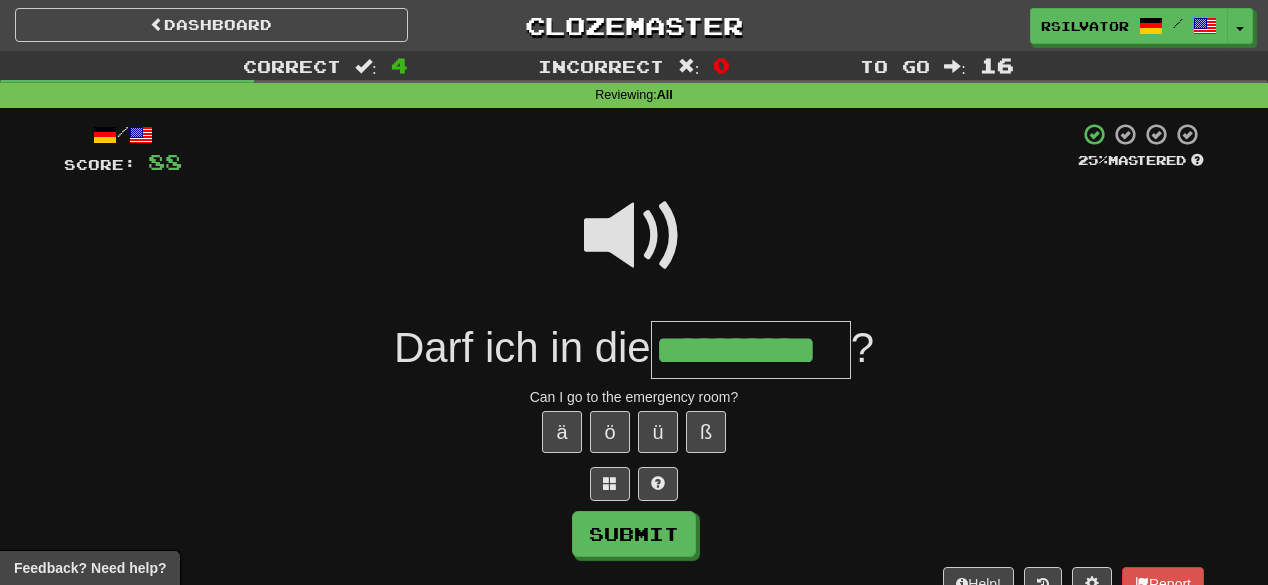 scroll, scrollTop: 0, scrollLeft: 59, axis: horizontal 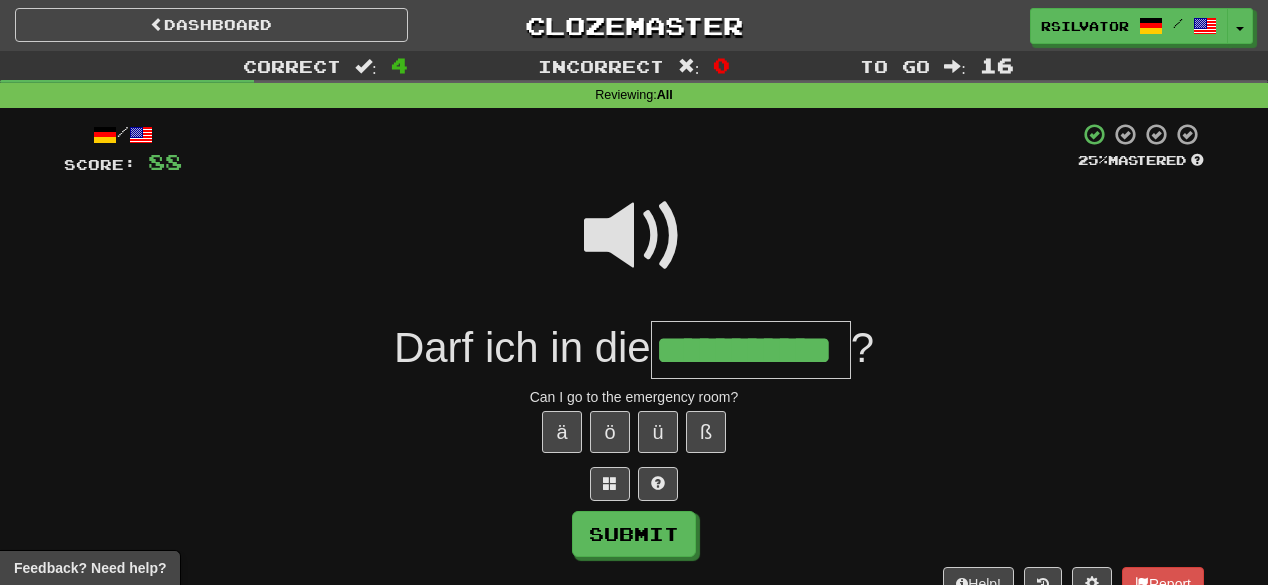 type on "**********" 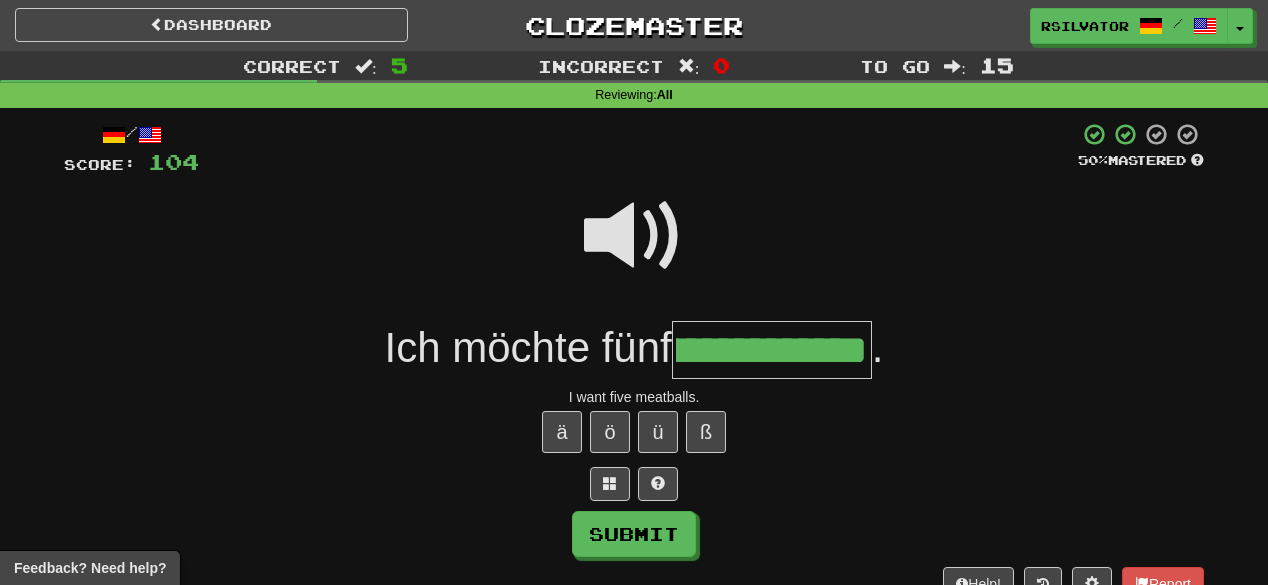 scroll, scrollTop: 0, scrollLeft: 96, axis: horizontal 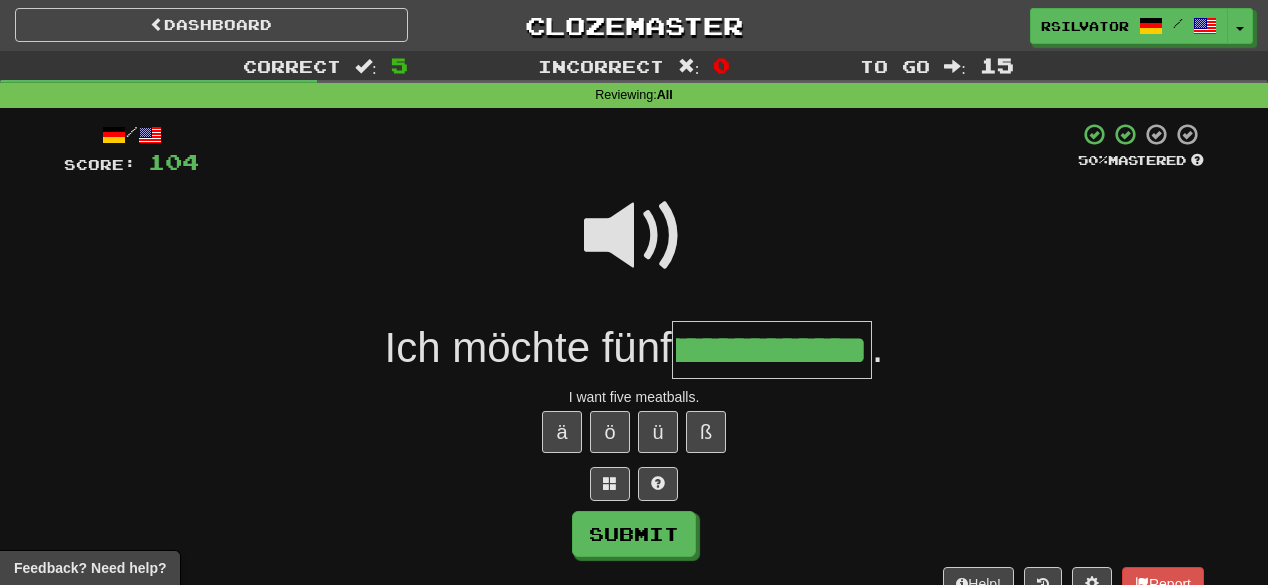 type on "**********" 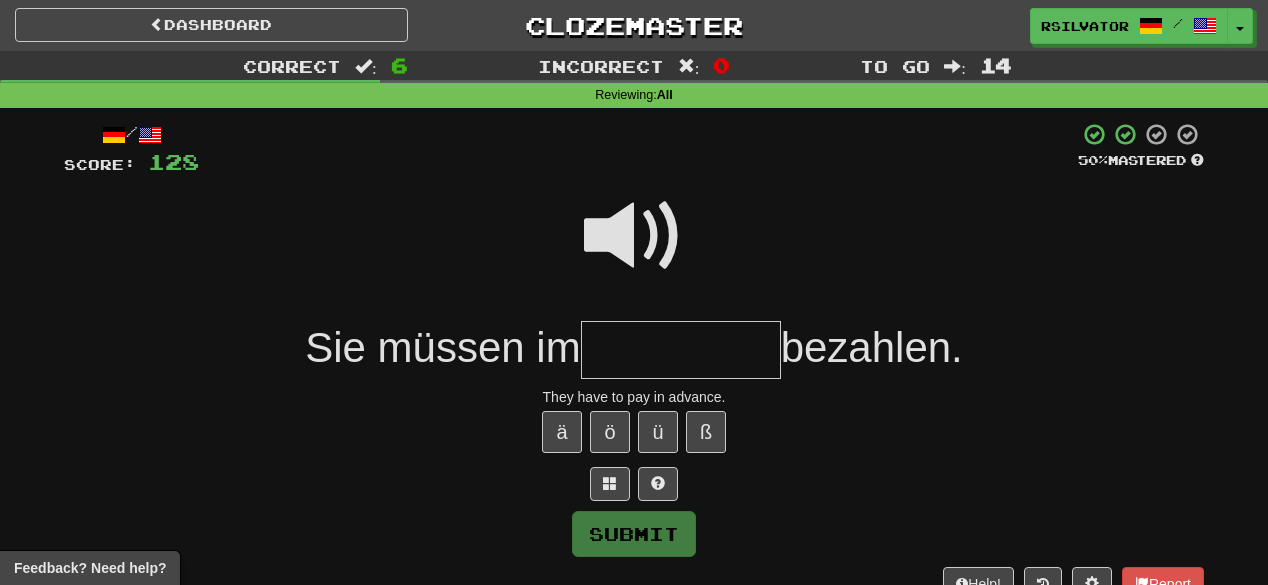 click at bounding box center [634, 236] 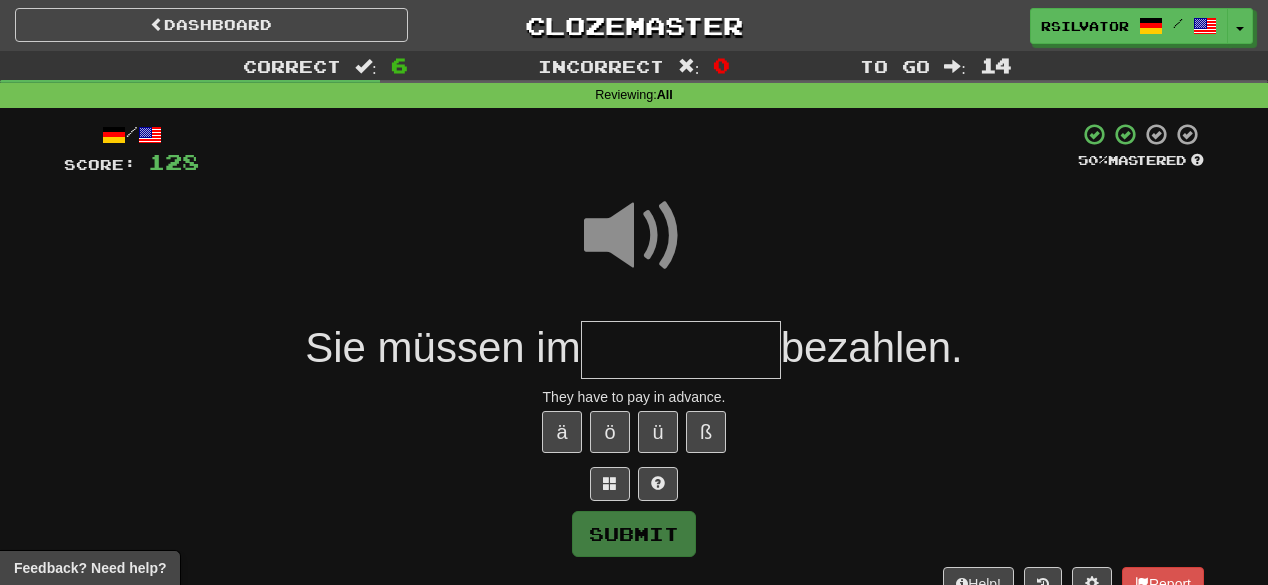 click at bounding box center [681, 350] 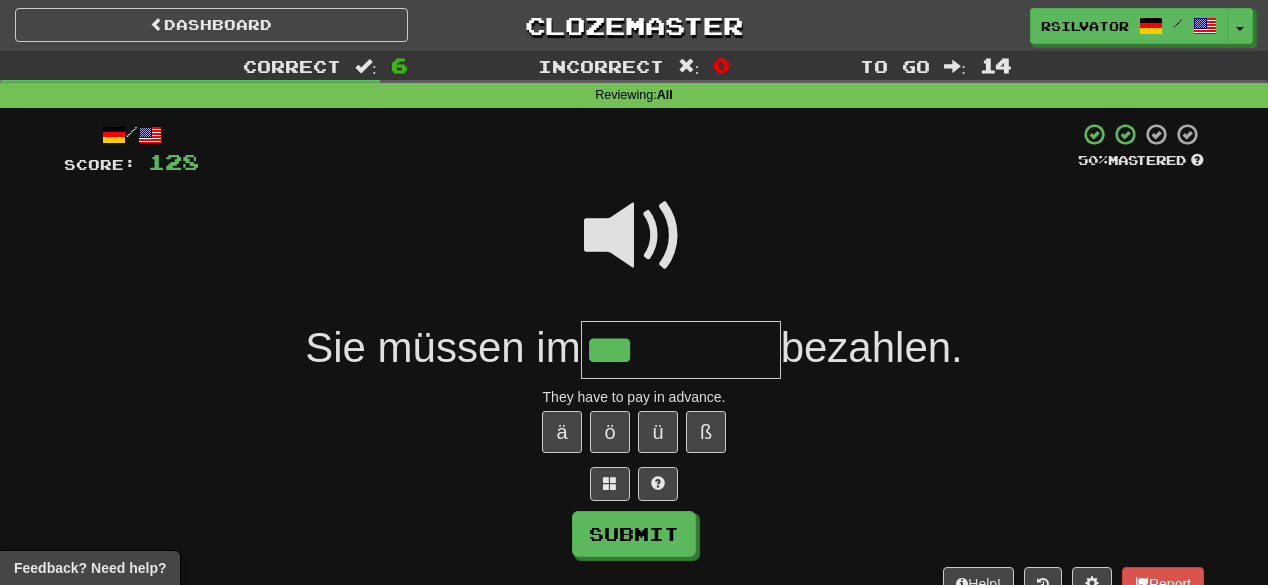 type on "******" 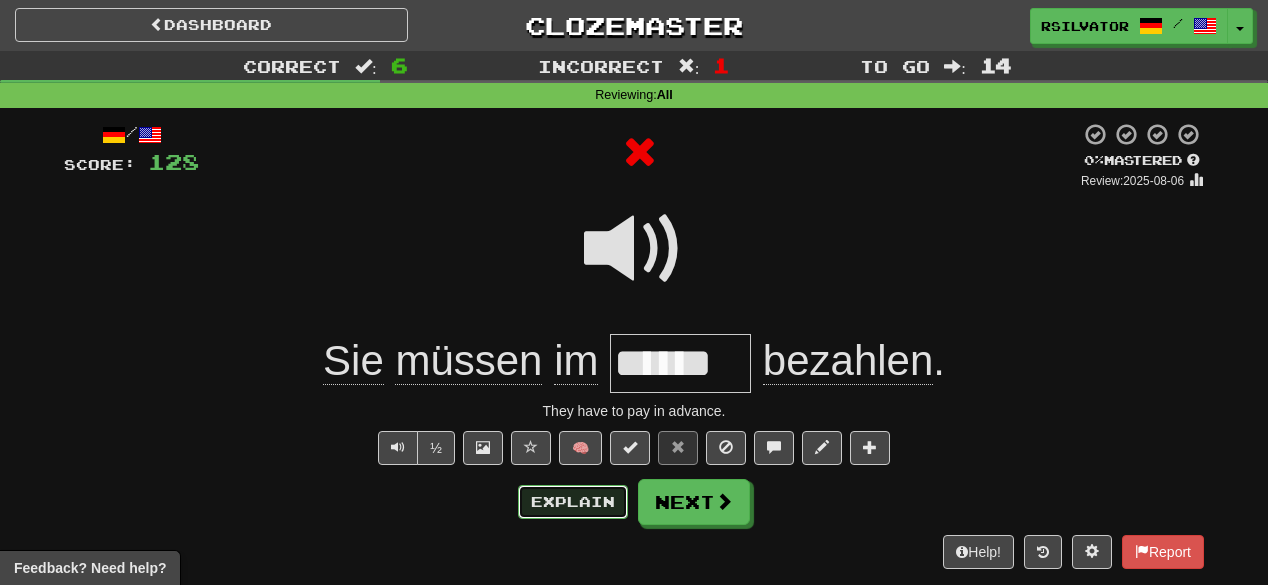 click on "Explain" at bounding box center (573, 502) 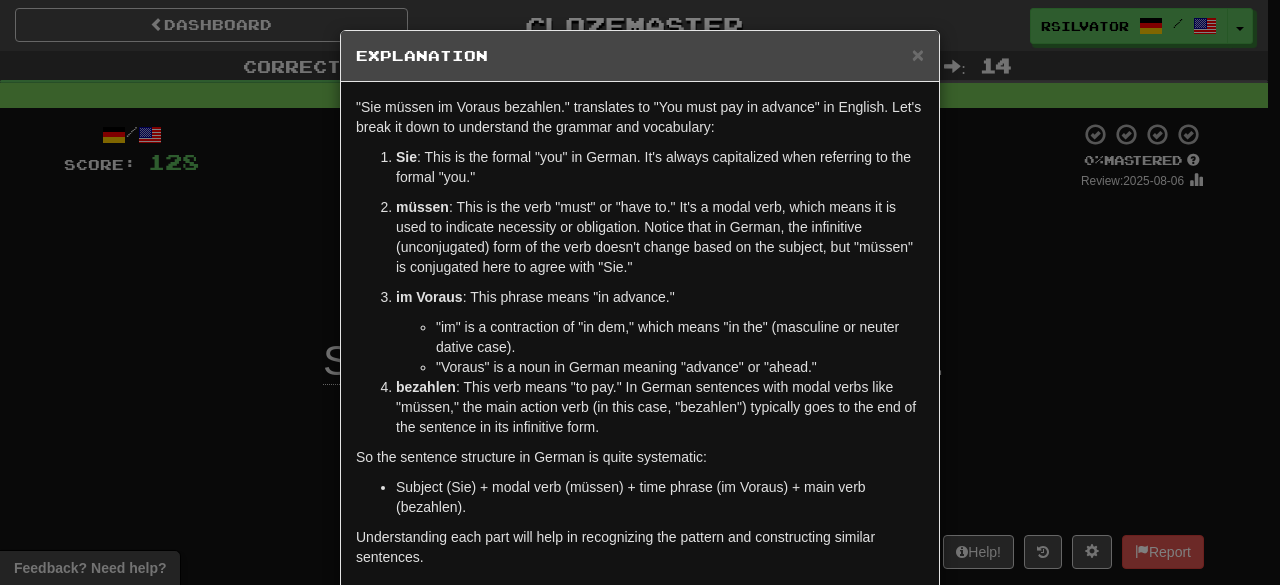 click on "× Explanation "Sie müssen im Voraus bezahlen." translates to "You must pay in advance" in English. Let's break it down to understand the grammar and vocabulary:
Sie : This is the formal "you" in German. It's always capitalized when referring to the formal "you."
müssen : This is the verb "must" or "have to." It's a modal verb, which means it is used to indicate necessity or obligation. Notice that in German, the infinitive (unconjugated) form of the verb doesn't change based on the subject, but "müssen" is conjugated here to agree with "Sie."
im Voraus : This phrase means "in advance."
"im" is a contraction of "in dem," which means "in the" (masculine or neuter dative case).
"Voraus" is a noun in German meaning "advance" or "ahead."
bezahlen : This verb means "to pay." In German sentences with modal verbs like "müssen," the main action verb (in this case, "bezahlen") typically goes to the end of the sentence in its infinitive form.
Let us know ! Close" at bounding box center (640, 292) 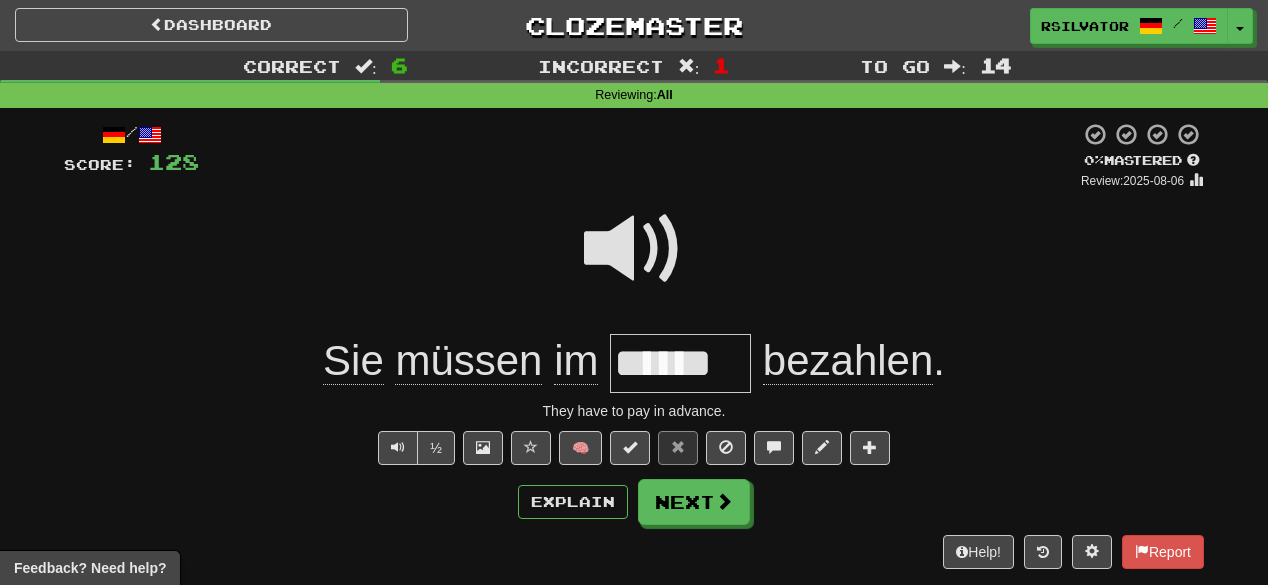 click at bounding box center (634, 249) 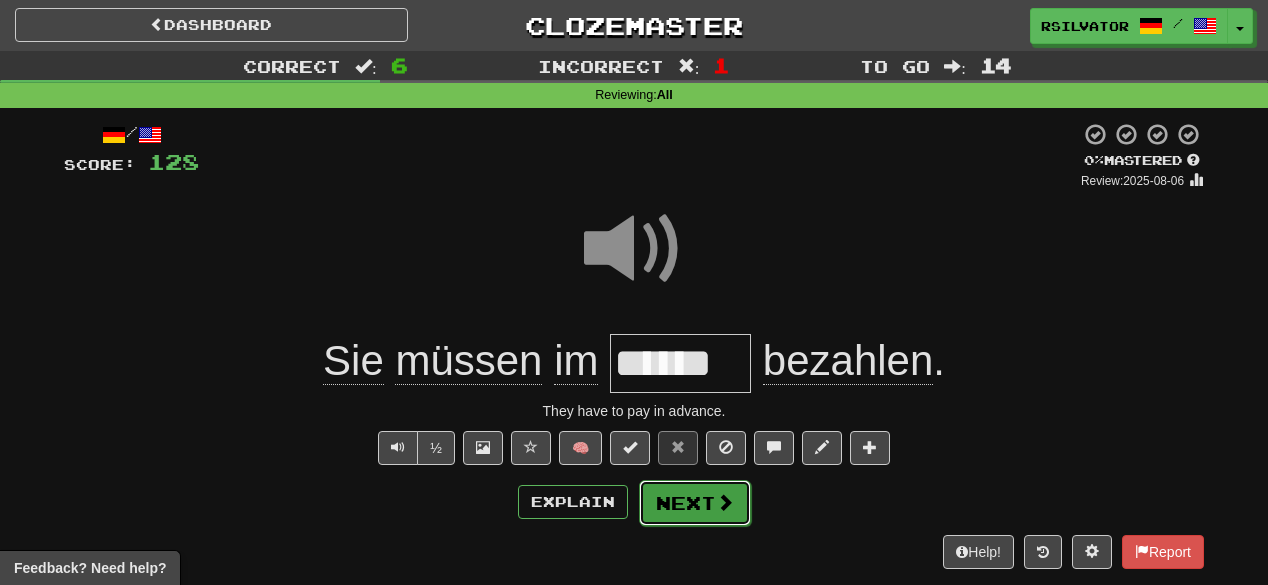 click at bounding box center (725, 502) 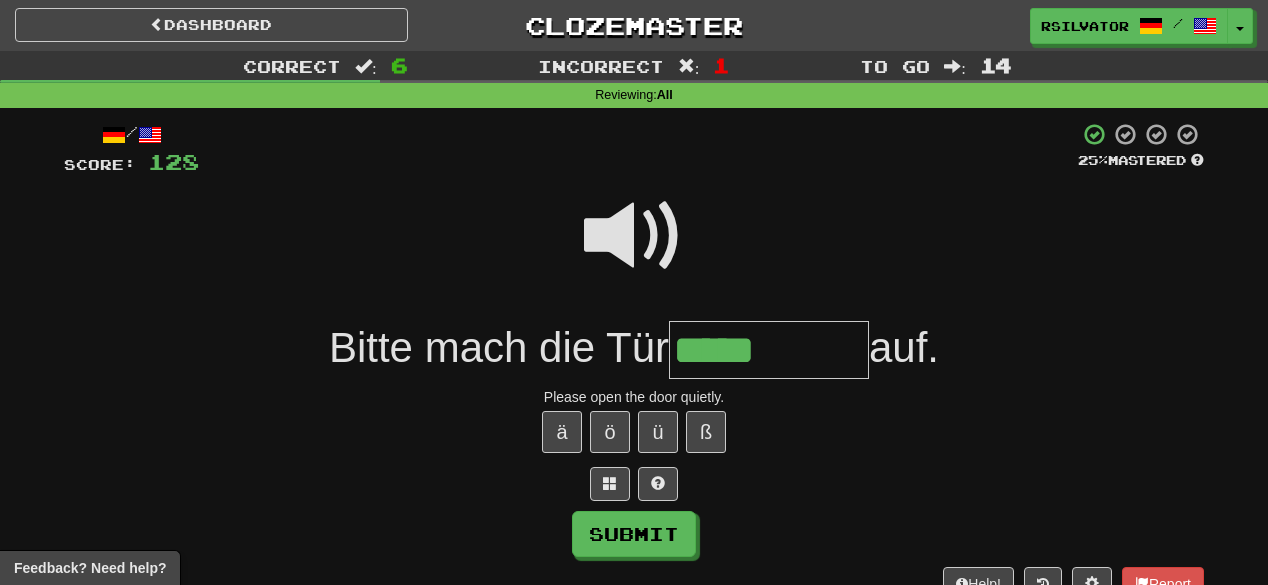 type on "*****" 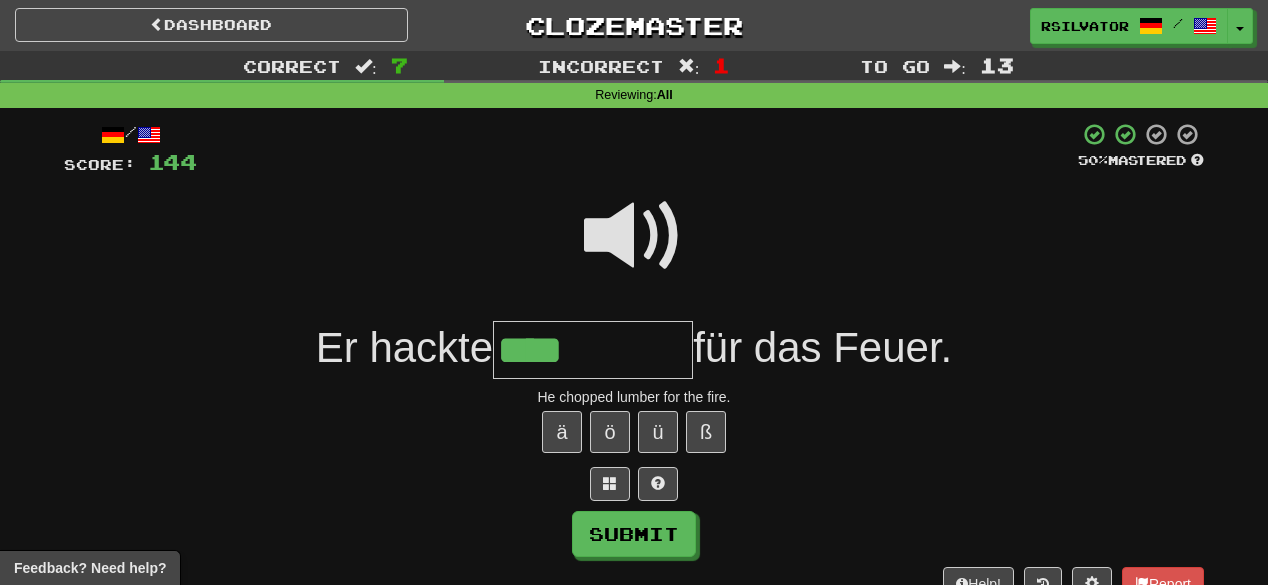 type on "****" 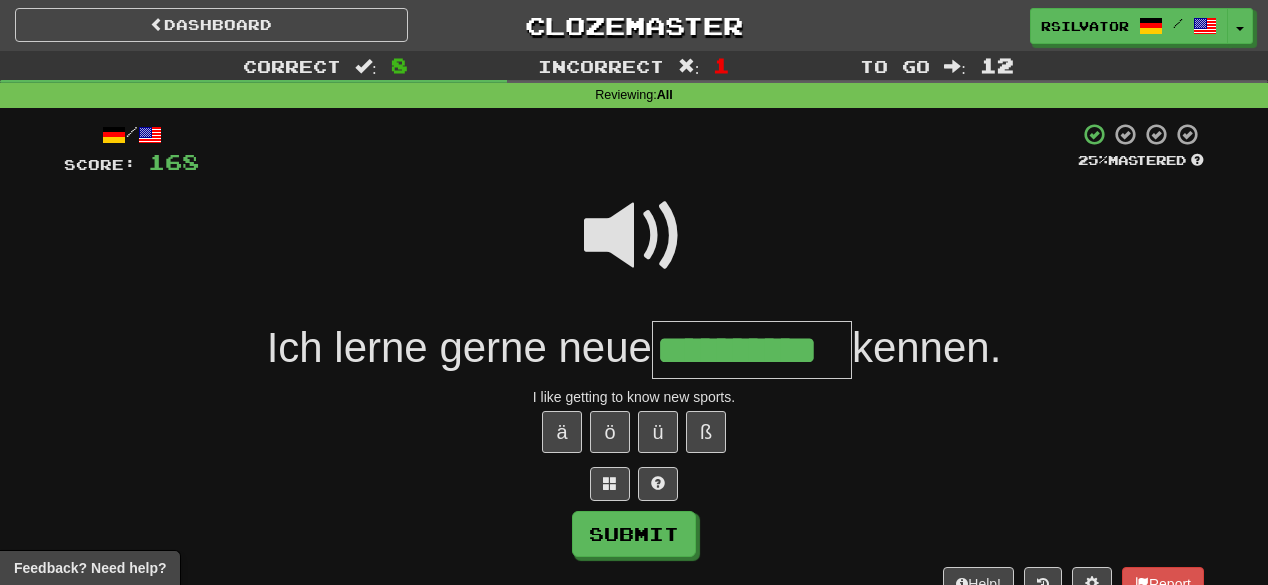 scroll, scrollTop: 0, scrollLeft: 3, axis: horizontal 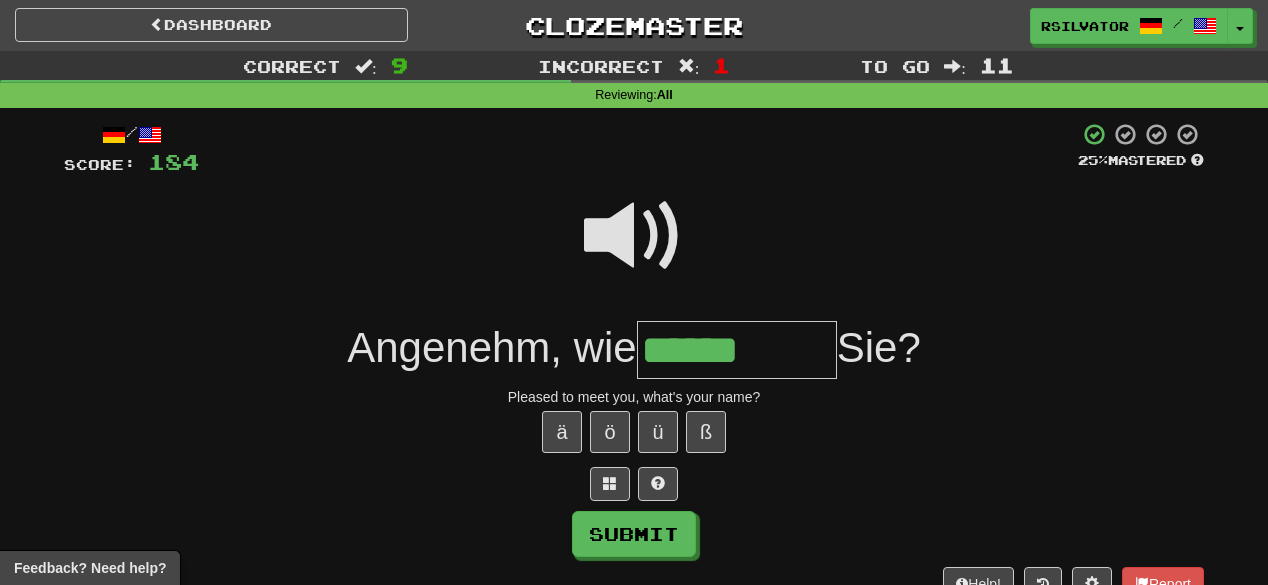 type on "******" 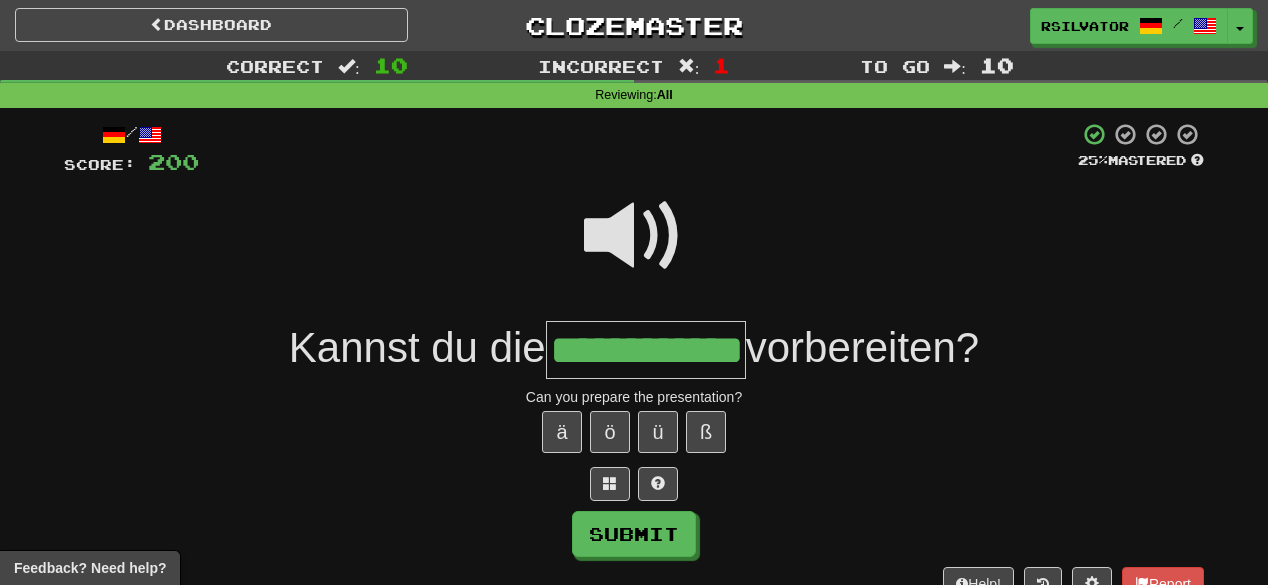 scroll, scrollTop: 0, scrollLeft: 43, axis: horizontal 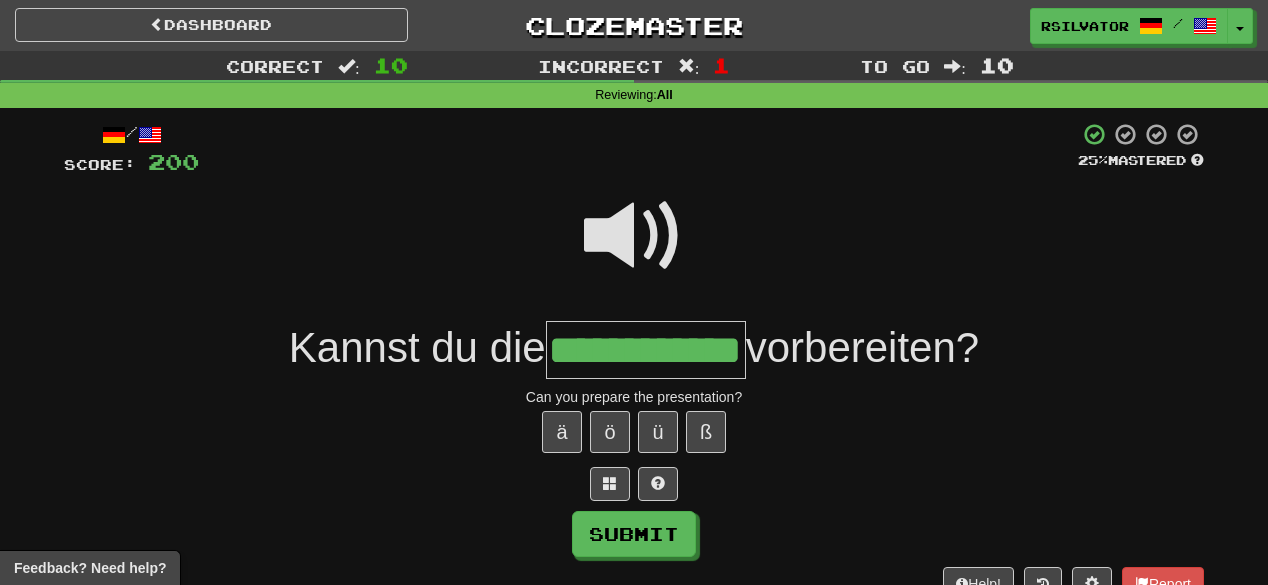 type on "**********" 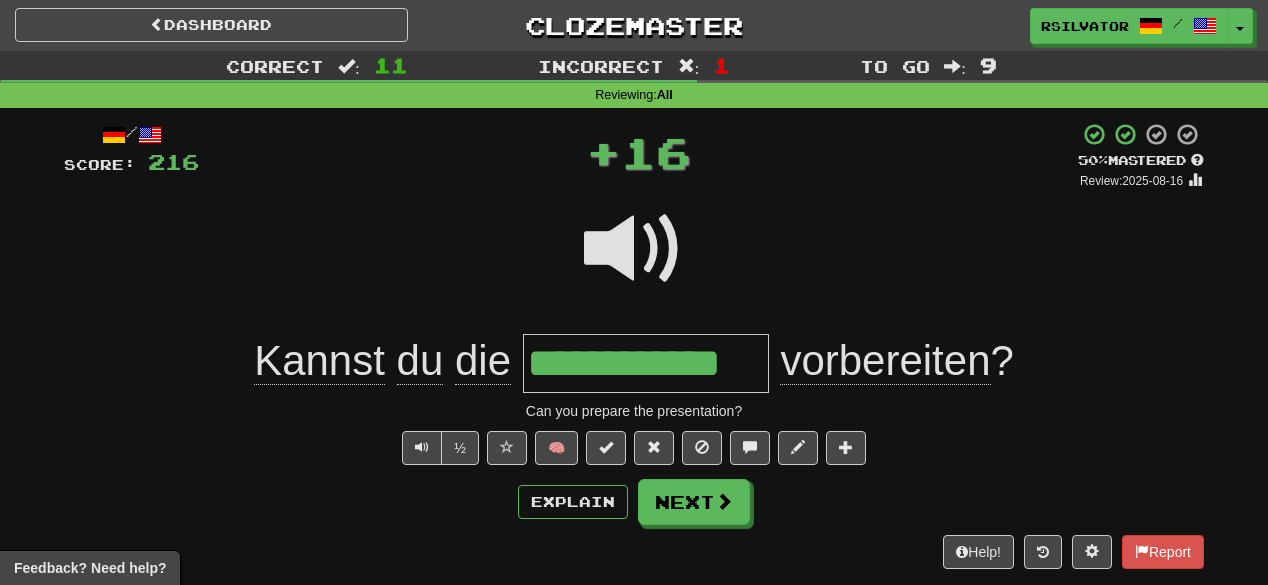 scroll, scrollTop: 0, scrollLeft: 0, axis: both 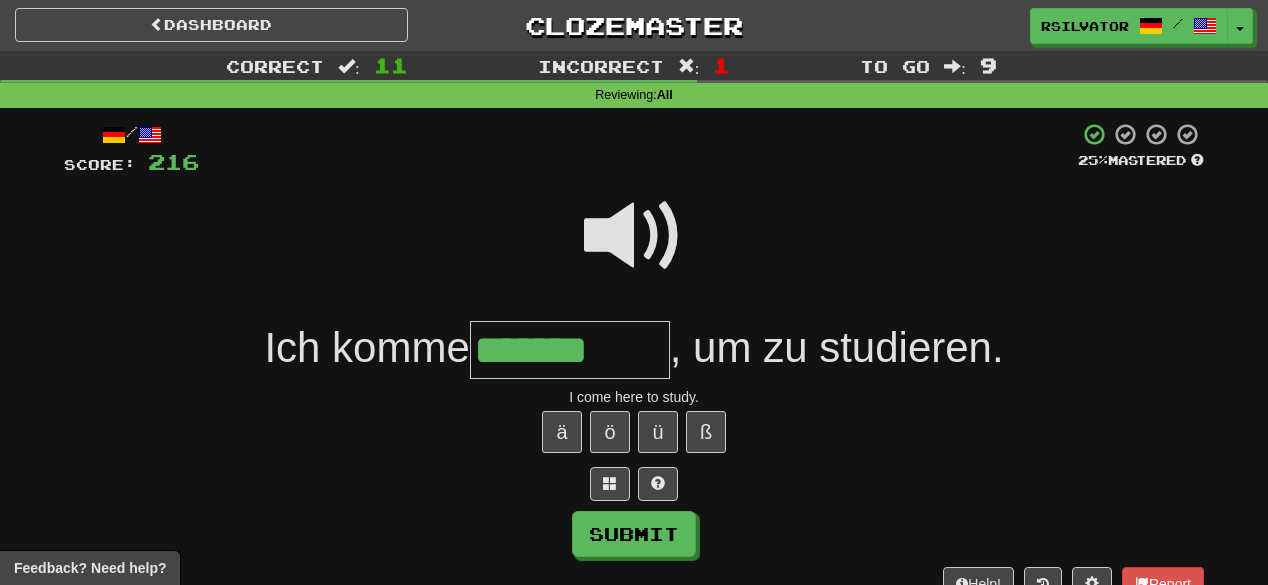 type on "*******" 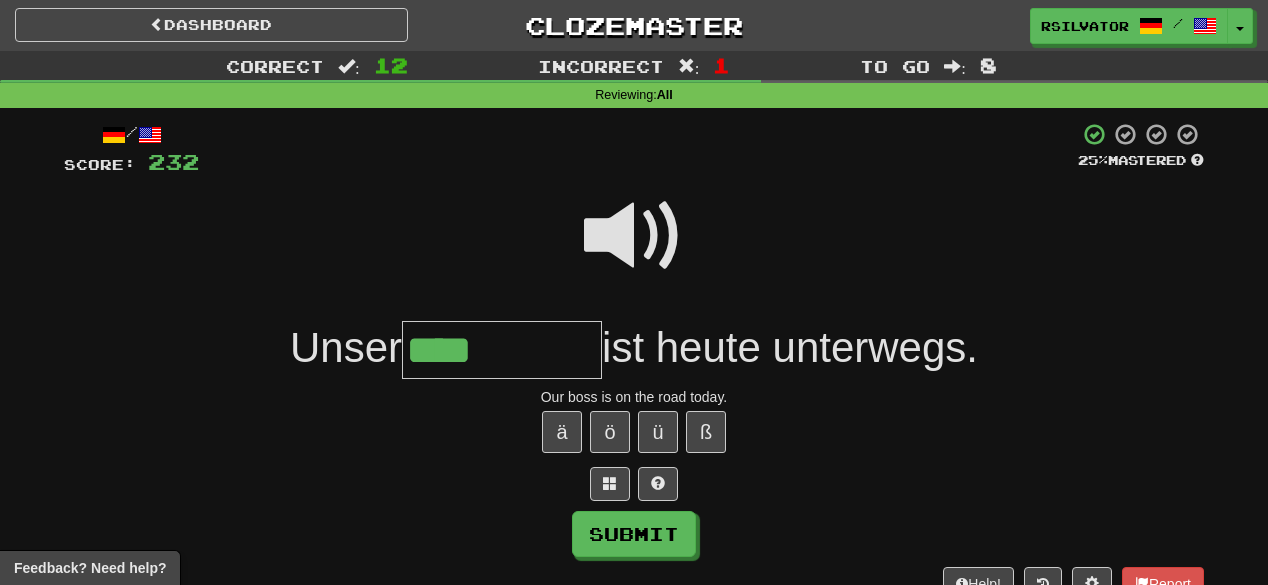type on "****" 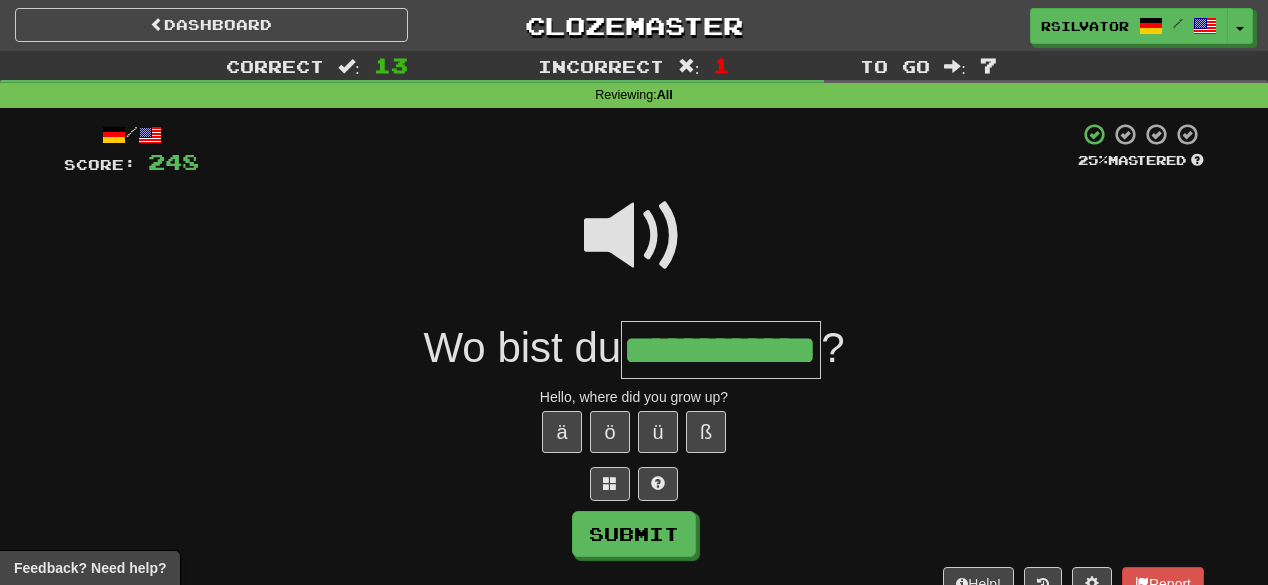 scroll, scrollTop: 0, scrollLeft: 78, axis: horizontal 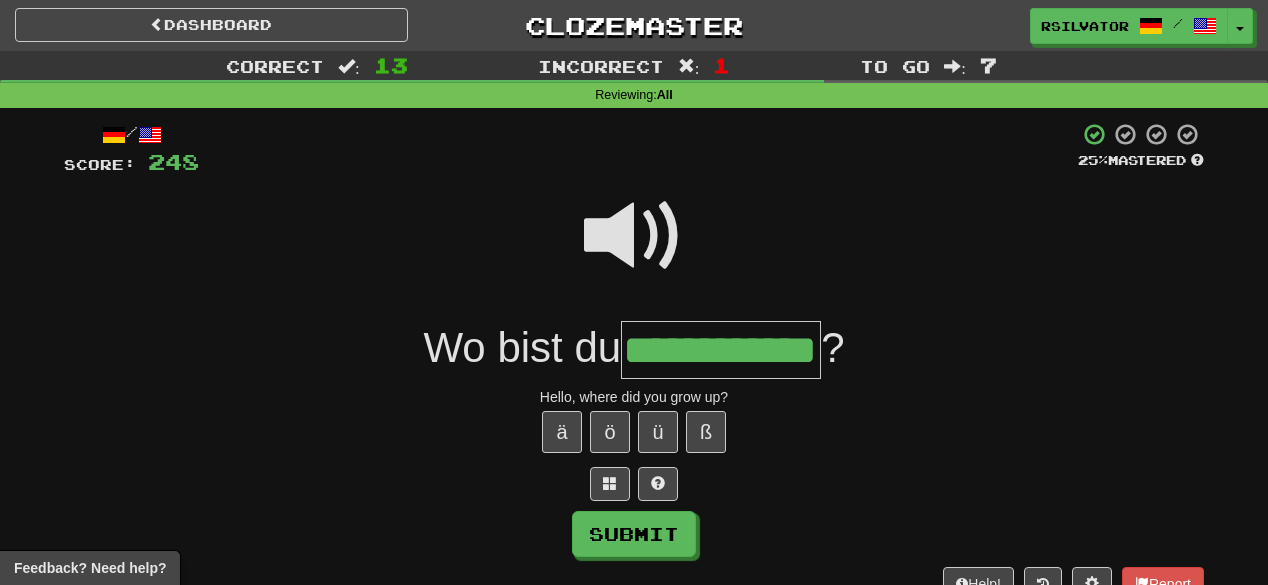 type on "**********" 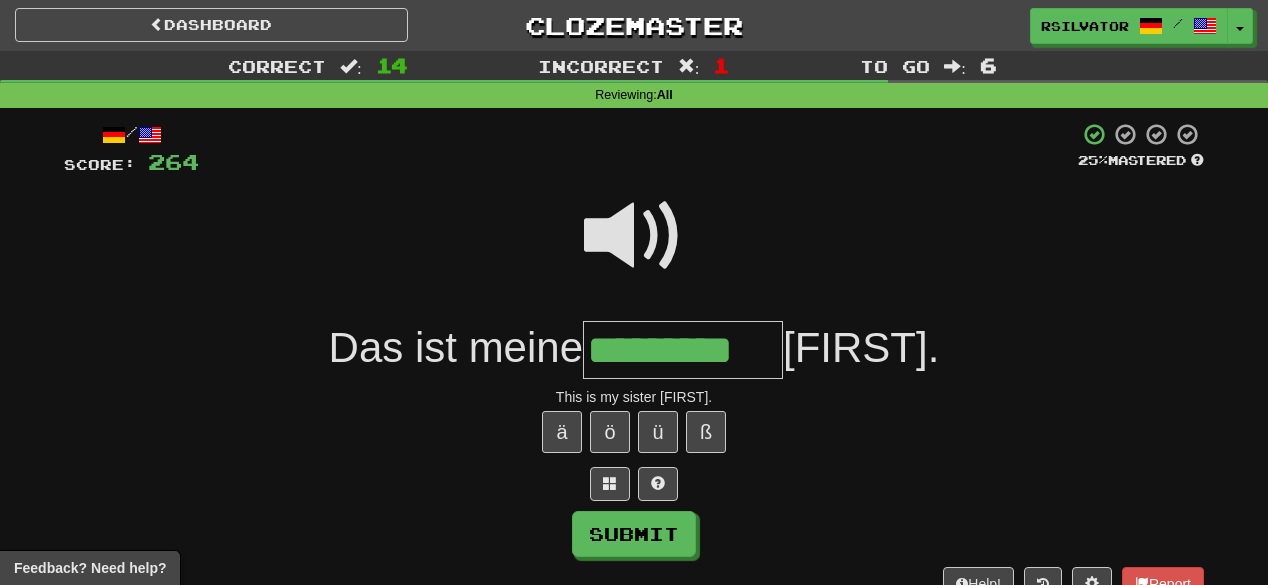 scroll, scrollTop: 0, scrollLeft: 3, axis: horizontal 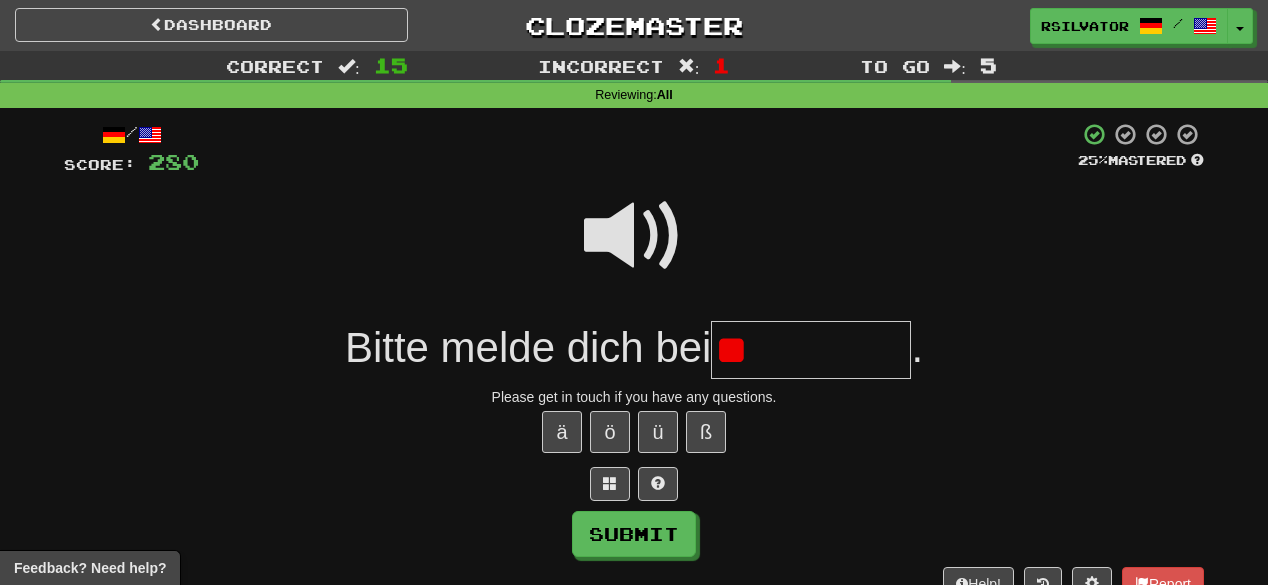 type on "*" 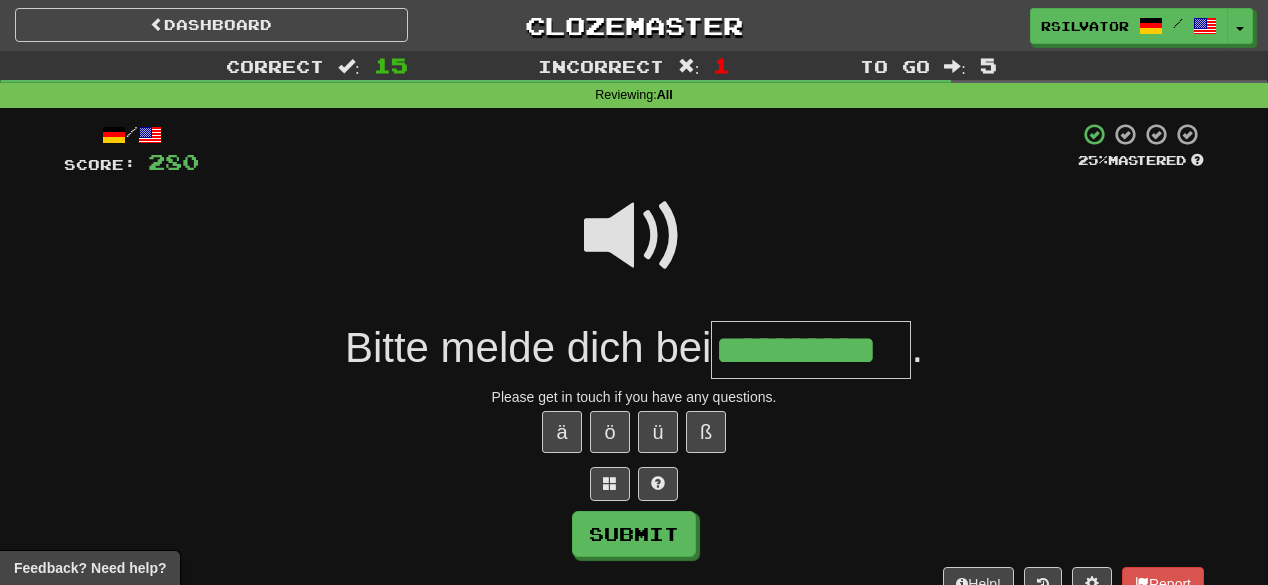 scroll, scrollTop: 0, scrollLeft: 5, axis: horizontal 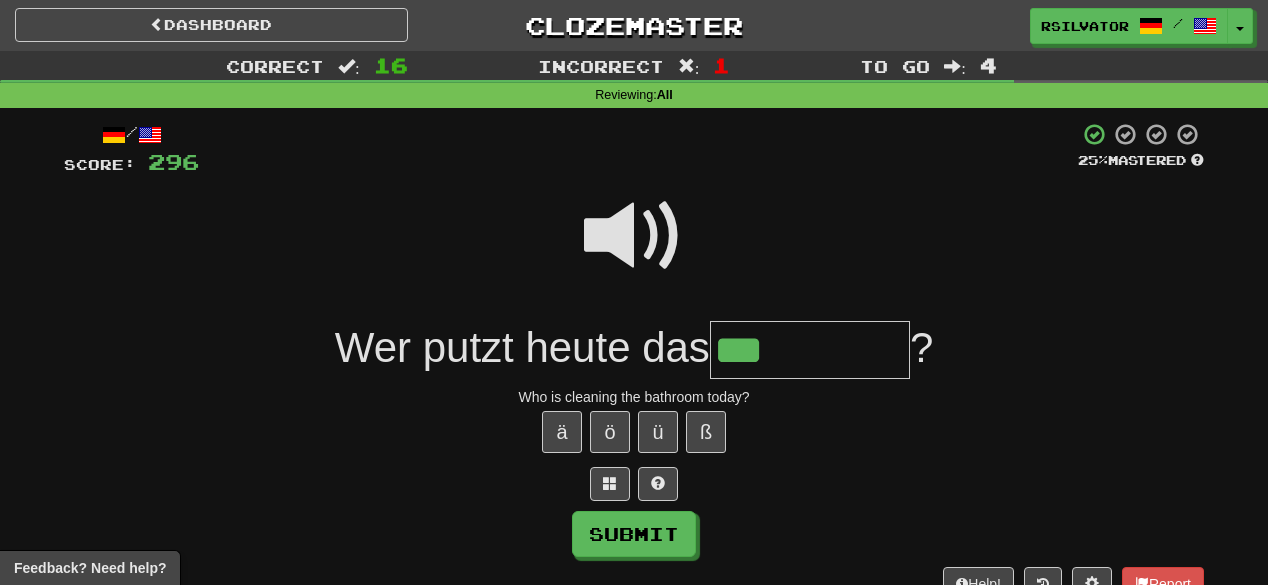 type on "***" 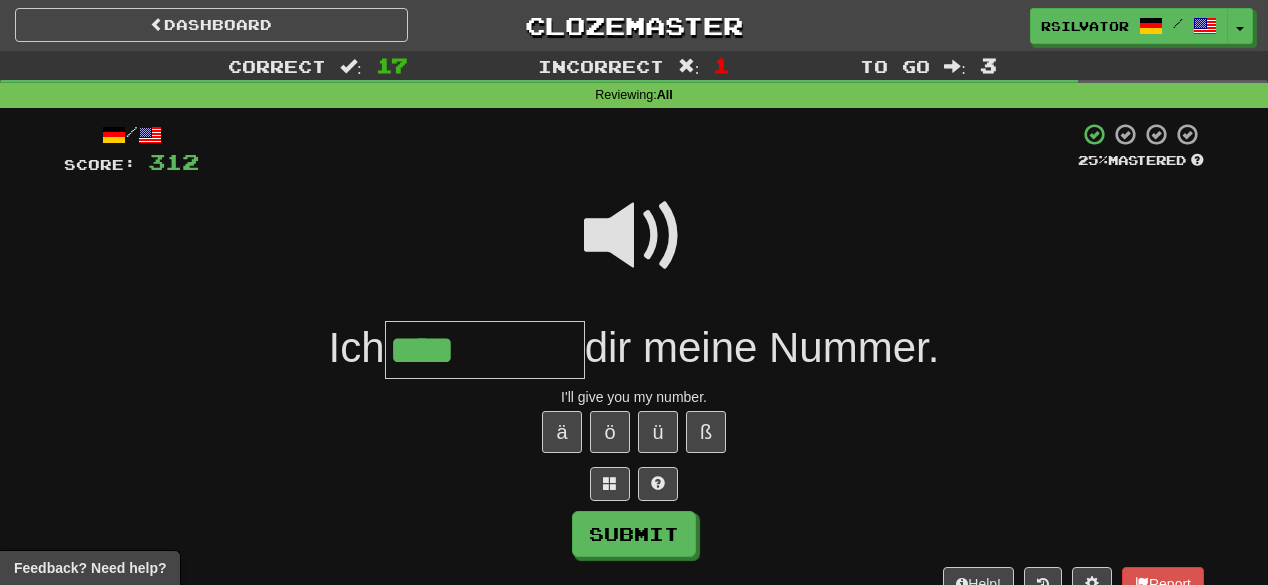 type on "****" 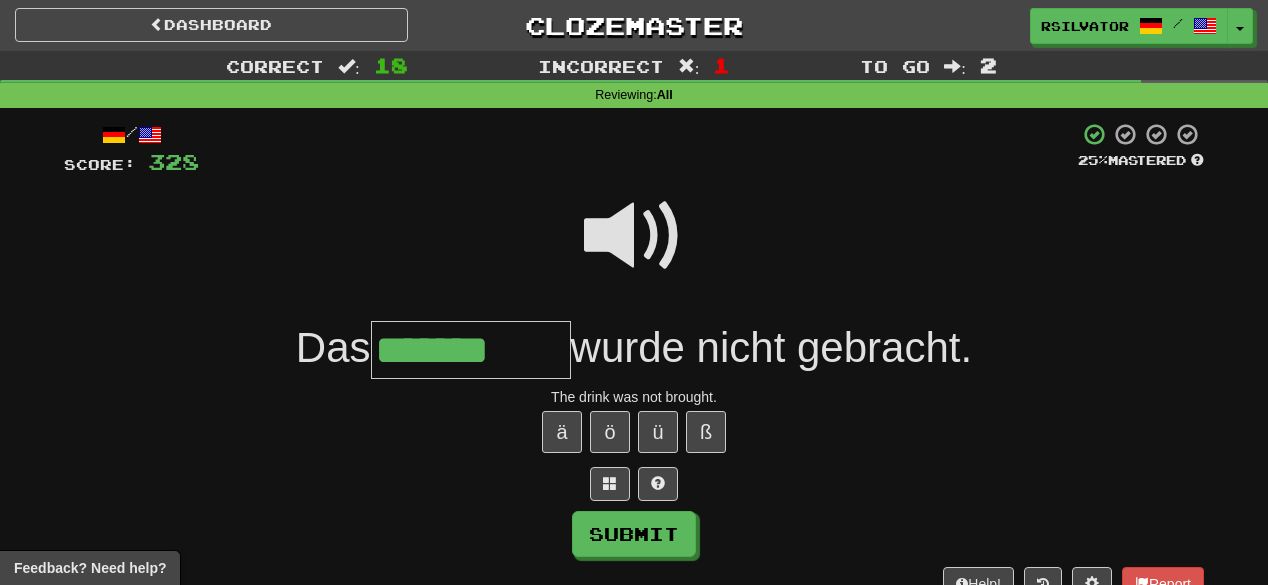 type on "*******" 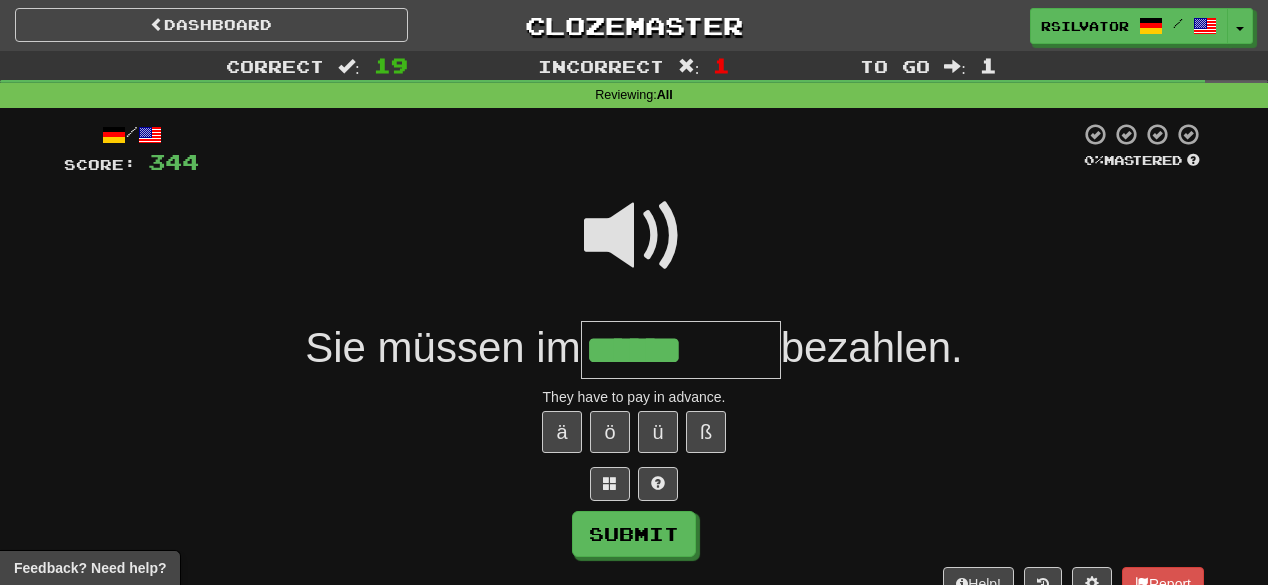 type on "******" 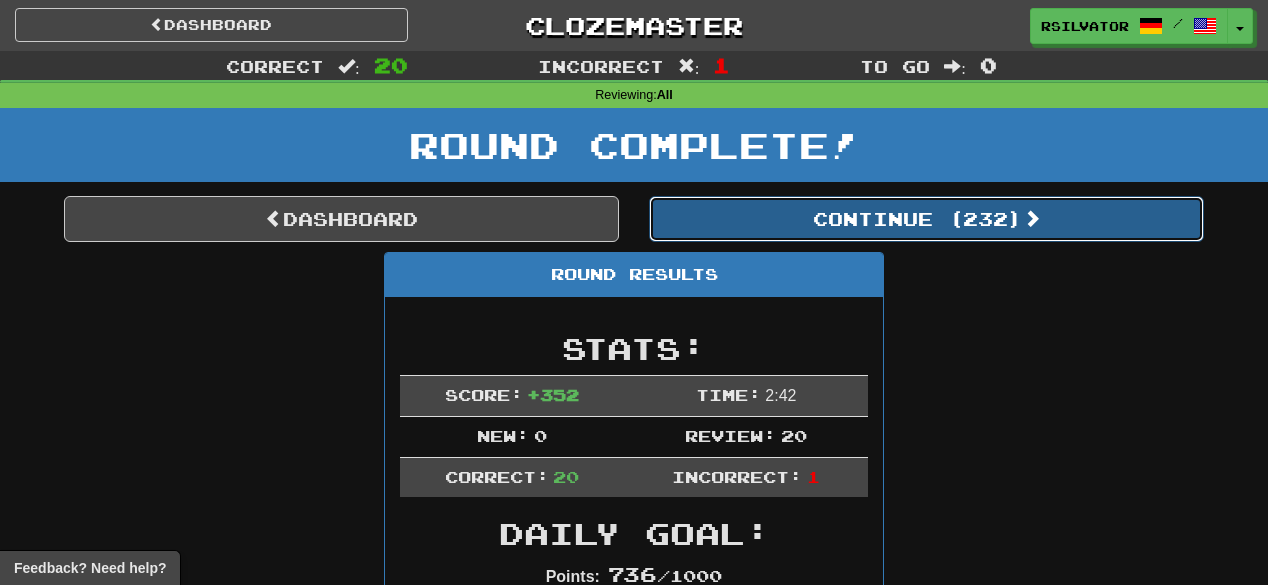 click on "Continue ( 232 )" at bounding box center (926, 219) 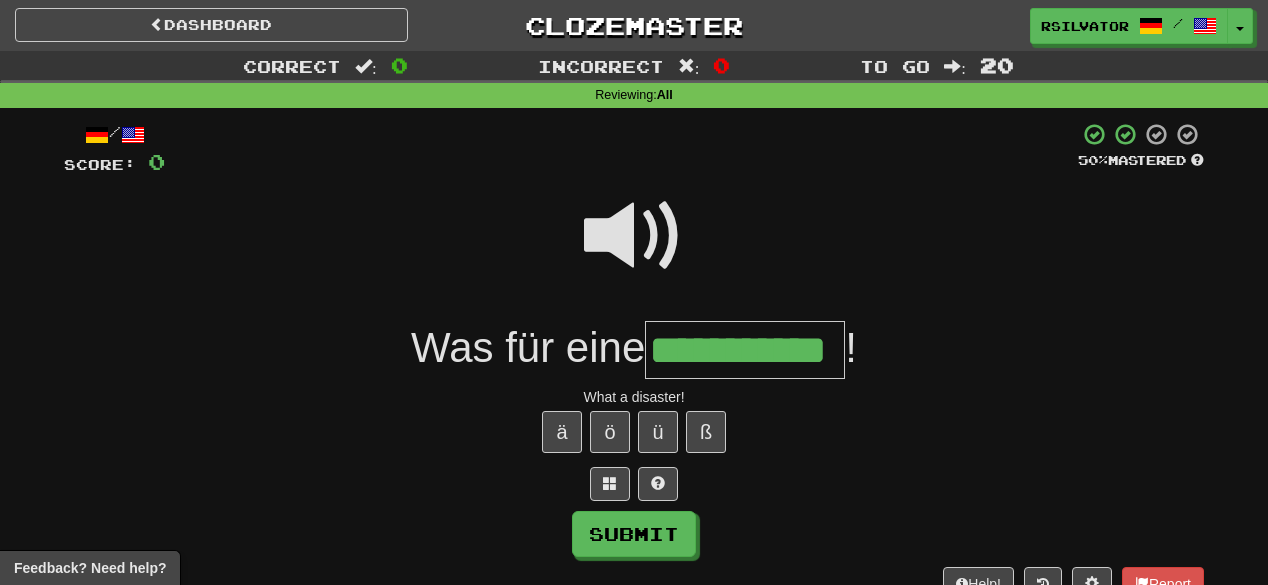 scroll, scrollTop: 0, scrollLeft: 33, axis: horizontal 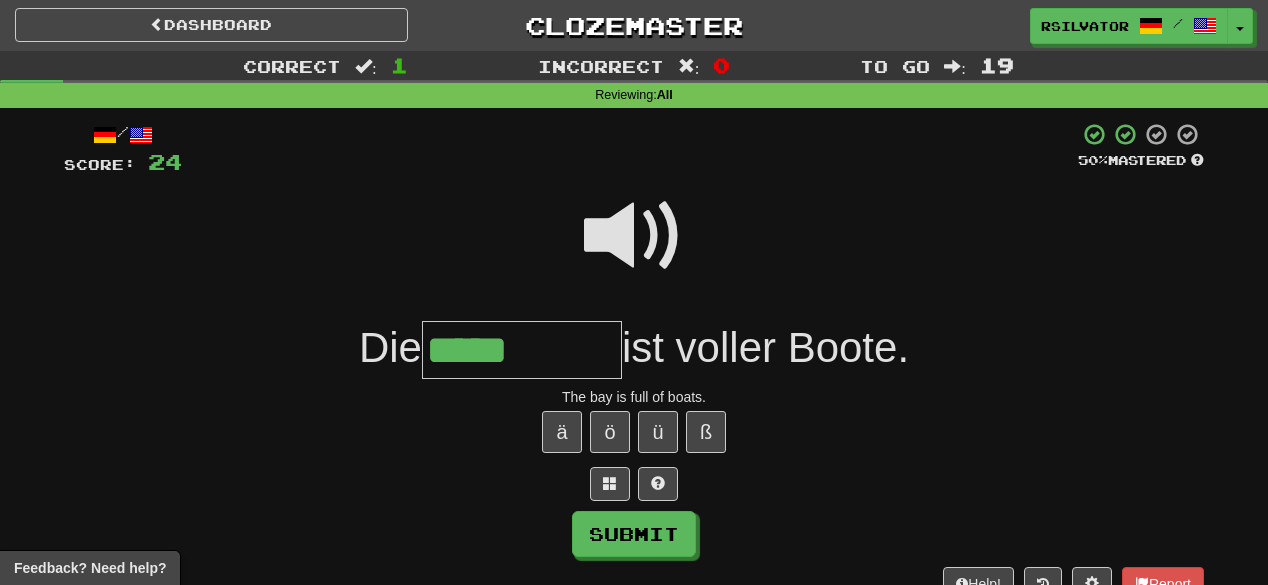 type on "*****" 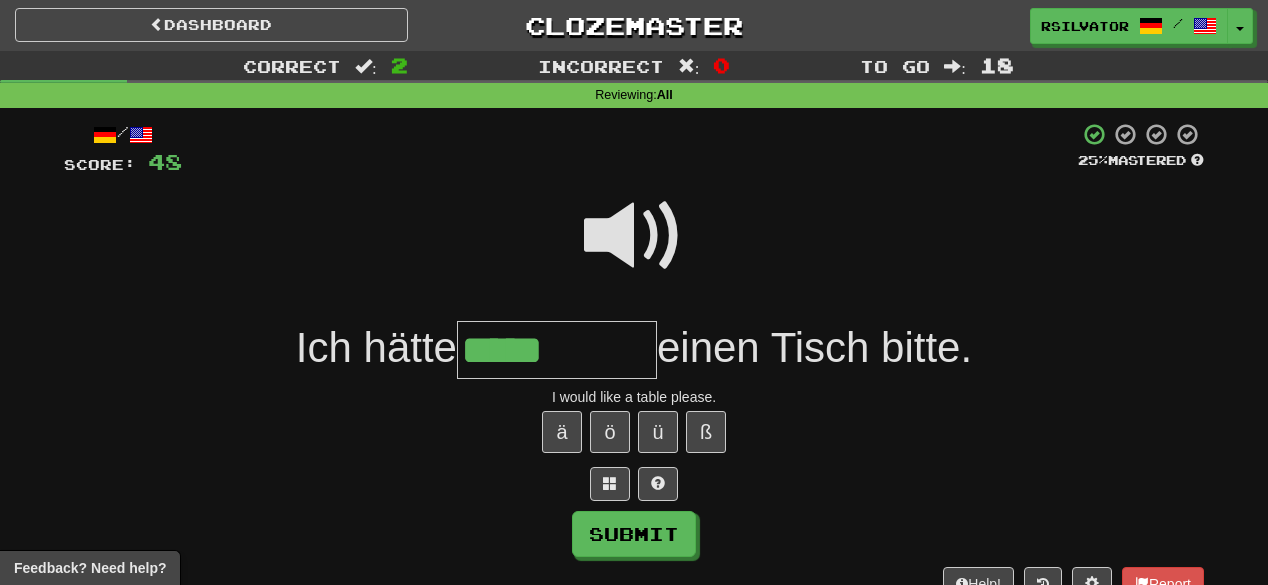 type on "*****" 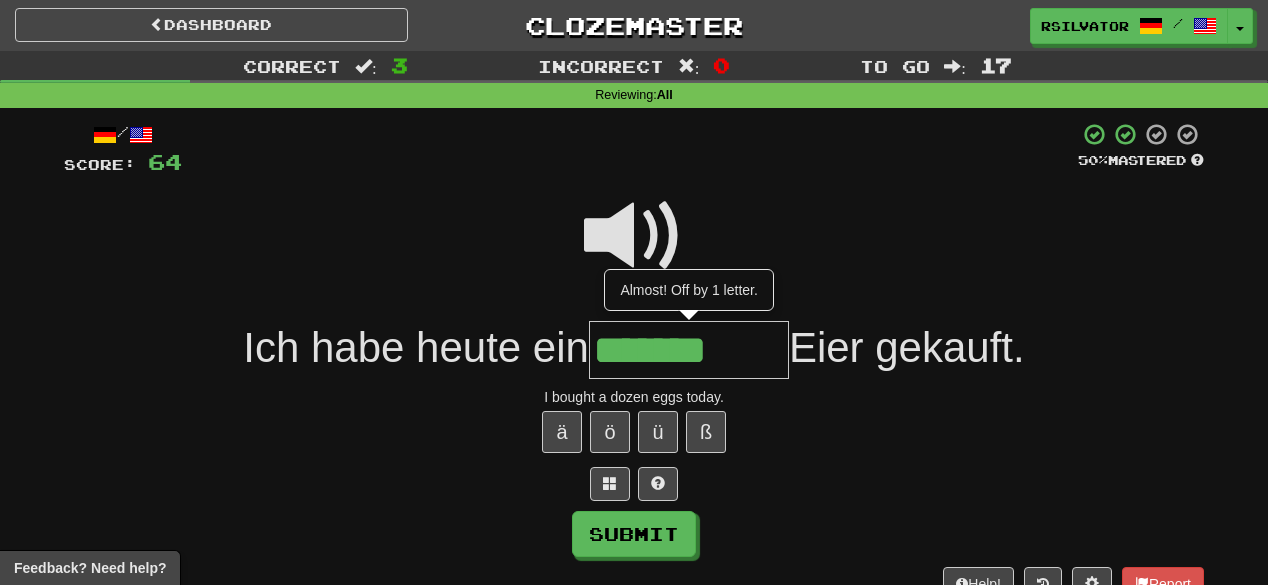 type on "*******" 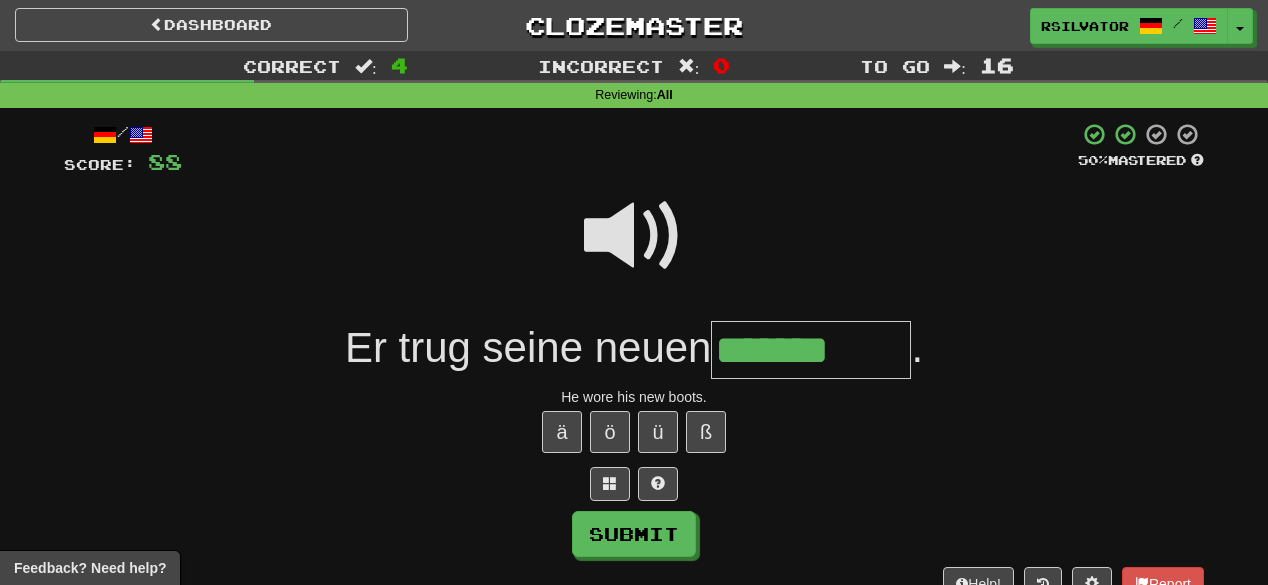 type on "*******" 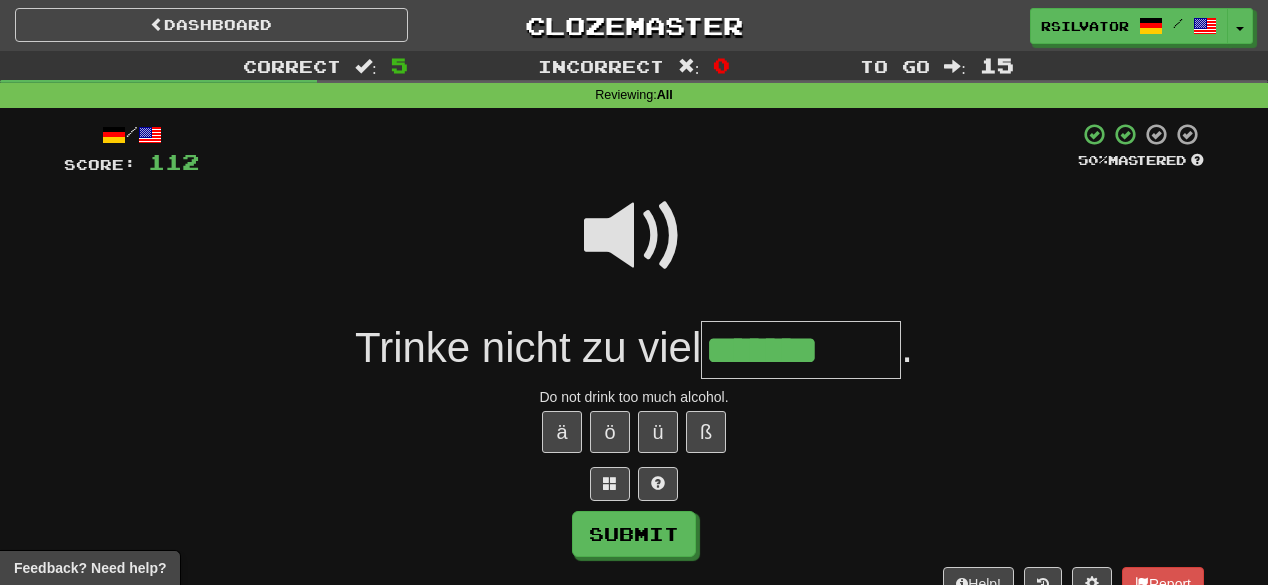 type on "*******" 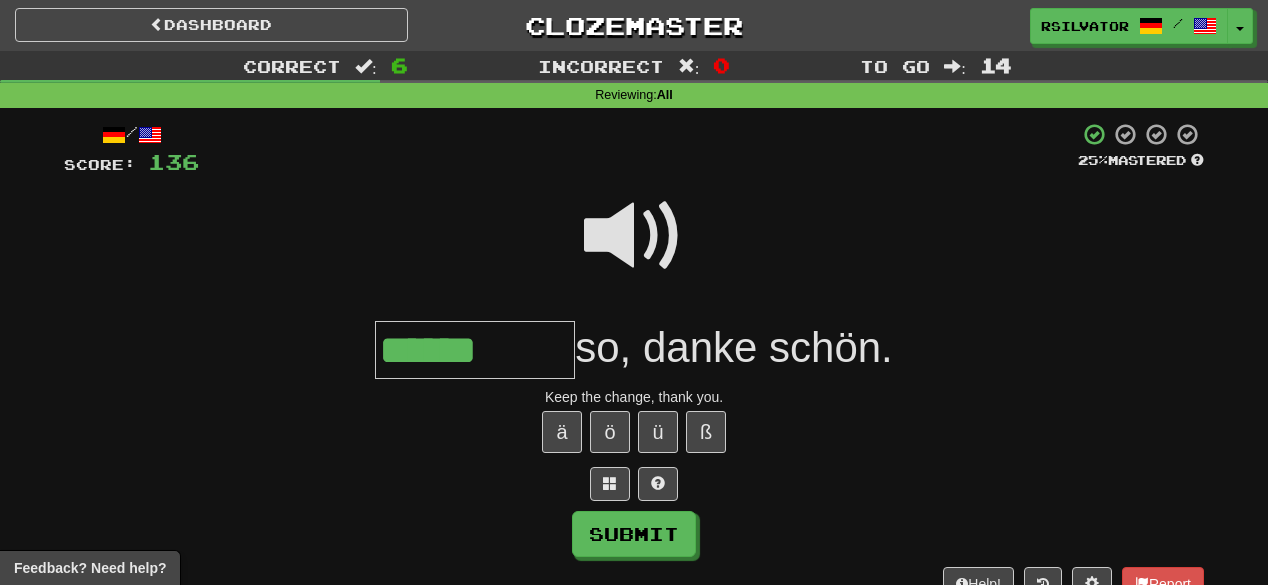 type on "******" 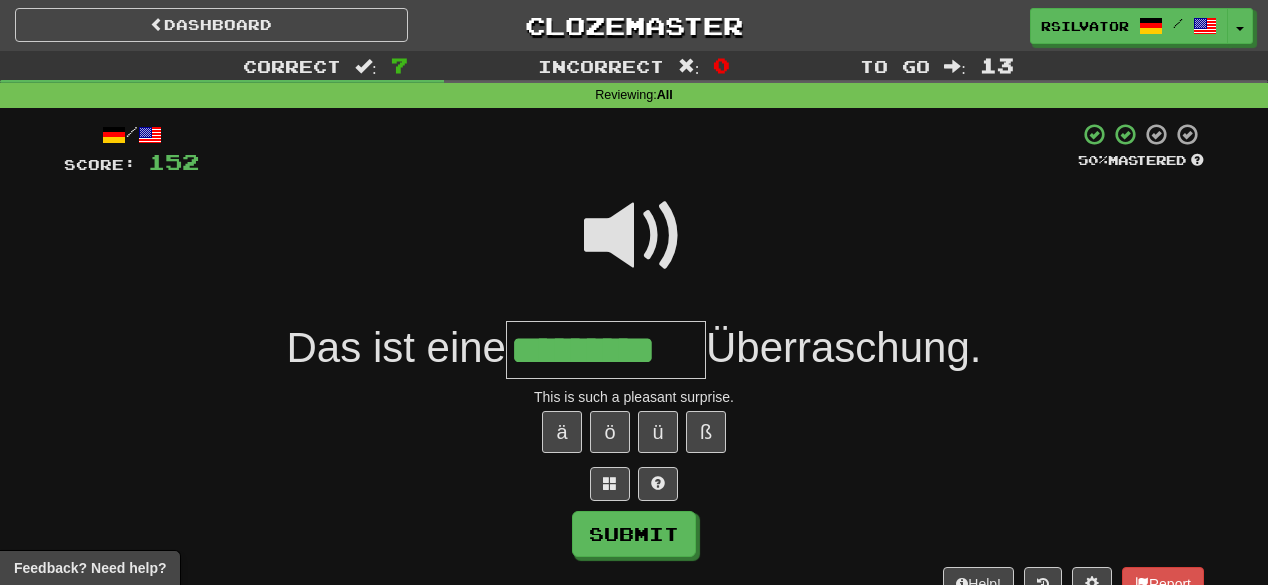 scroll, scrollTop: 0, scrollLeft: 28, axis: horizontal 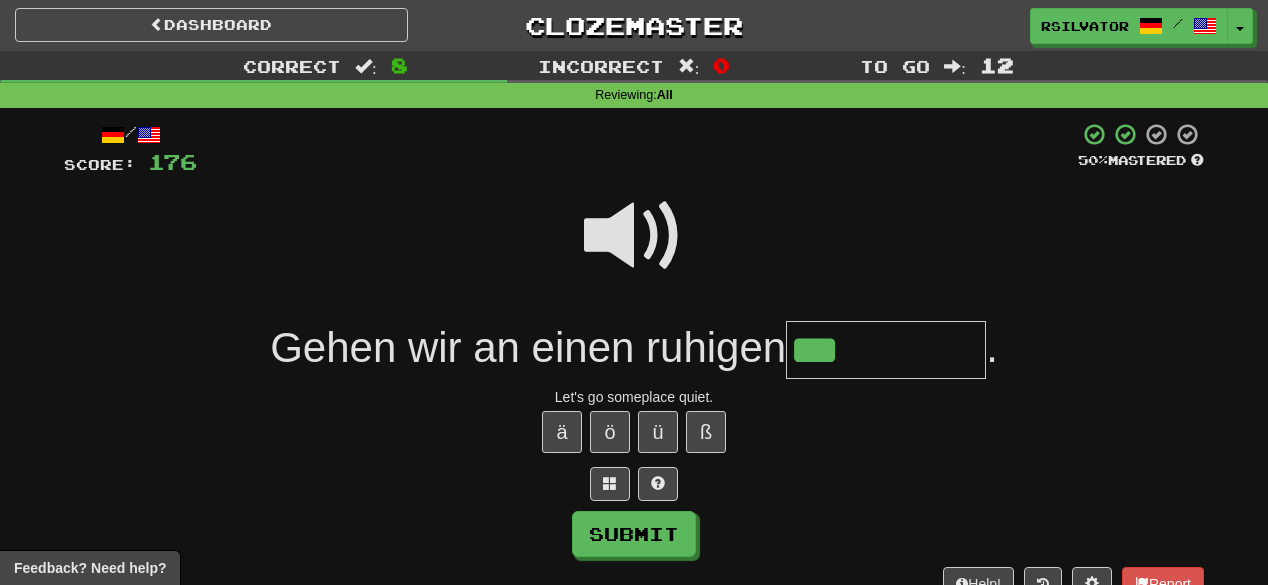 type on "***" 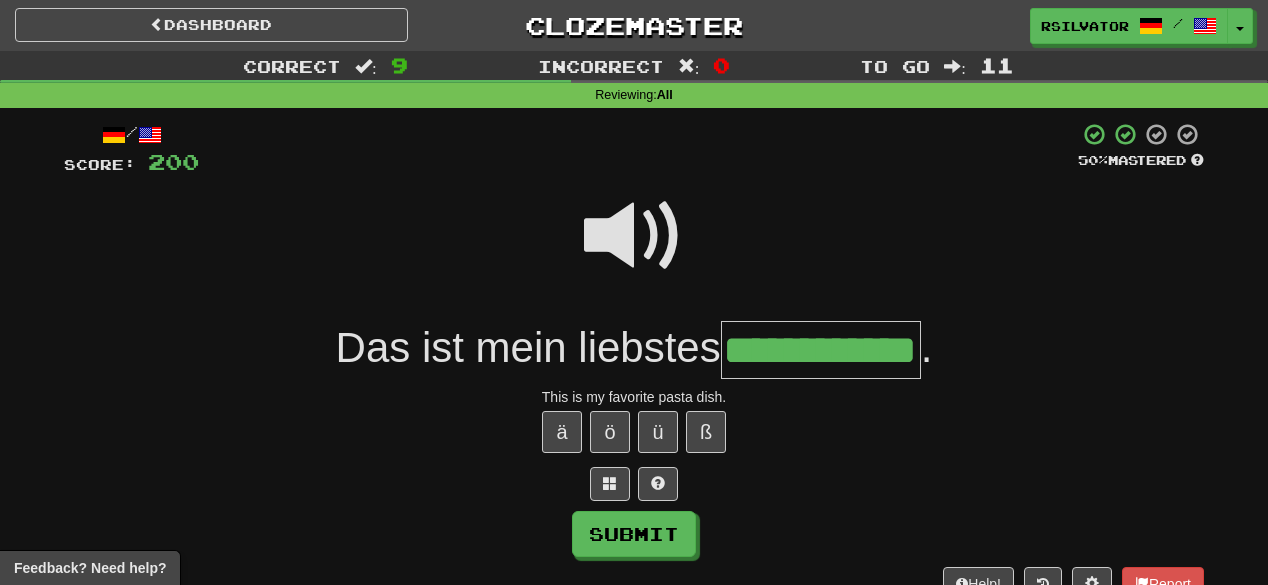 scroll, scrollTop: 0, scrollLeft: 40, axis: horizontal 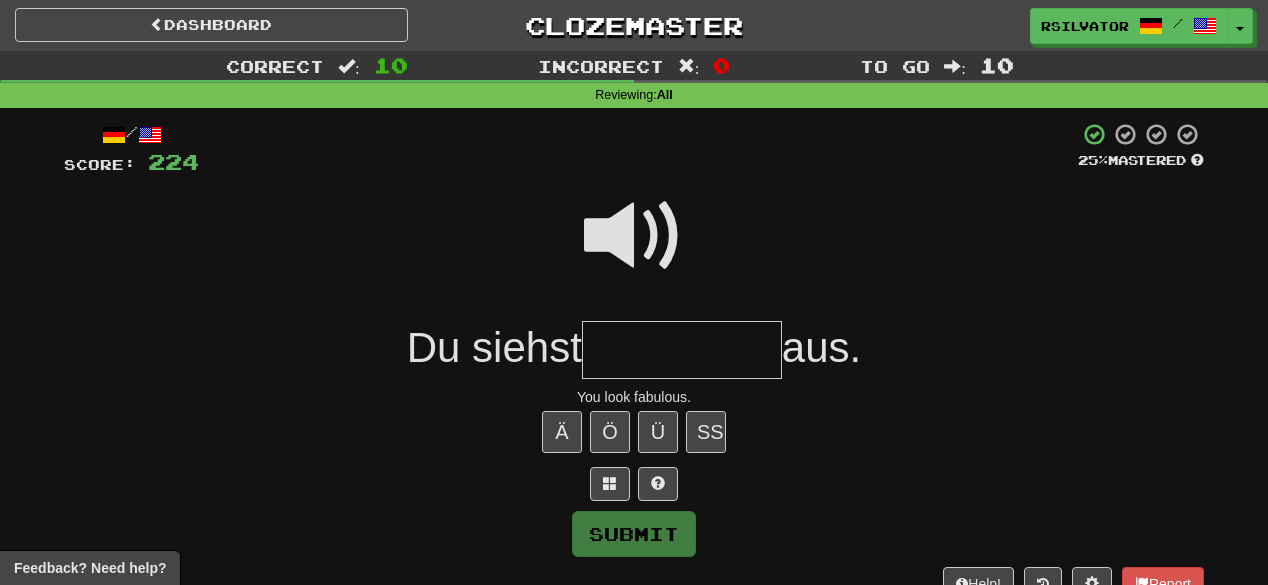 type on "*" 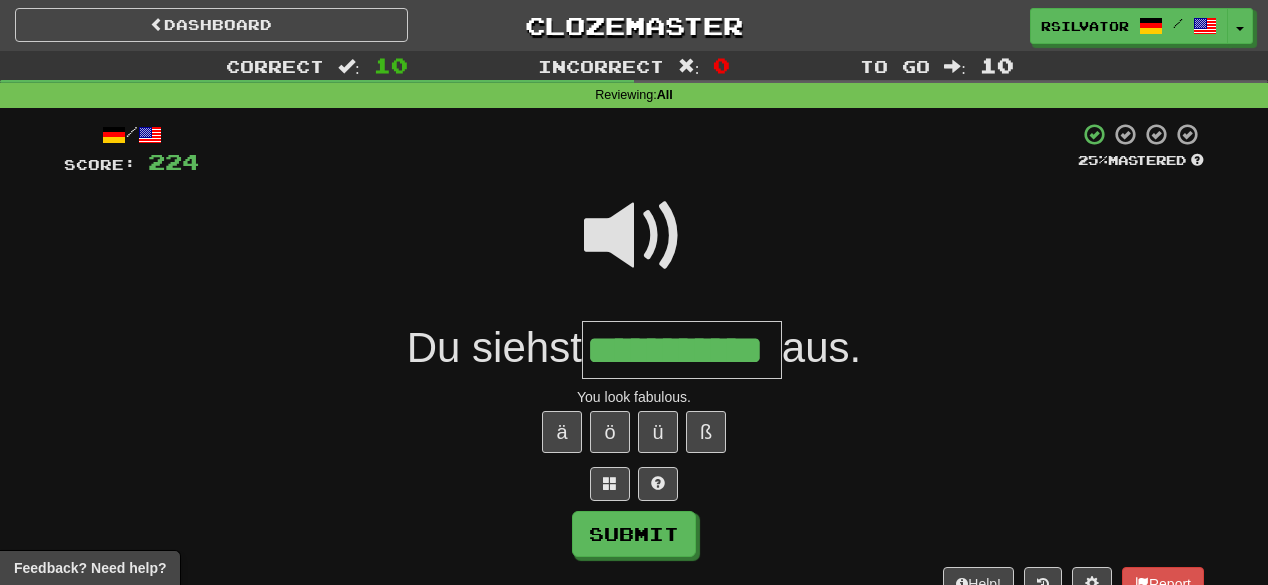 scroll, scrollTop: 0, scrollLeft: 8, axis: horizontal 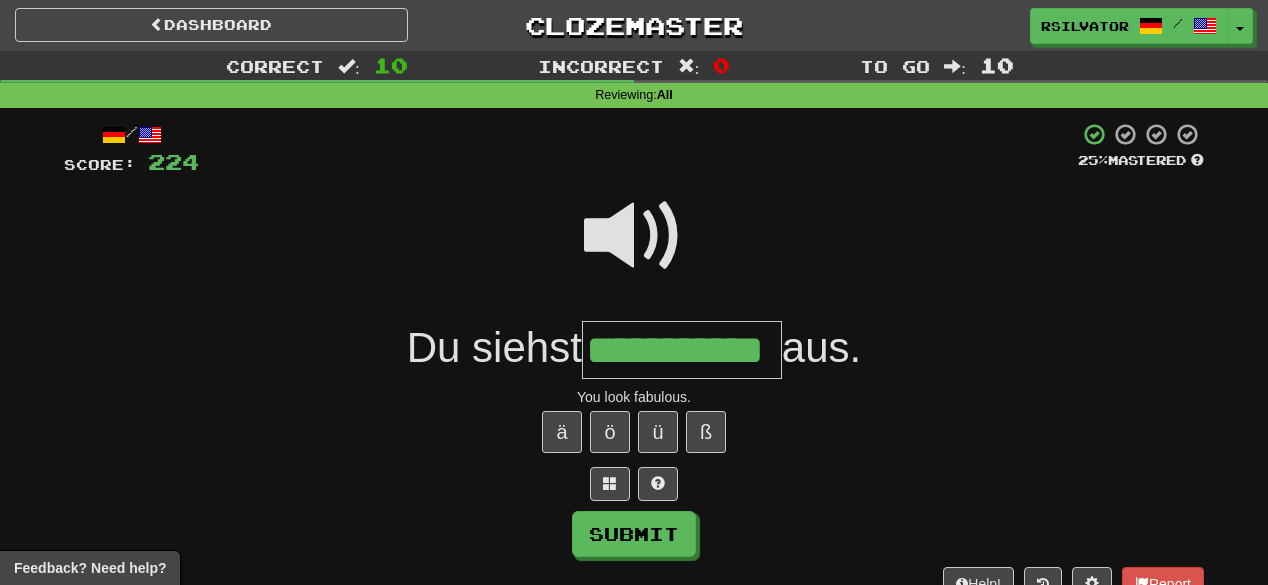 type on "**********" 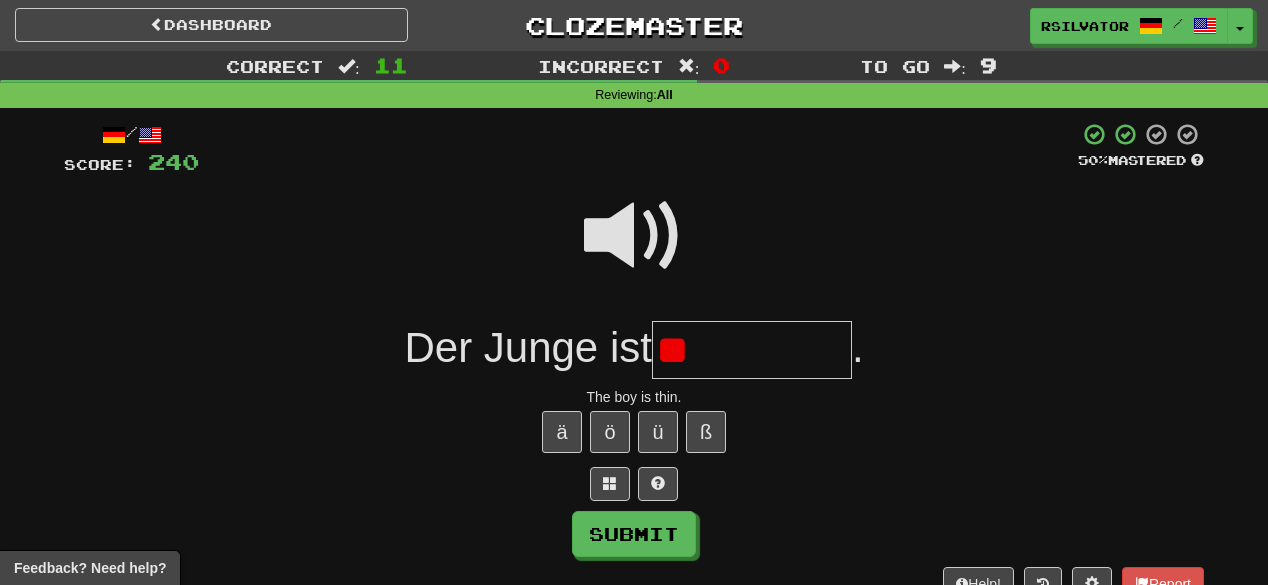 type on "*" 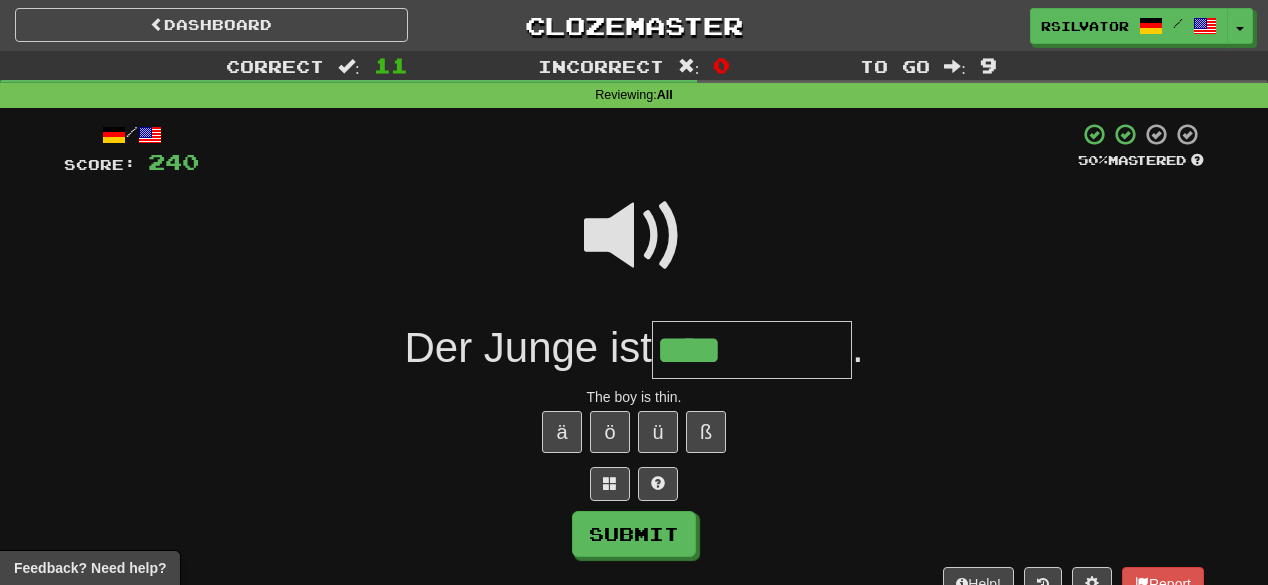 type on "****" 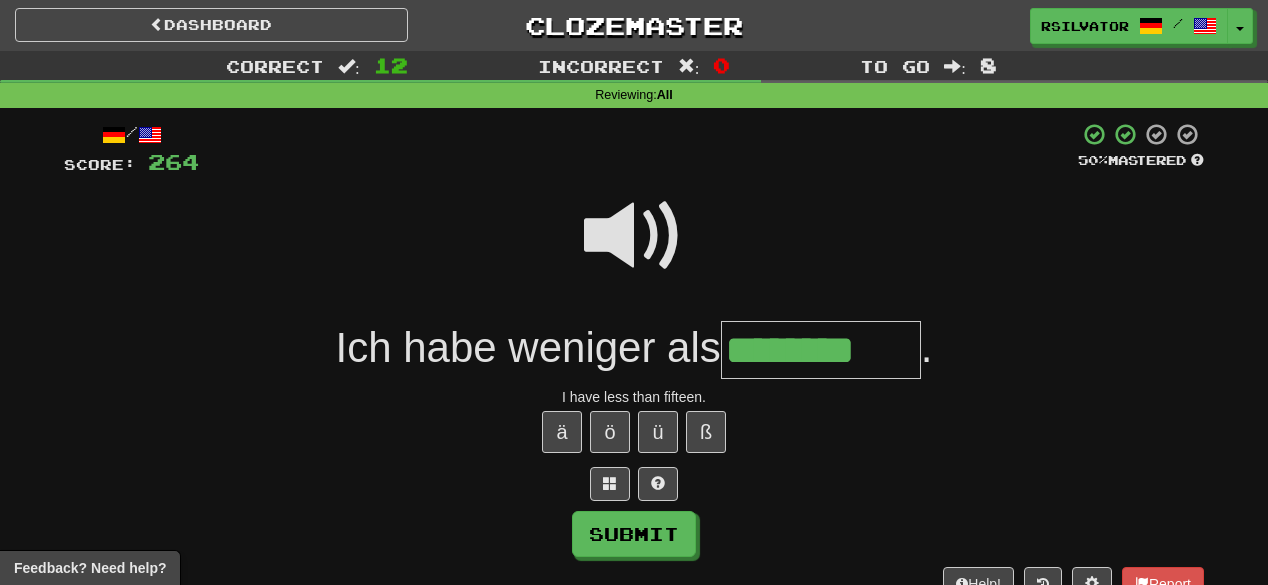 type on "********" 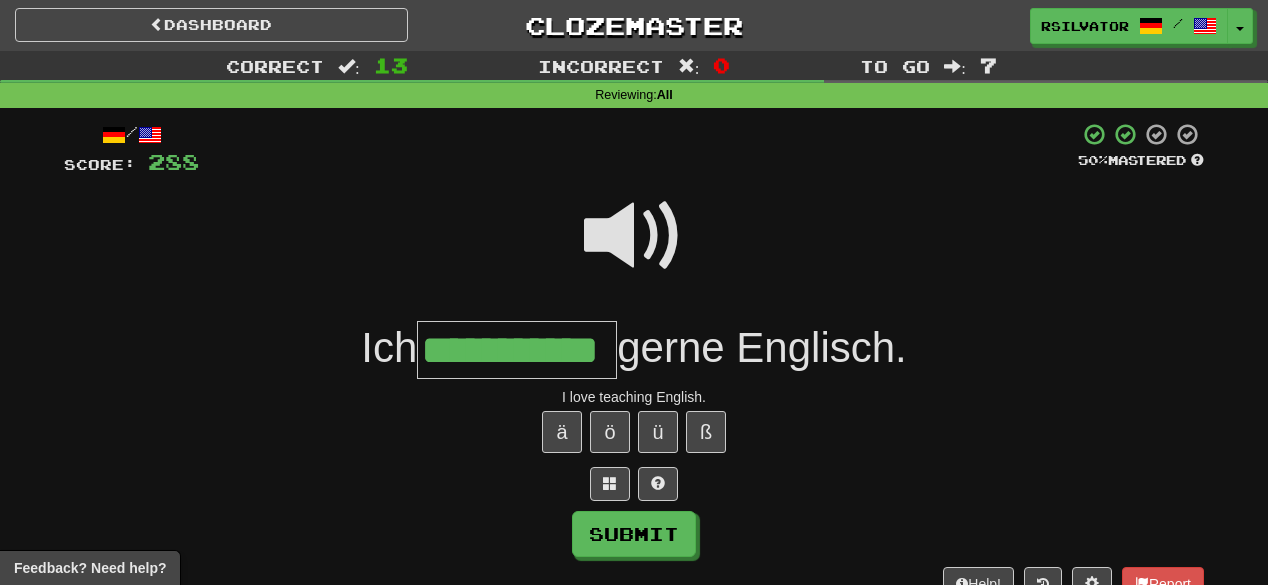 scroll, scrollTop: 0, scrollLeft: 5, axis: horizontal 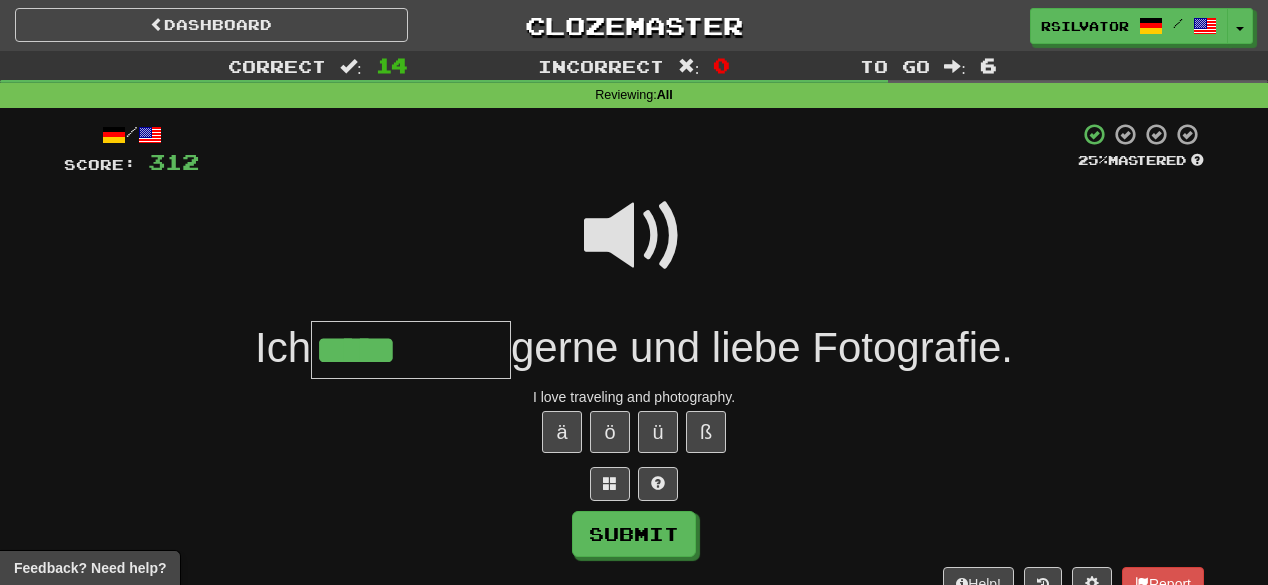 type on "*****" 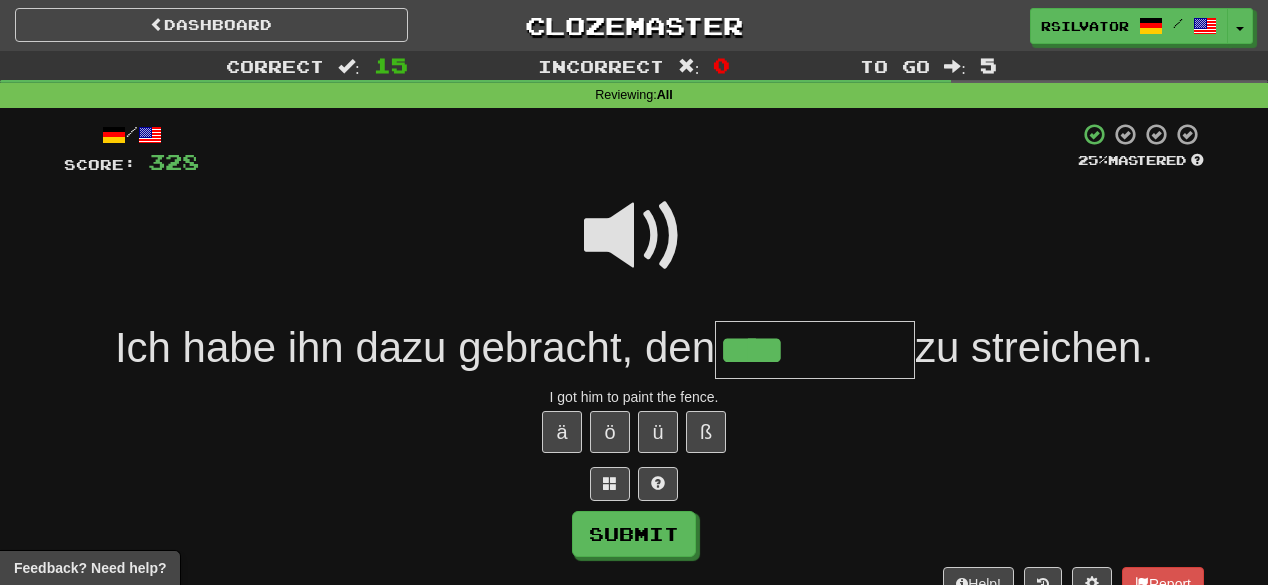 type on "****" 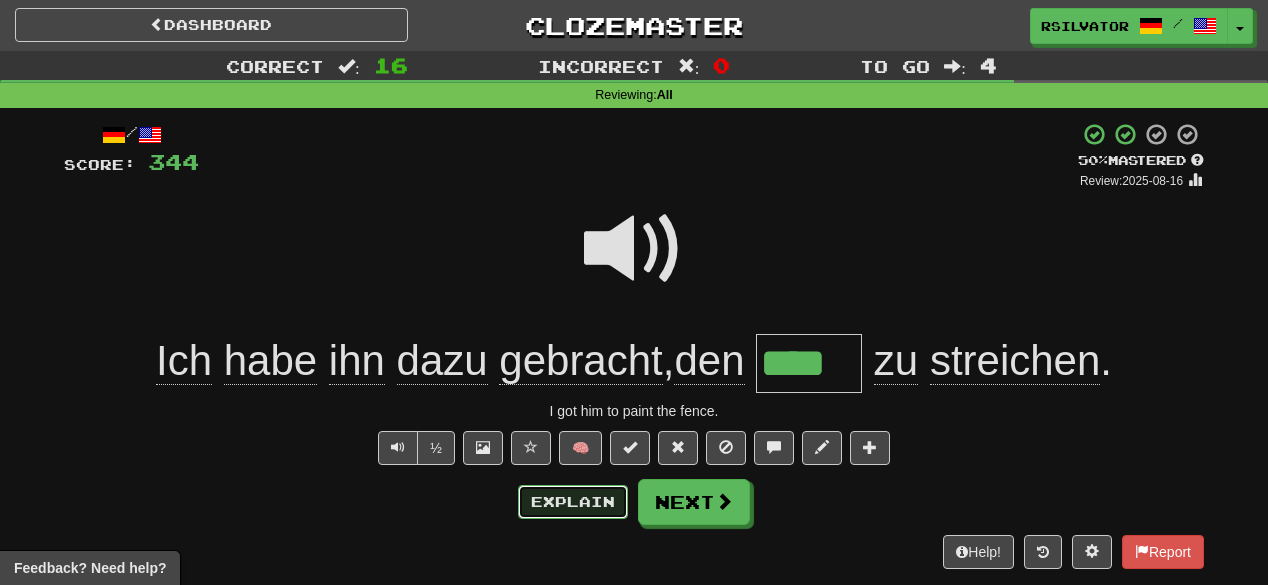 click on "Explain" at bounding box center (573, 502) 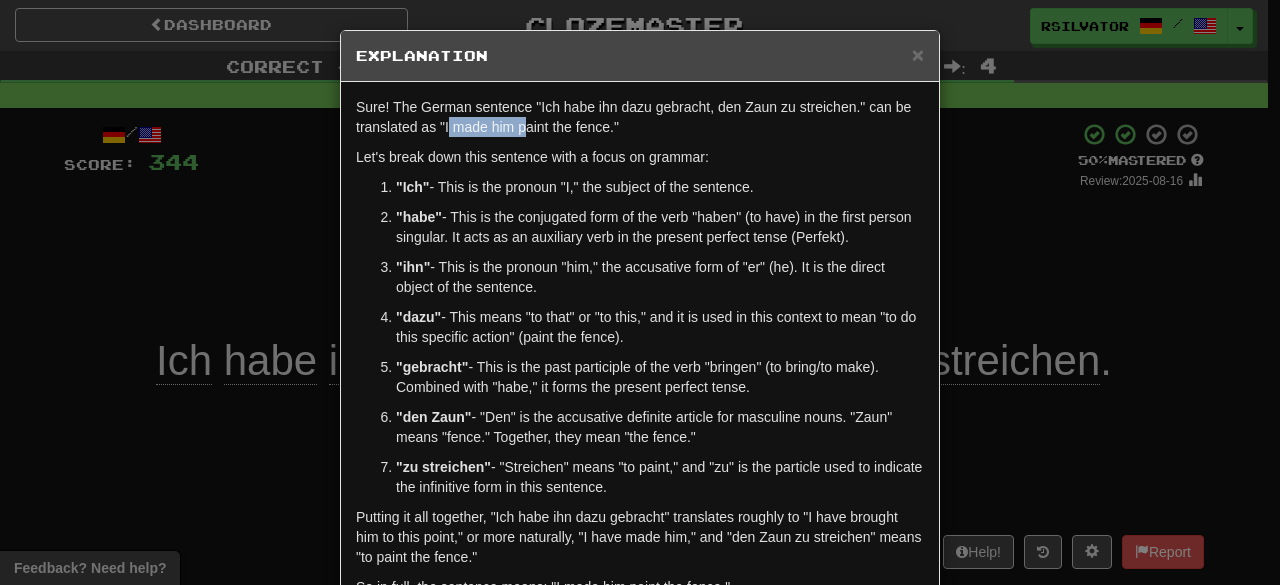 drag, startPoint x: 440, startPoint y: 124, endPoint x: 522, endPoint y: 126, distance: 82.02438 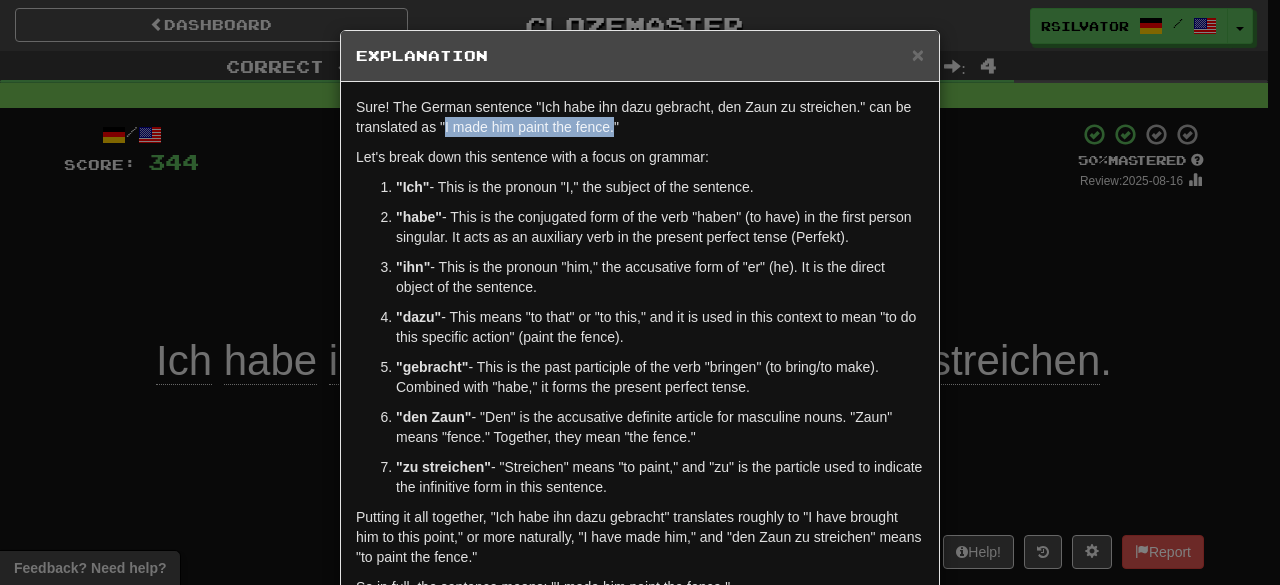 drag, startPoint x: 439, startPoint y: 128, endPoint x: 608, endPoint y: 130, distance: 169.01184 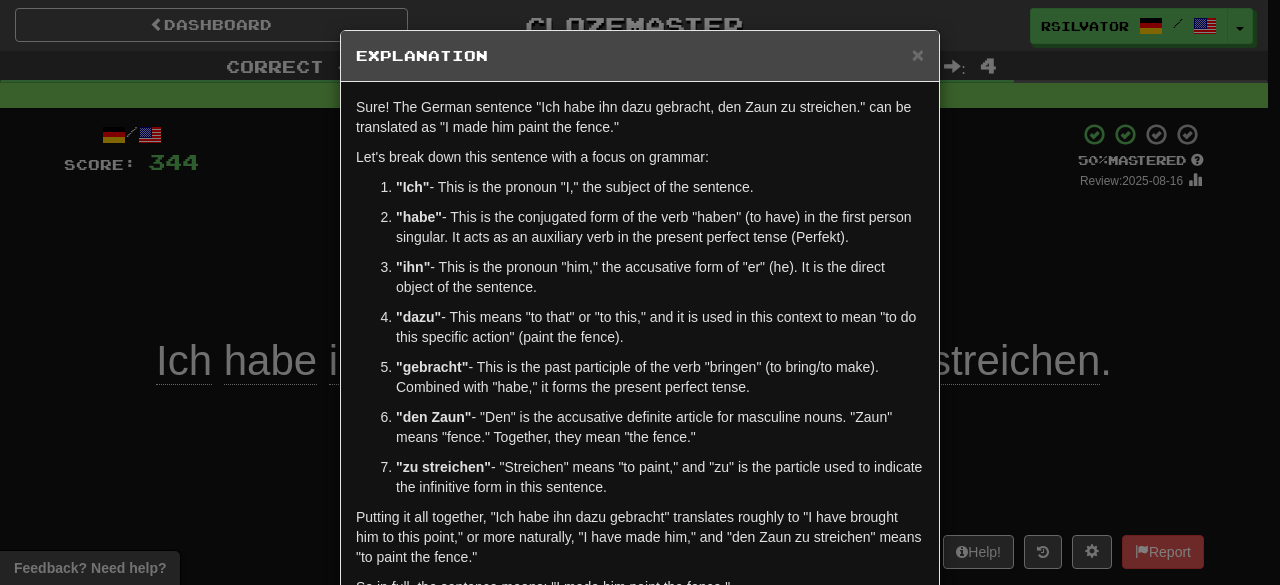 click on "× Explanation Sure! The German sentence "Ich habe ihn dazu gebracht, den Zaun zu streichen." can be translated as "I made him paint the fence."
Let's break down this sentence with a focus on grammar:
"Ich"  - This is the pronoun "I," the subject of the sentence.
"habe"  - This is the conjugated form of the verb "haben" (to have) in the first person singular. It acts as an auxiliary verb in the present perfect tense (Perfekt).
"ihn"  - This is the pronoun "him," the accusative form of "er" (he). It is the direct object of the sentence.
"dazu"  - This means "to that" or "to this," and it is used in this context to mean "to do this specific action" (paint the fence).
"gebracht"  - This is the past participle of the verb "bringen" (to bring/to make). Combined with "habe," it forms the present perfect tense.
"den Zaun"  - "Den" is the accusative definite article for masculine nouns. "Zaun" means "fence." Together, they mean "the fence."
"zu streichen"" at bounding box center [640, 292] 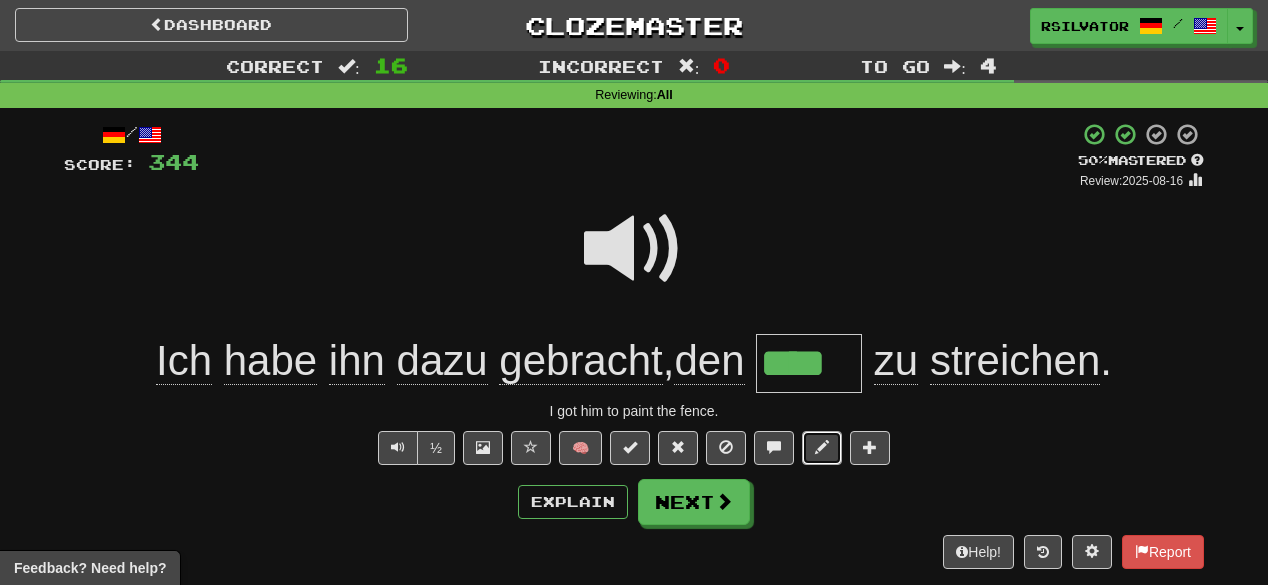click at bounding box center (822, 448) 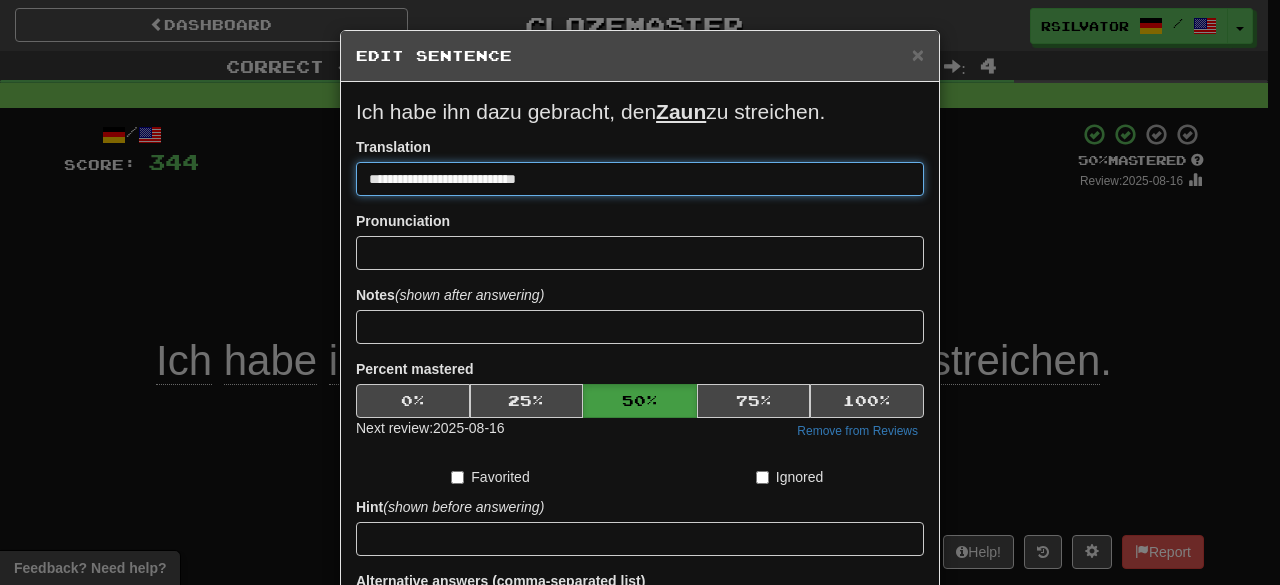 paste 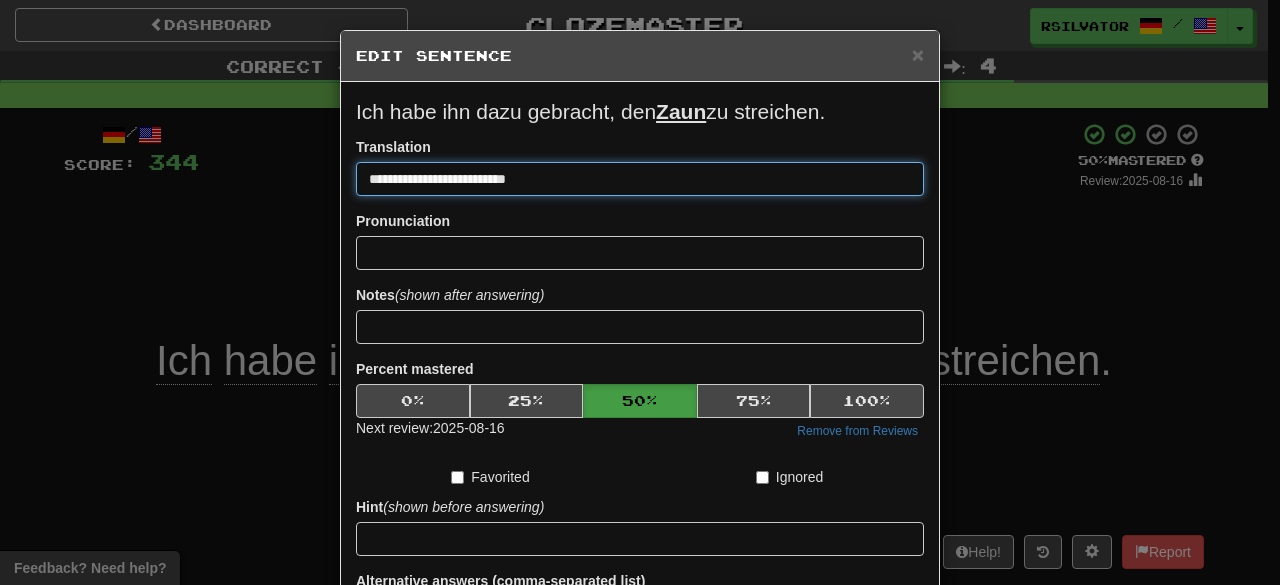 type on "**********" 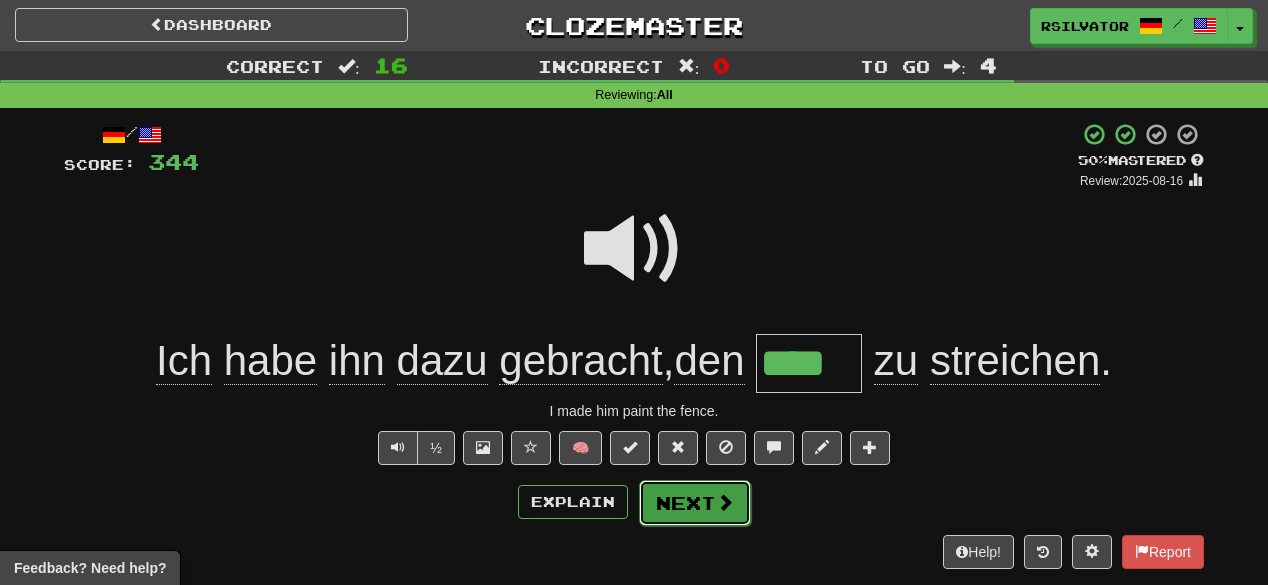 click on "Next" at bounding box center (695, 503) 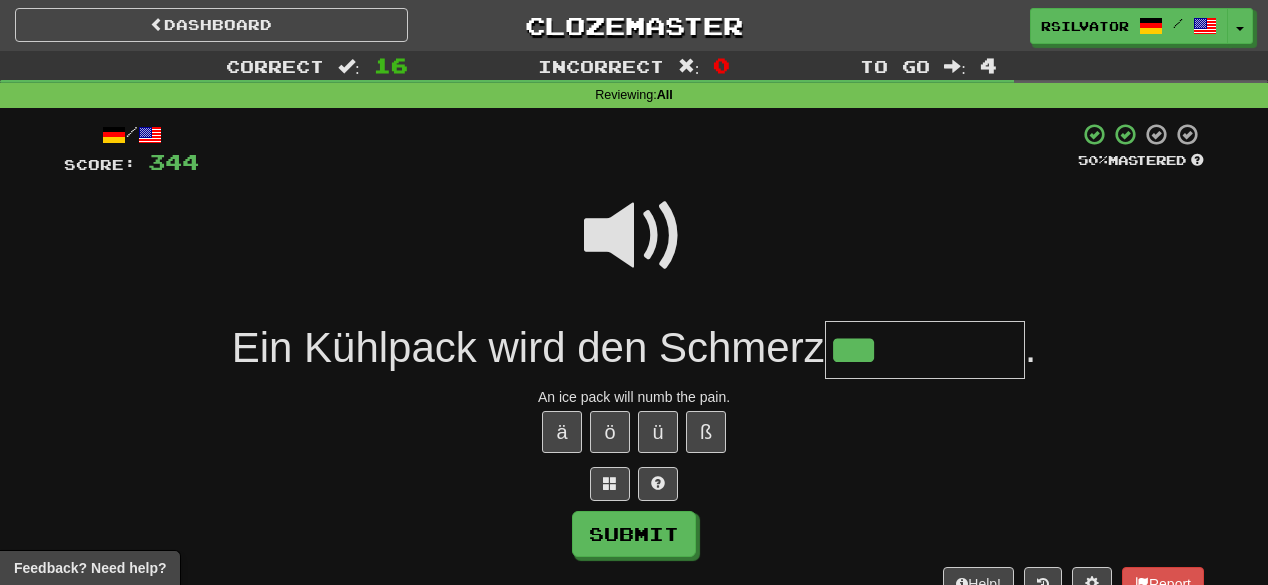 click at bounding box center [634, 236] 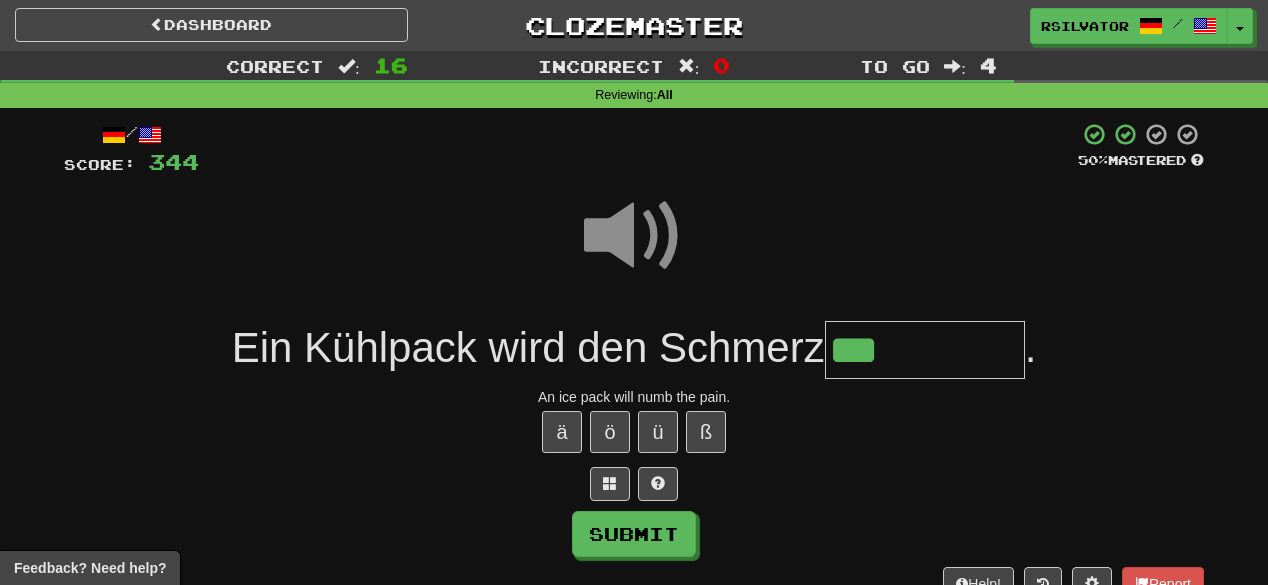 click on "***" at bounding box center (925, 350) 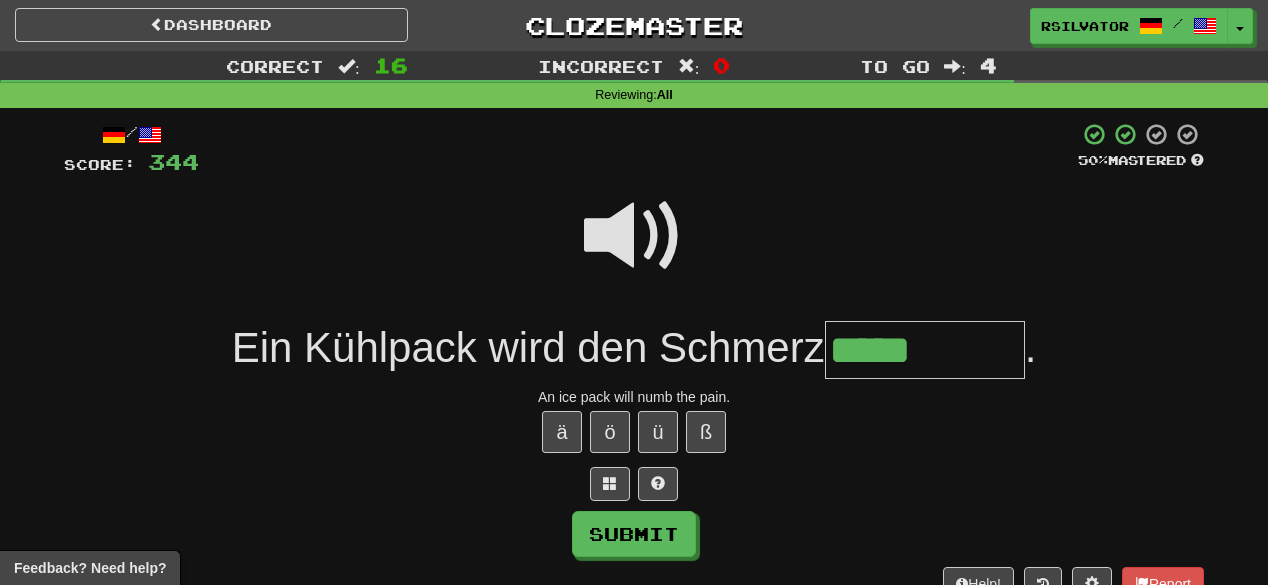 click at bounding box center [634, 236] 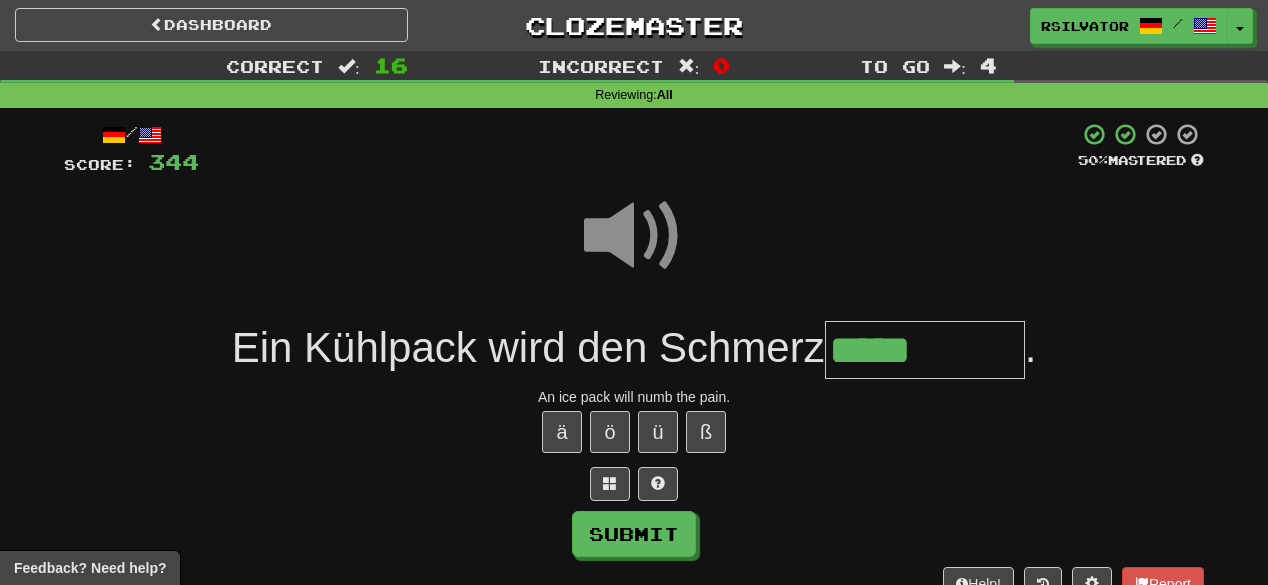 click on "*****" at bounding box center [925, 350] 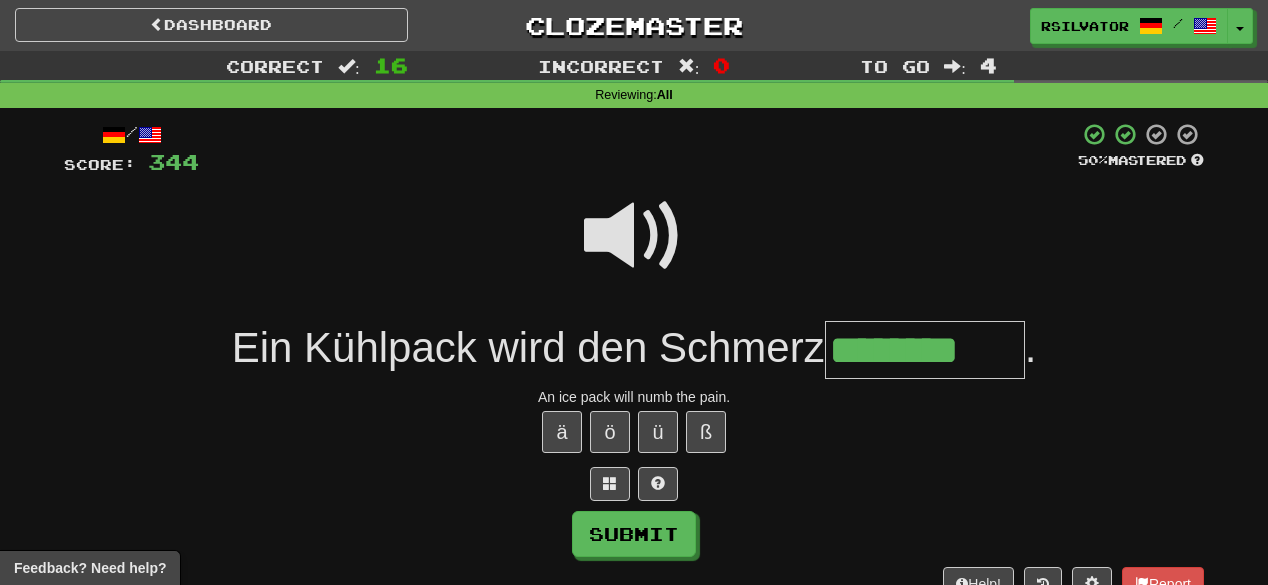 type on "********" 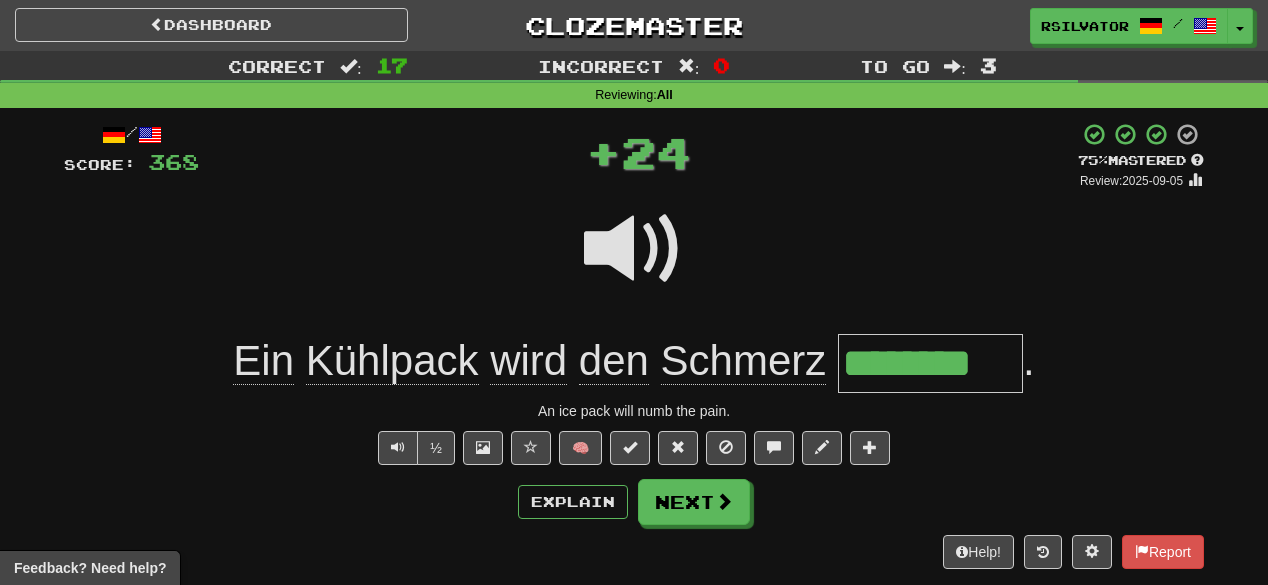 click on "********" at bounding box center [930, 363] 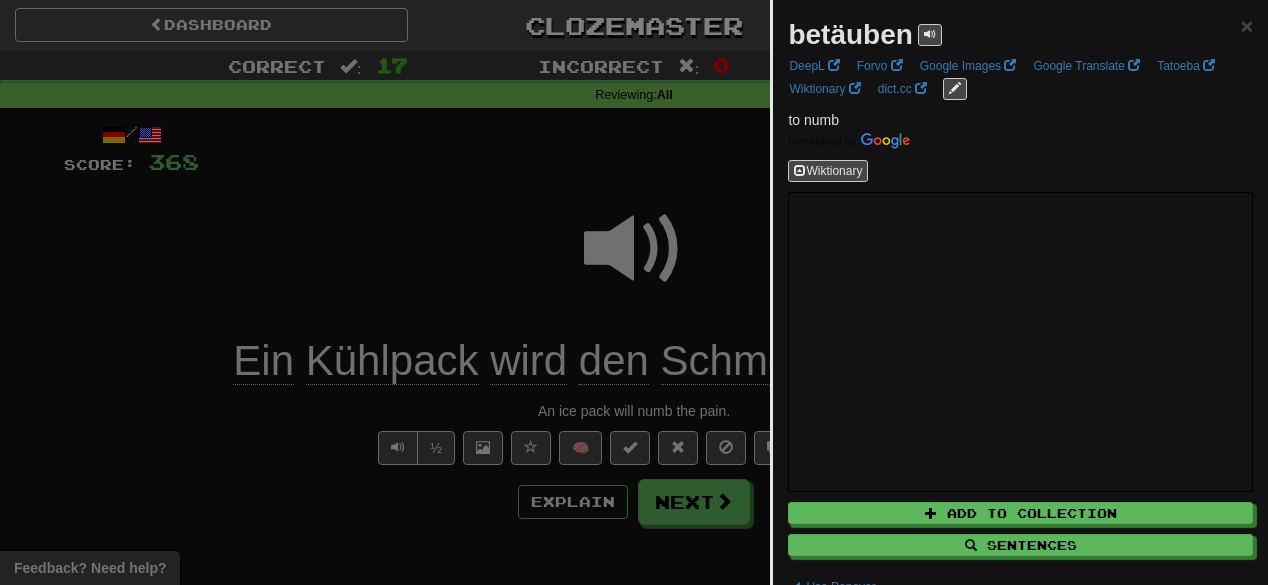 click at bounding box center [634, 292] 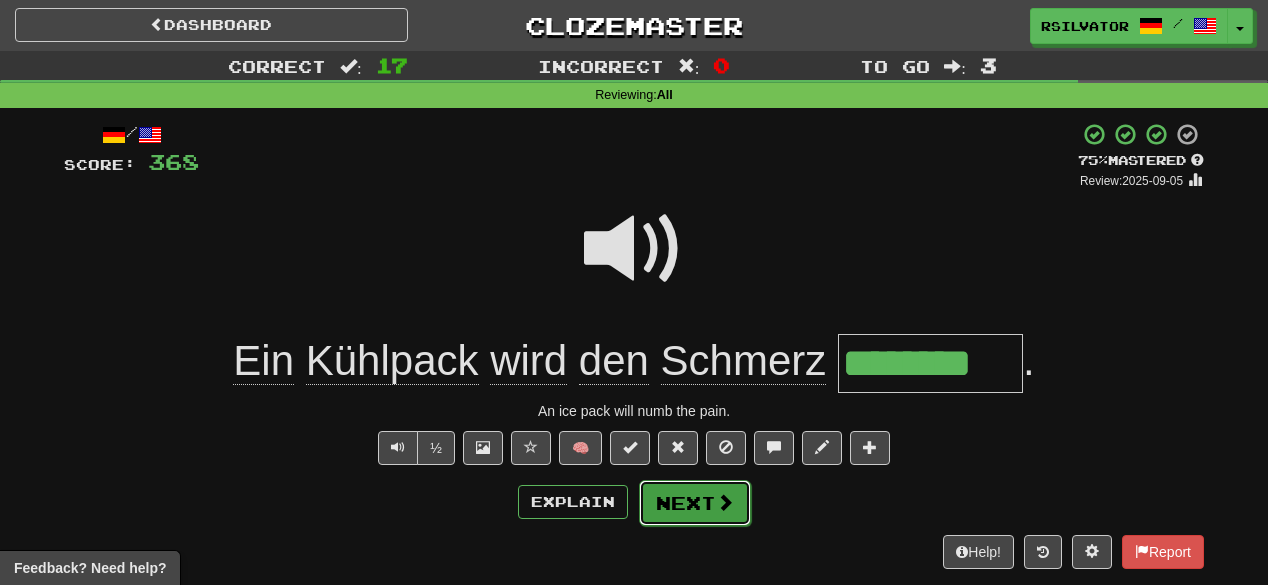 click on "Next" at bounding box center (695, 503) 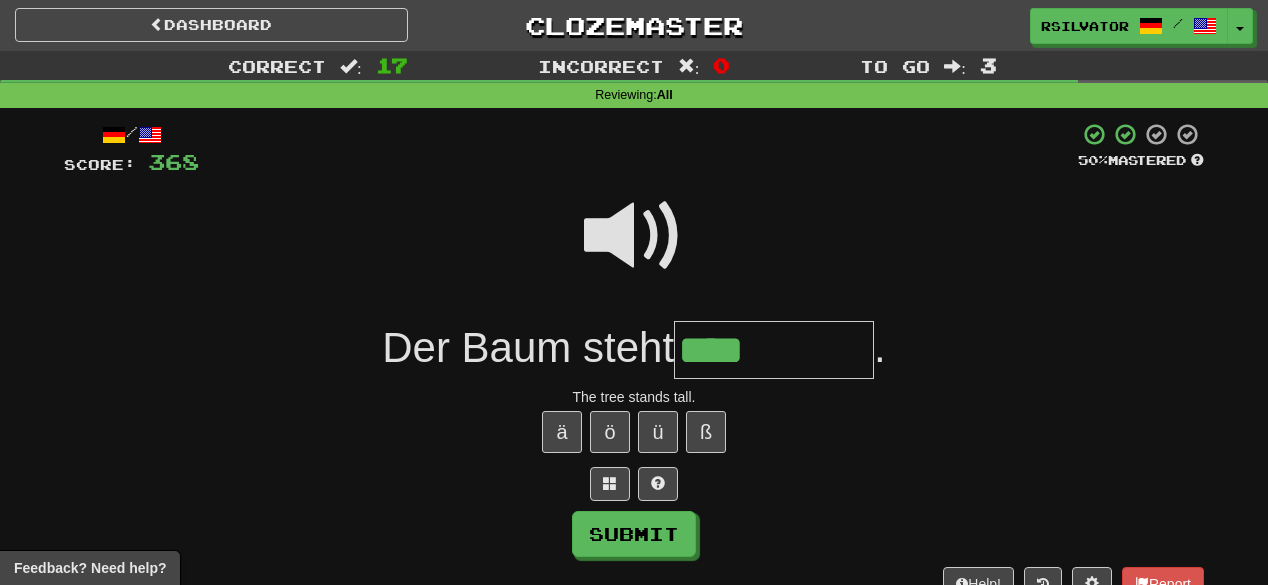 type on "****" 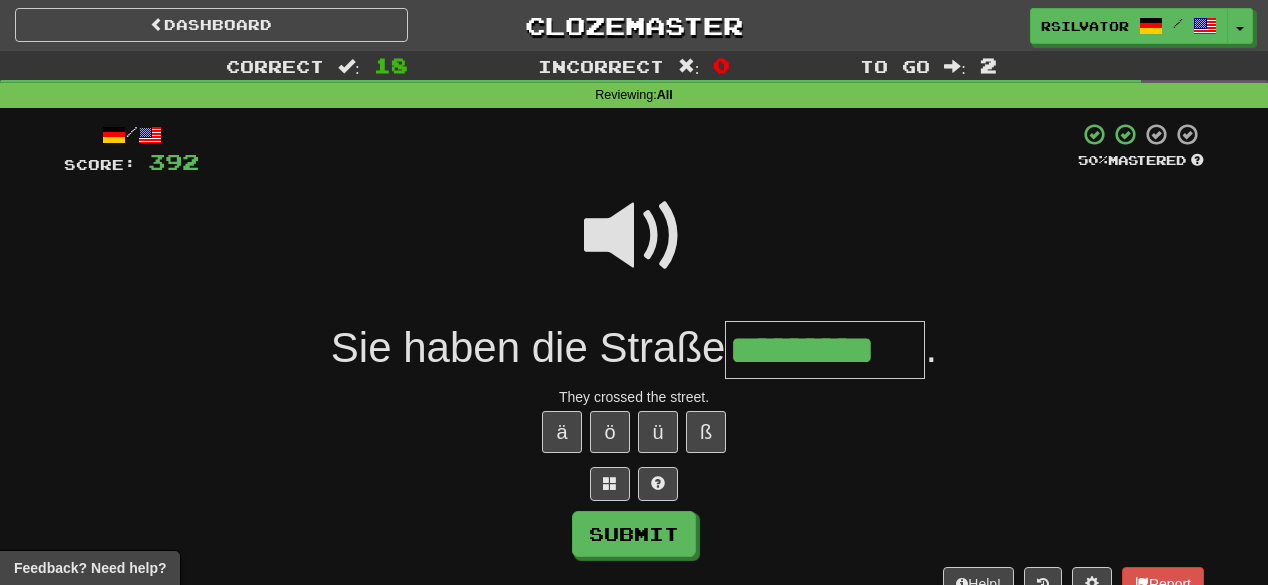type on "*********" 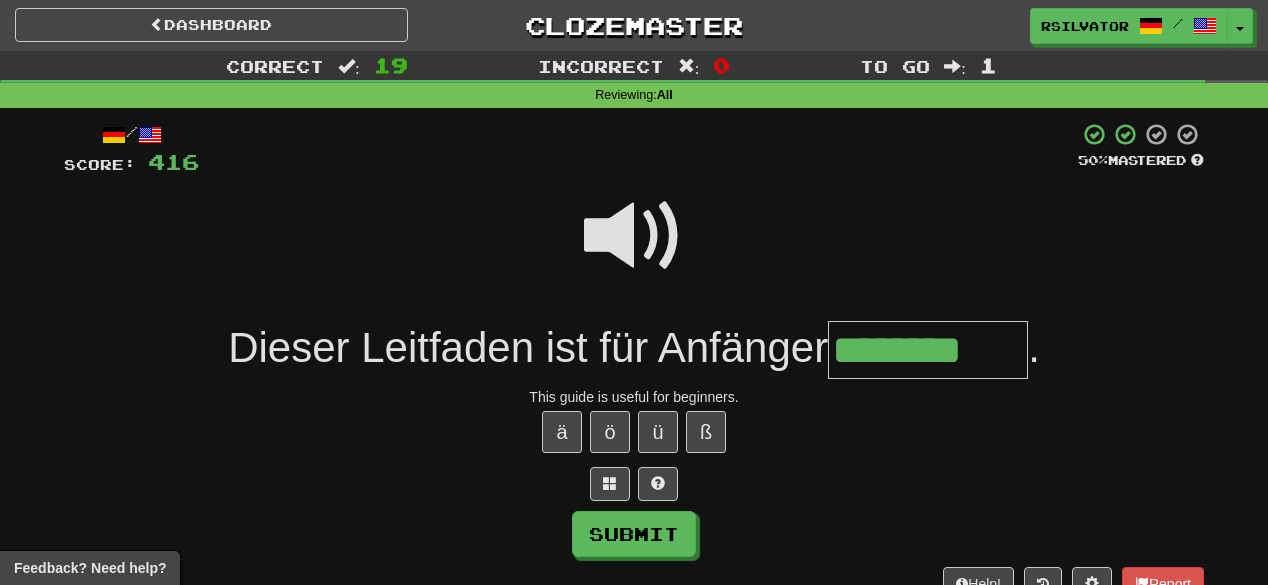 type on "********" 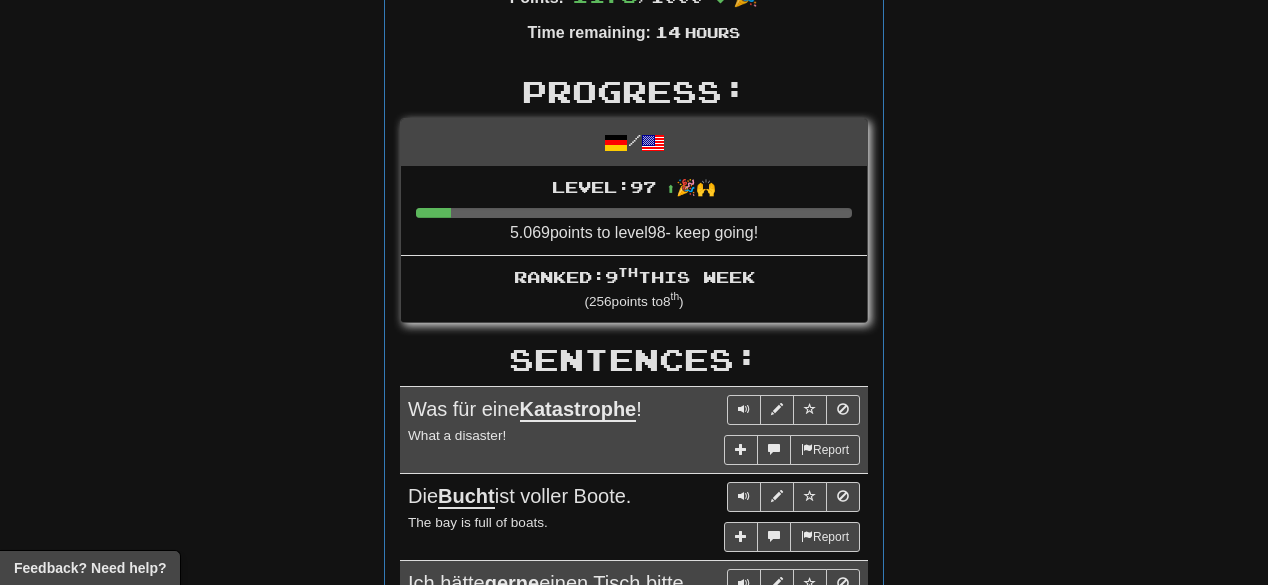 scroll, scrollTop: 720, scrollLeft: 0, axis: vertical 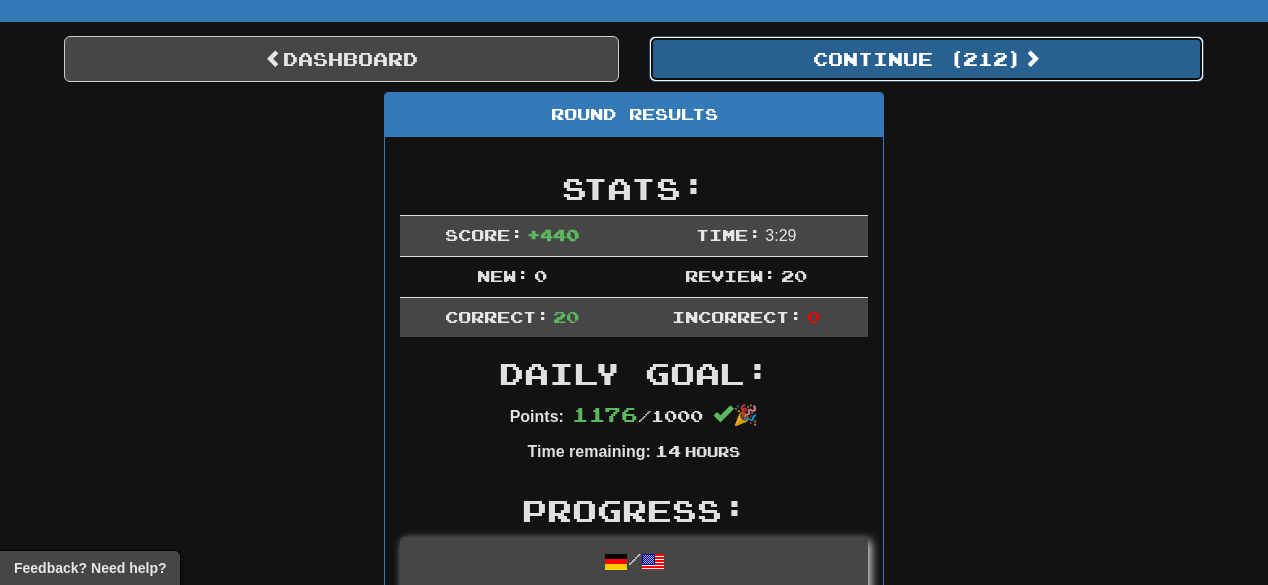click on "Continue ( 212 )" at bounding box center (926, 59) 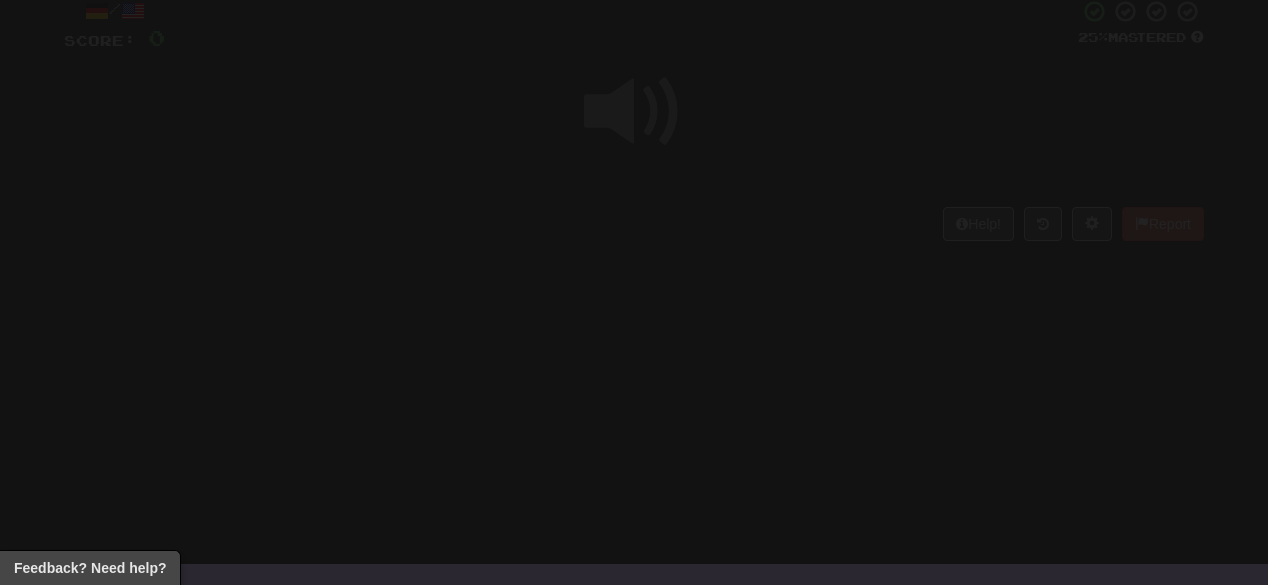scroll, scrollTop: 5, scrollLeft: 0, axis: vertical 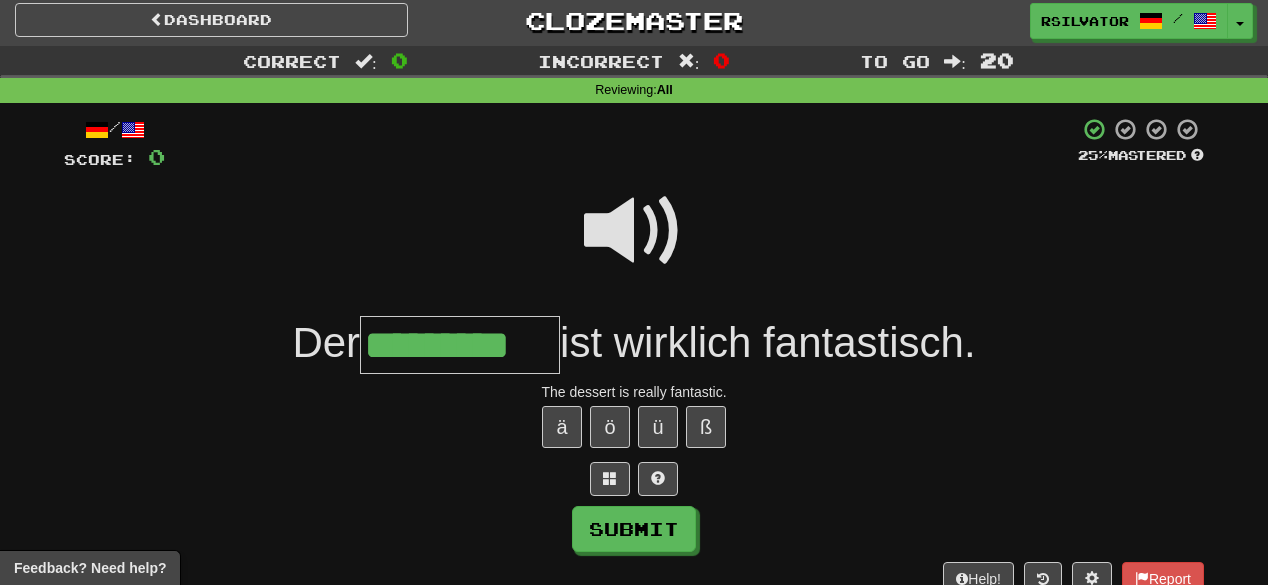 type on "*********" 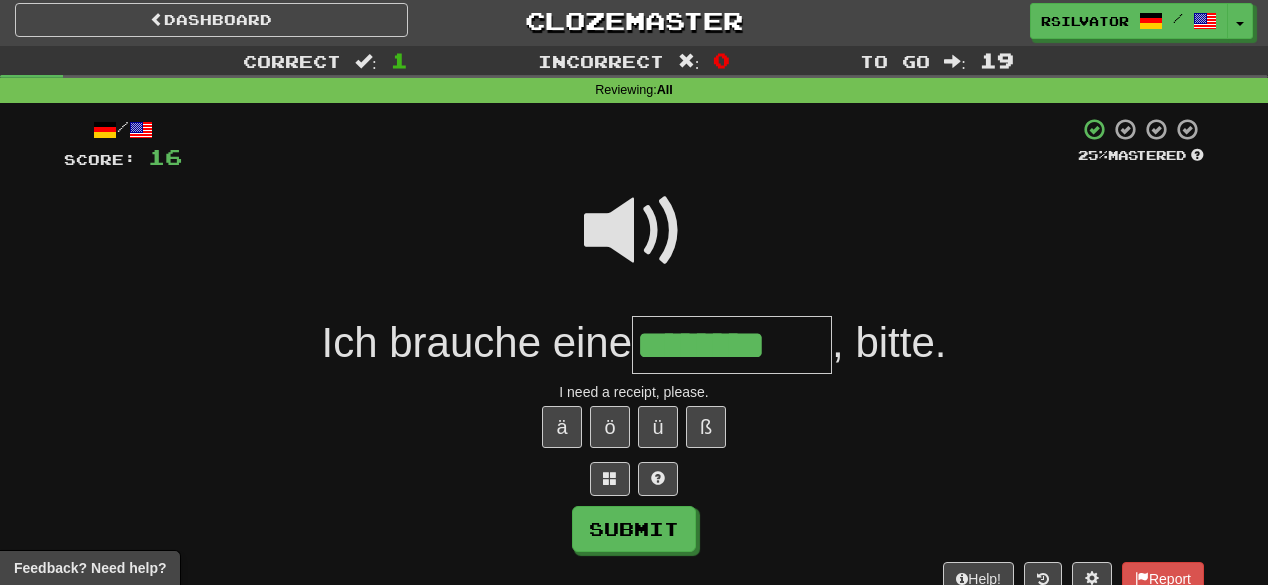 type on "********" 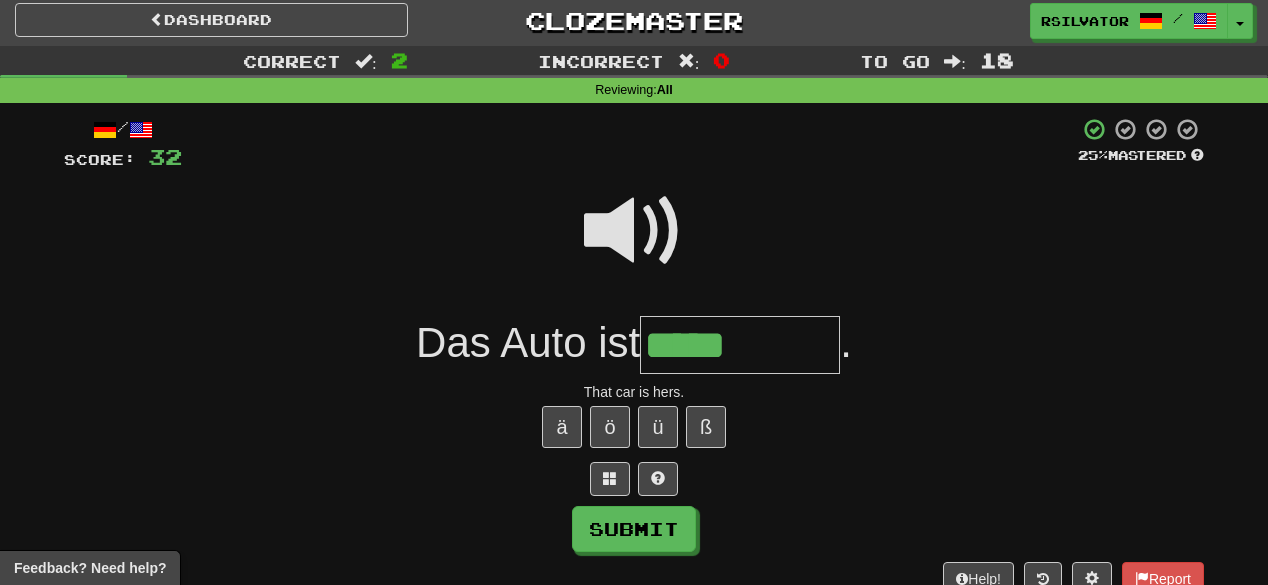 type on "*****" 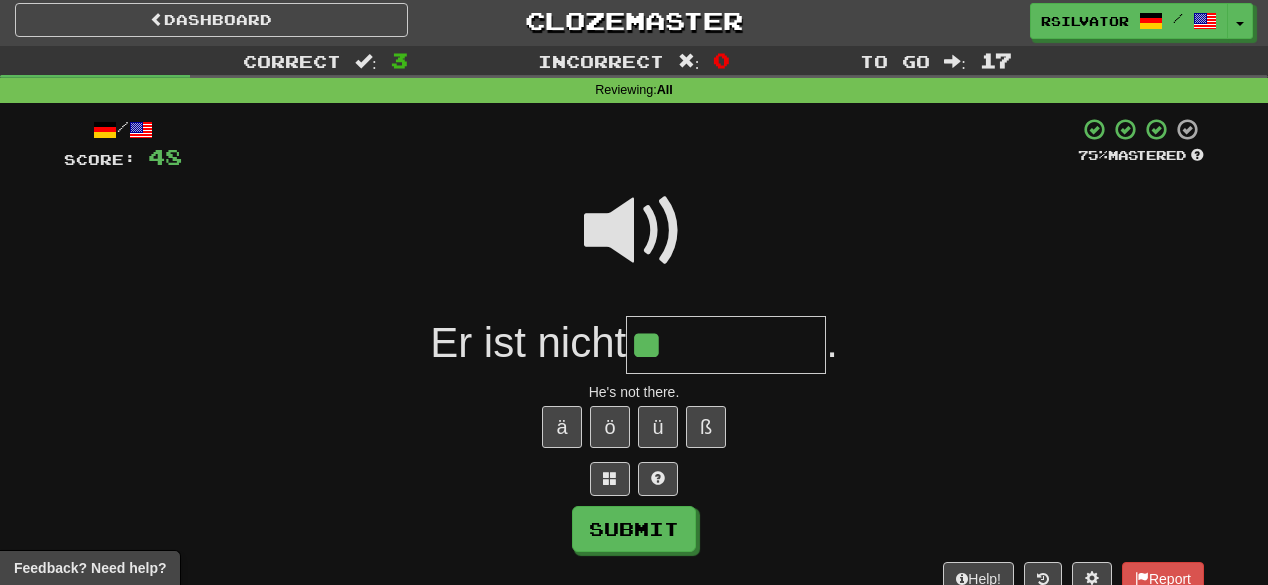 type on "**" 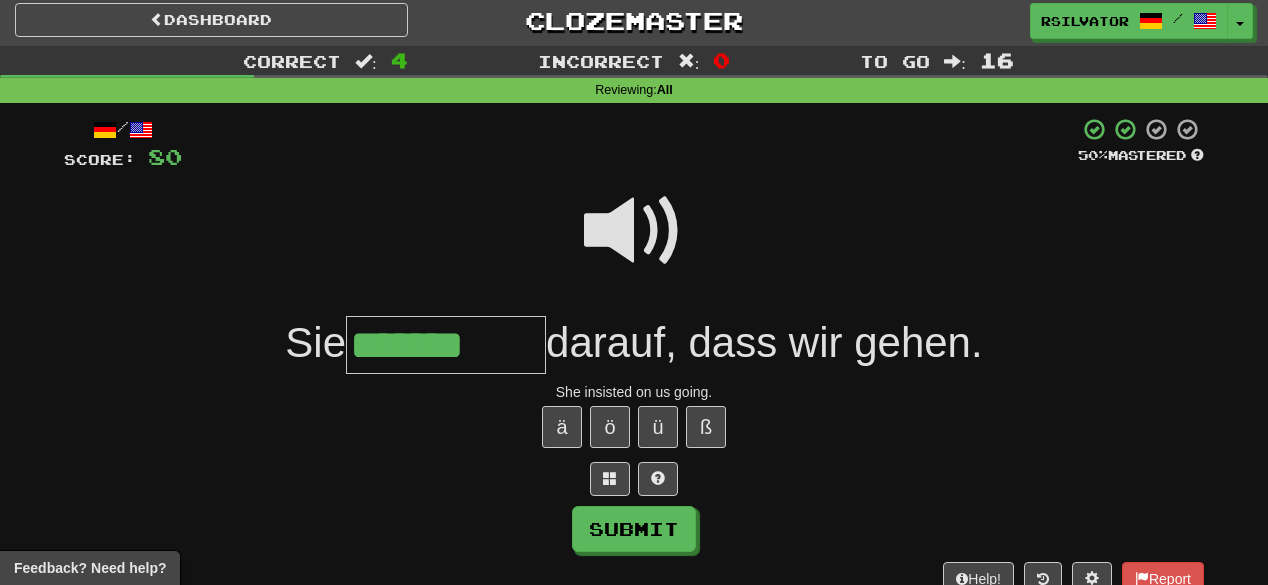 type on "*******" 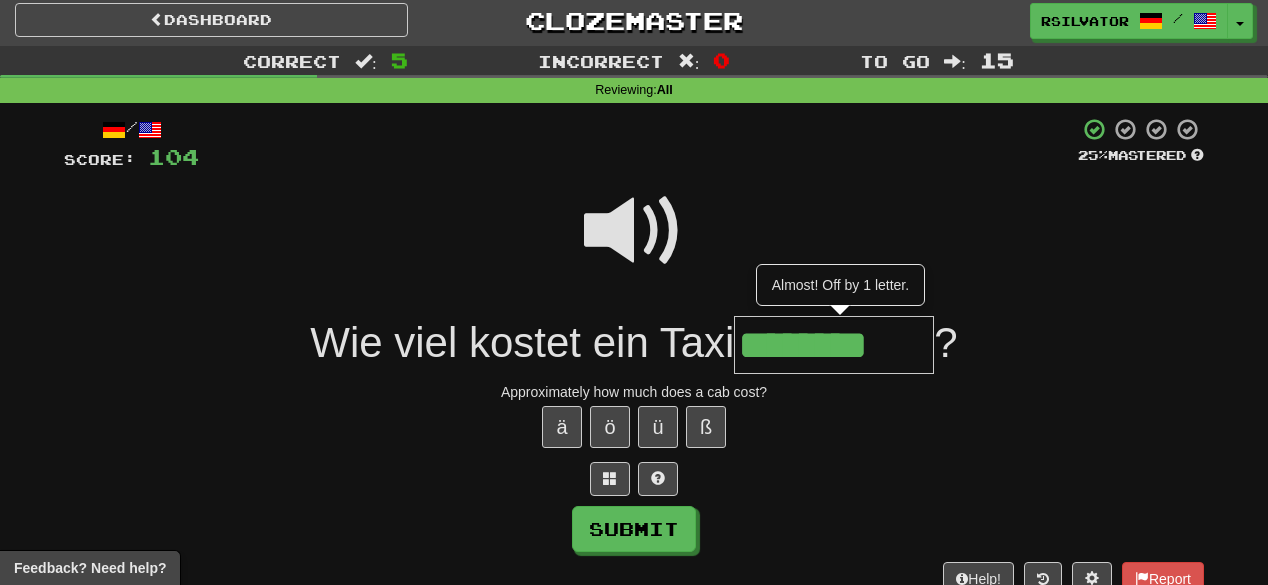 type on "********" 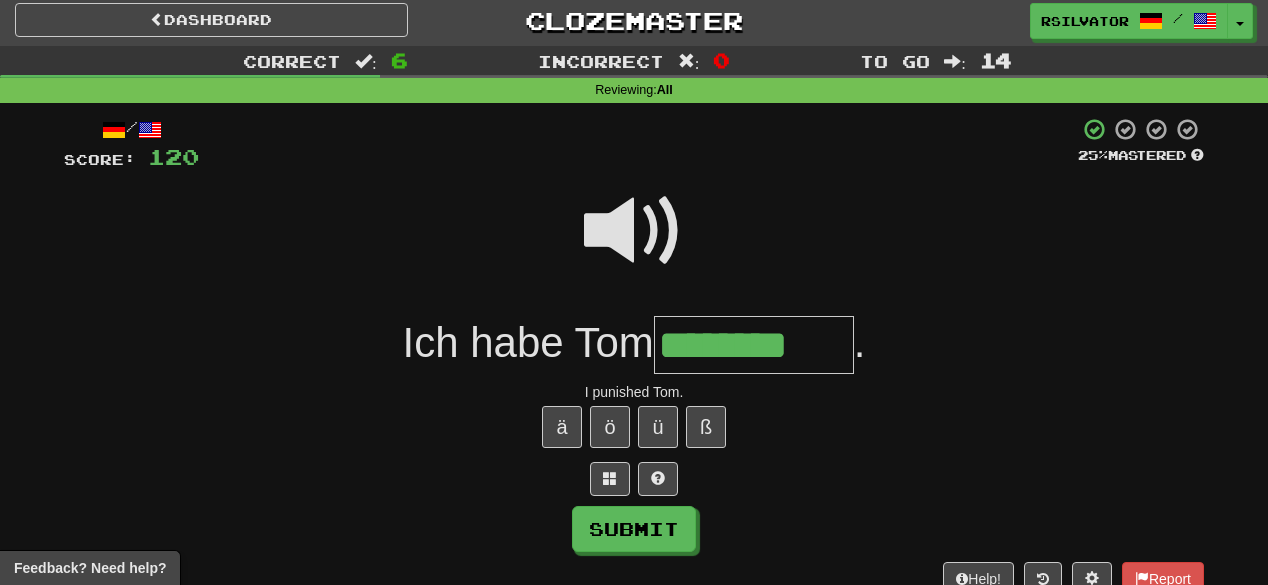 type on "********" 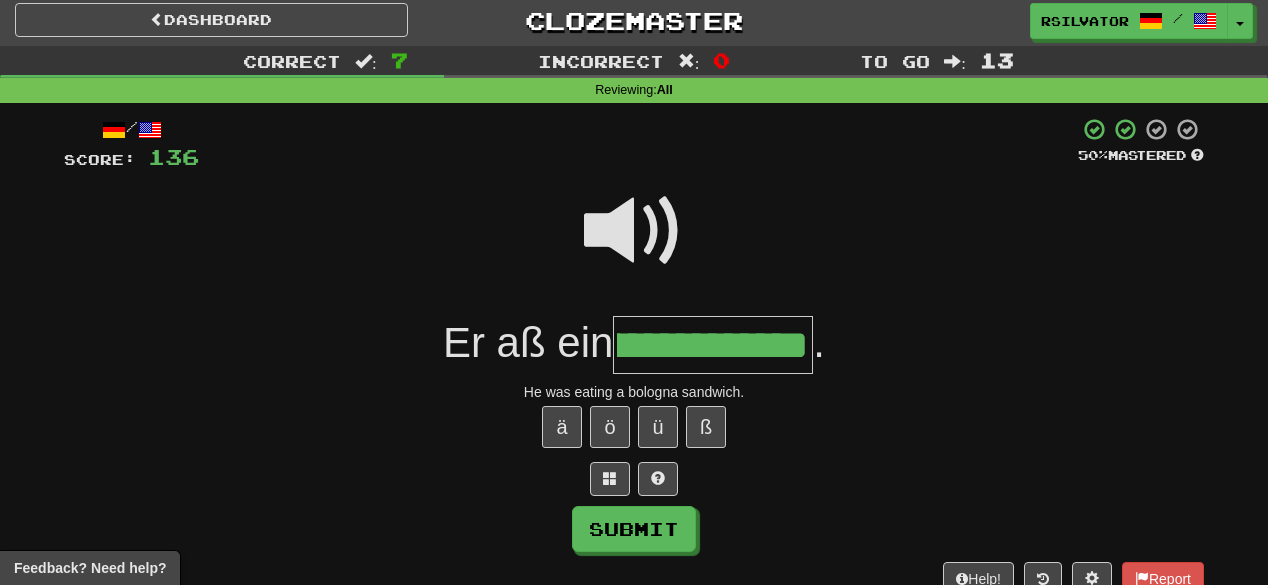 scroll, scrollTop: 0, scrollLeft: 157, axis: horizontal 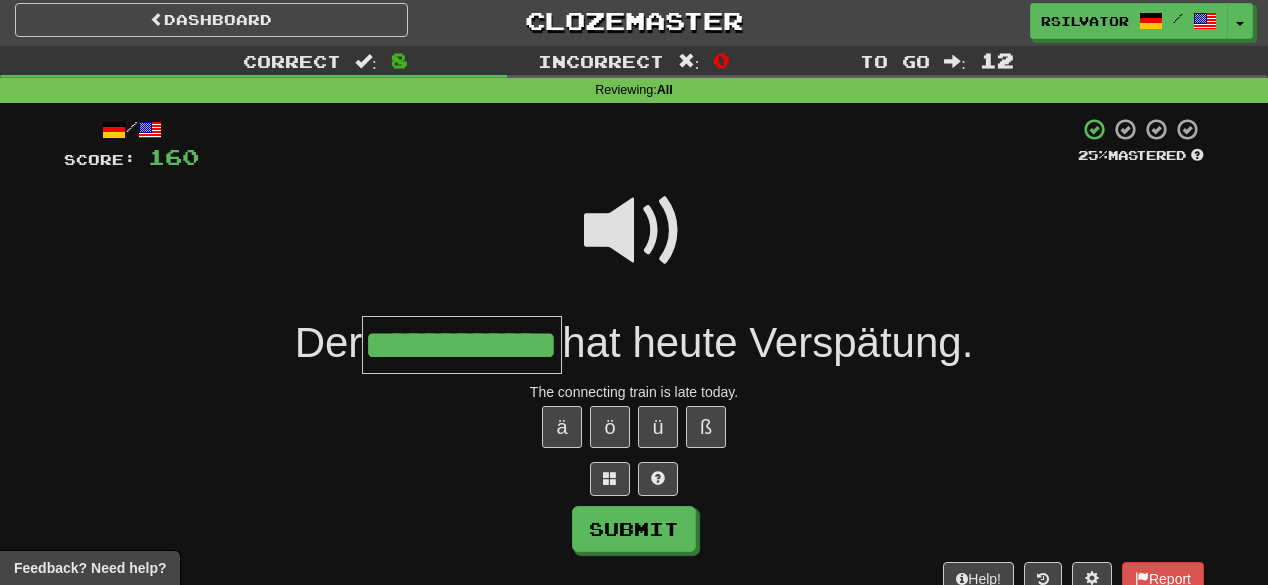 type on "**********" 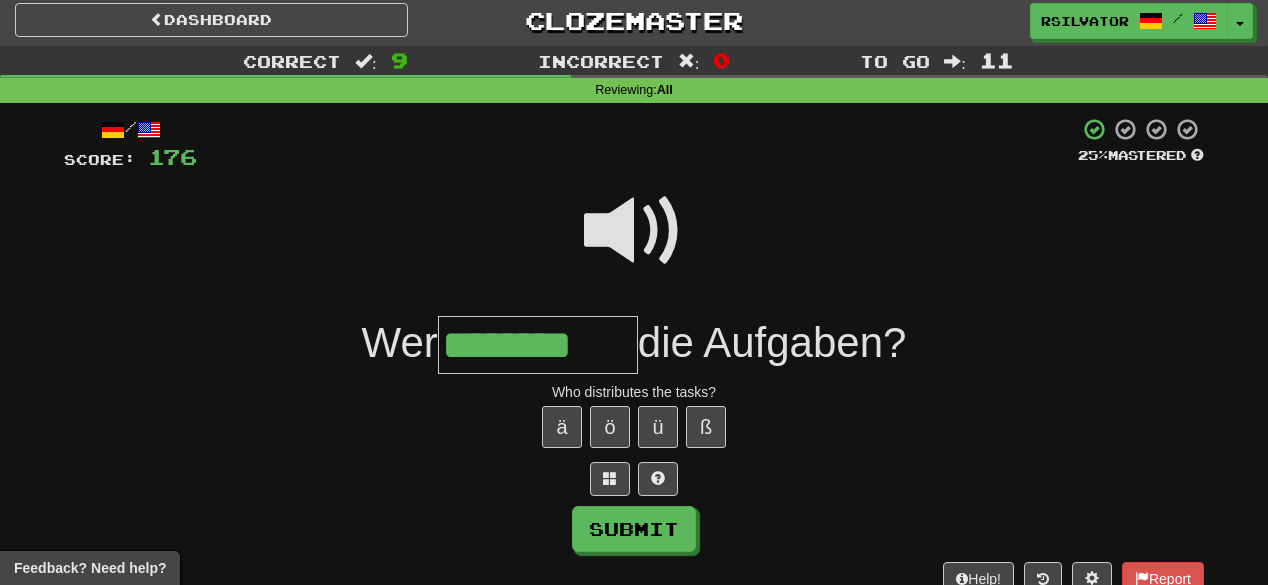type on "********" 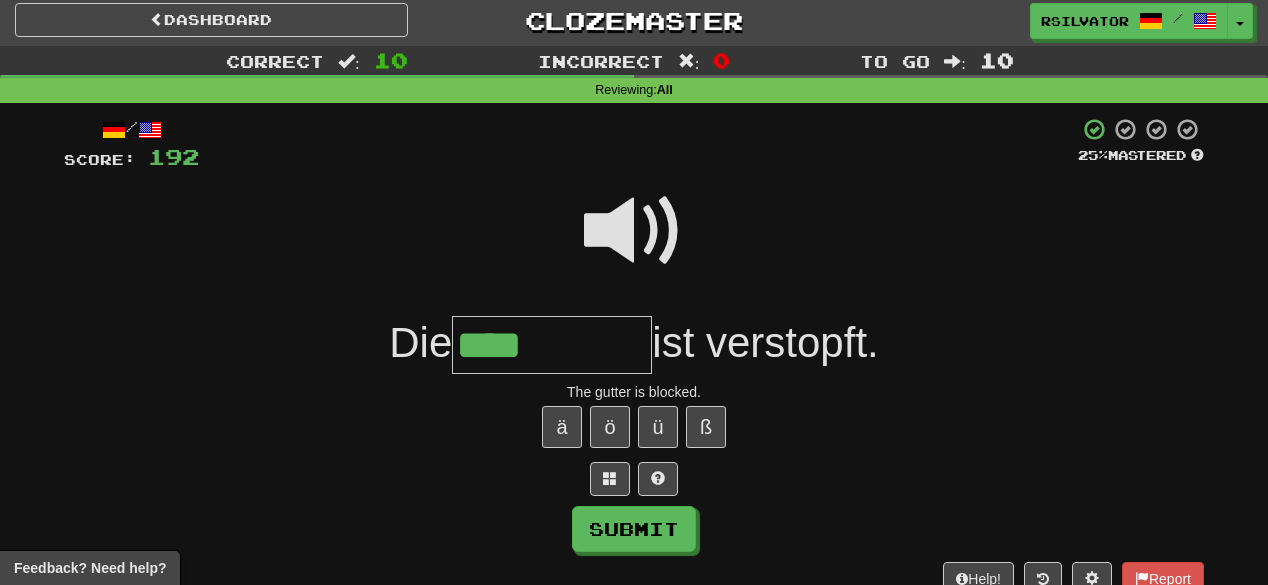 click at bounding box center [634, 244] 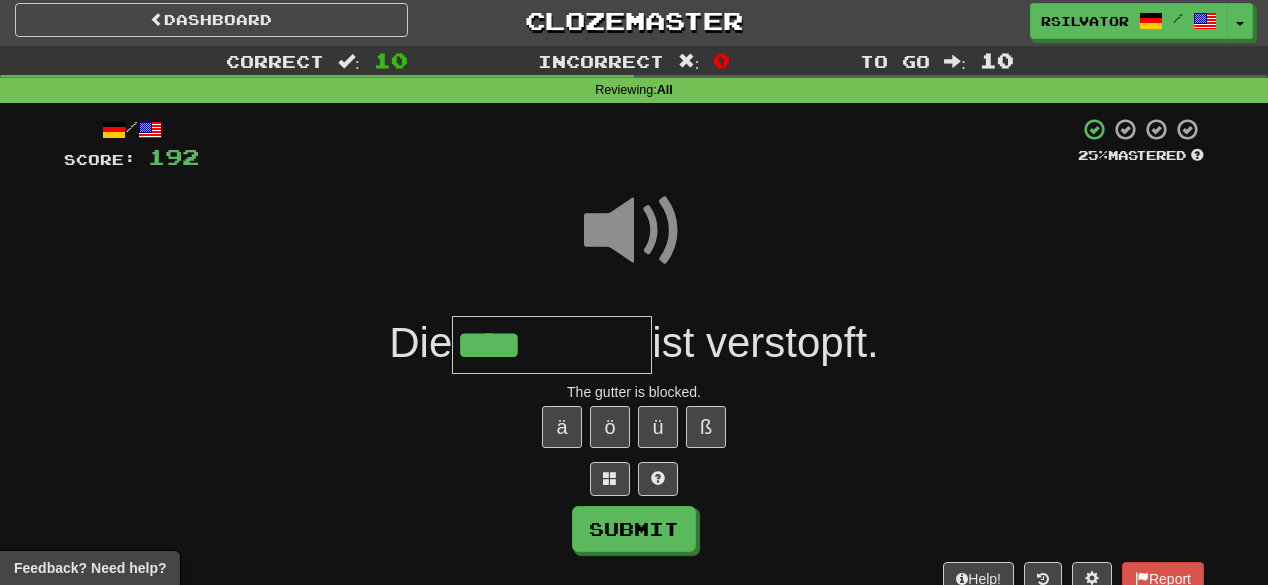 click on "****" at bounding box center [552, 345] 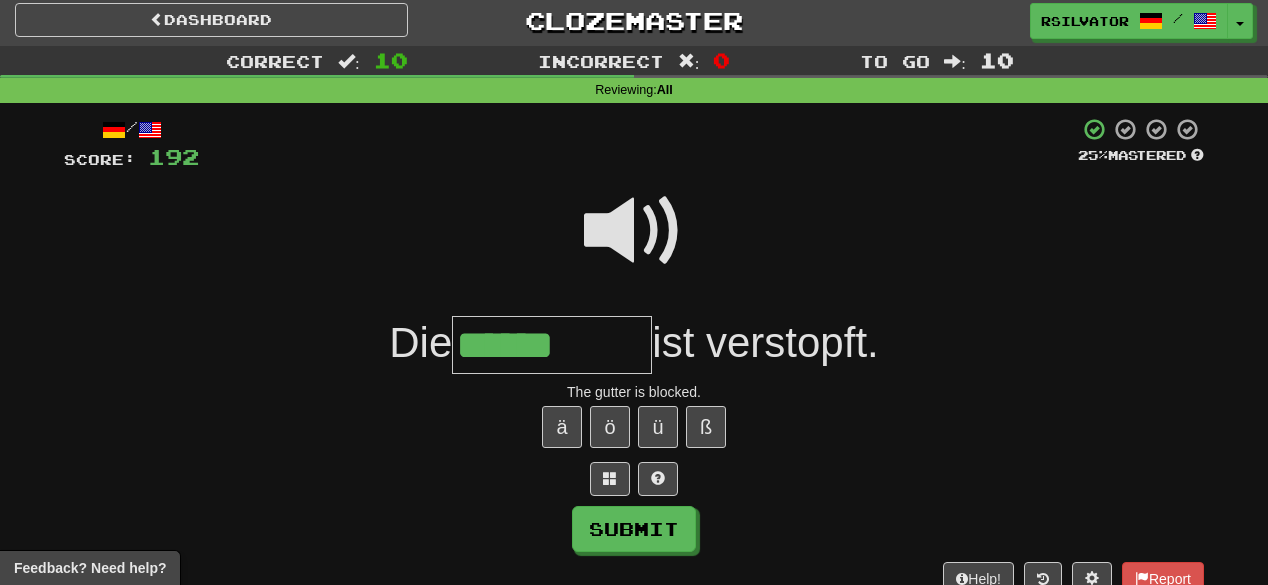 type on "*********" 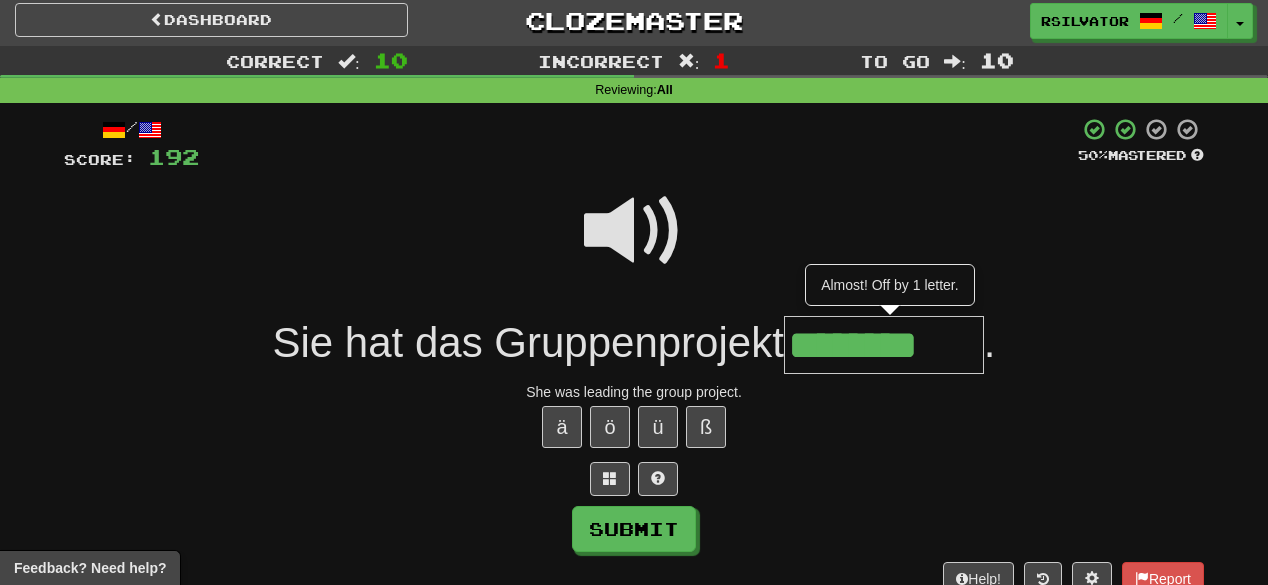 type on "********" 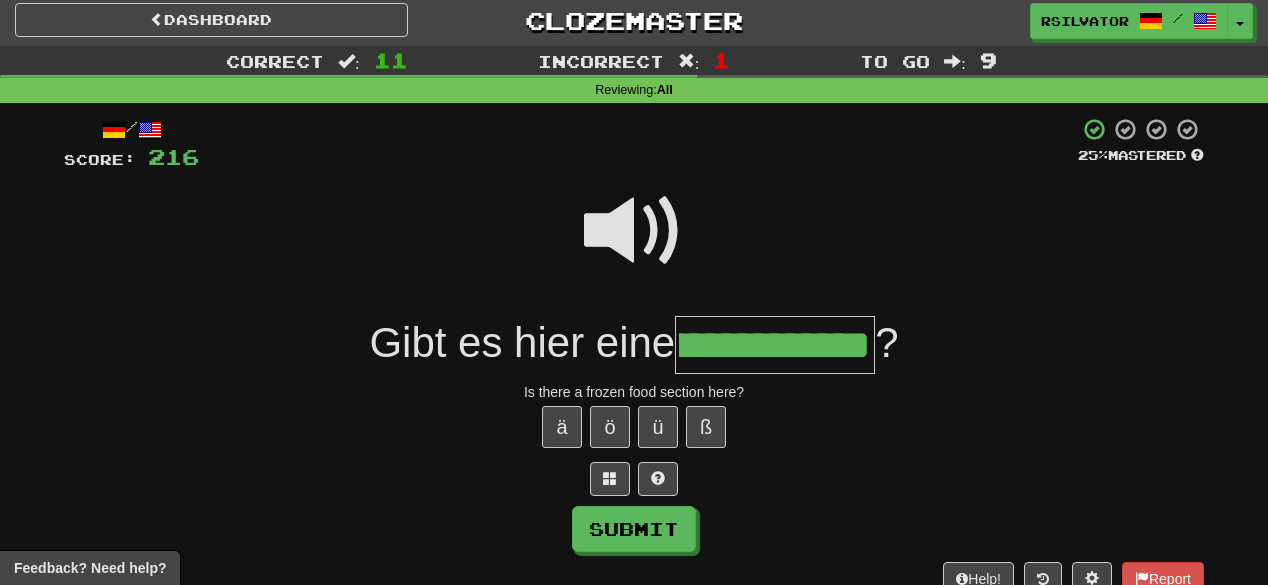 scroll, scrollTop: 0, scrollLeft: 123, axis: horizontal 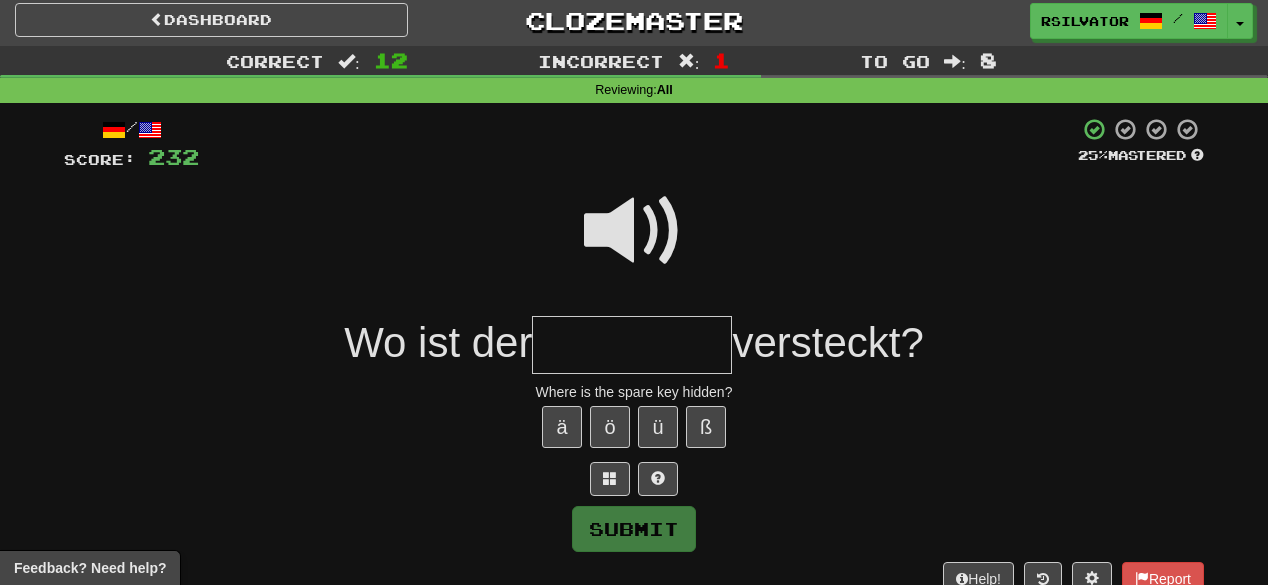 click at bounding box center [634, 231] 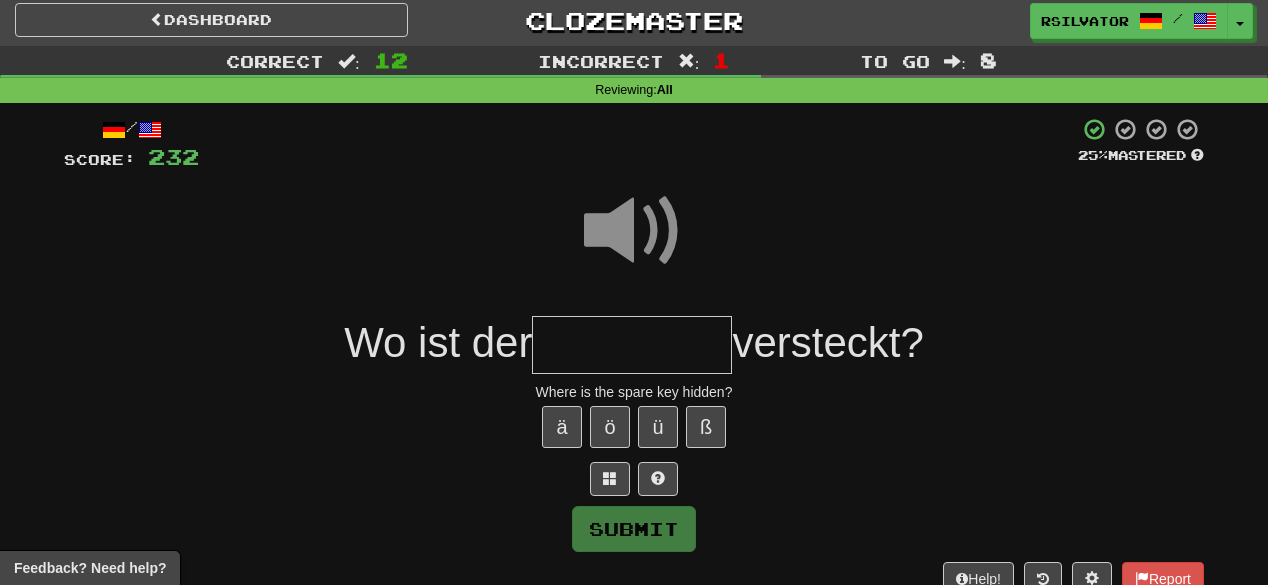 click at bounding box center [632, 345] 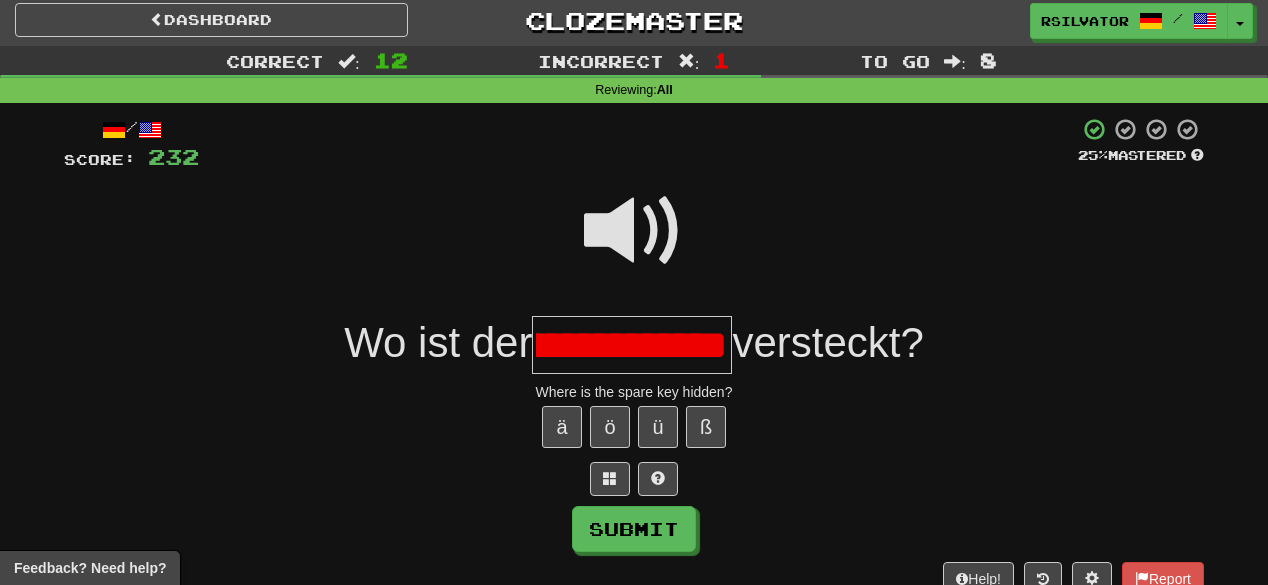 scroll, scrollTop: 0, scrollLeft: 99, axis: horizontal 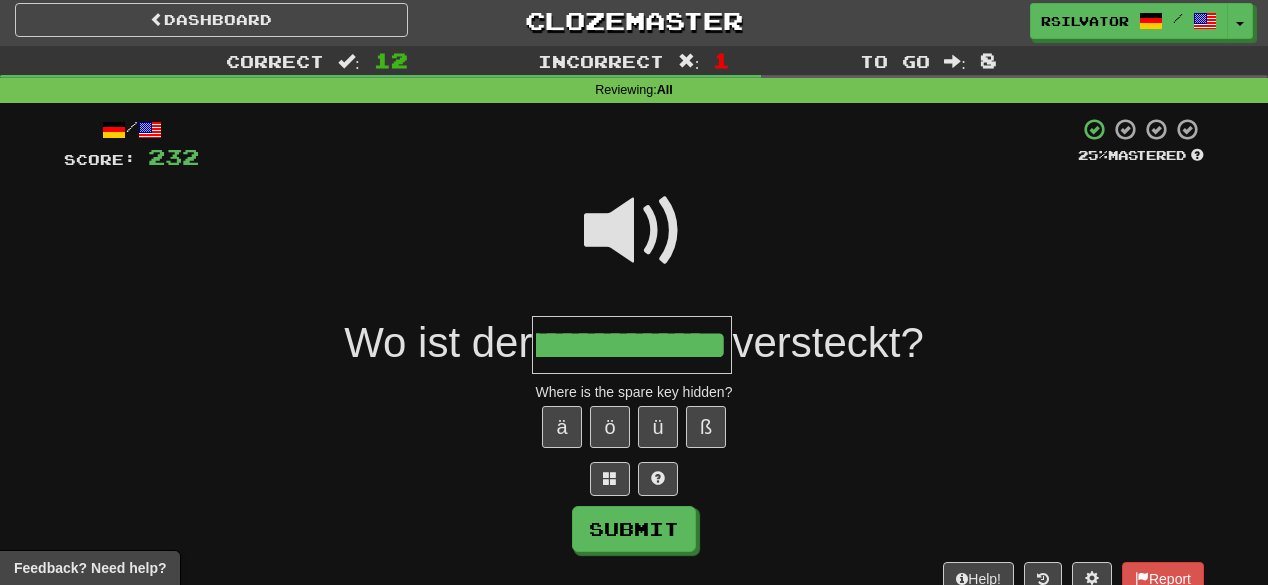 type on "**********" 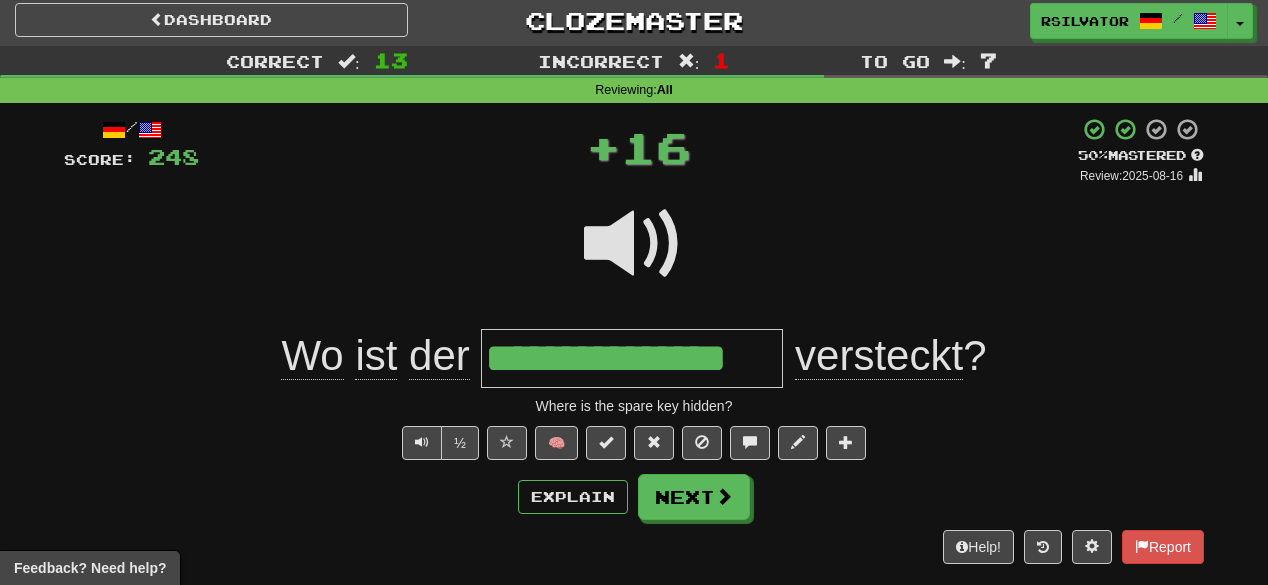 scroll, scrollTop: 0, scrollLeft: 0, axis: both 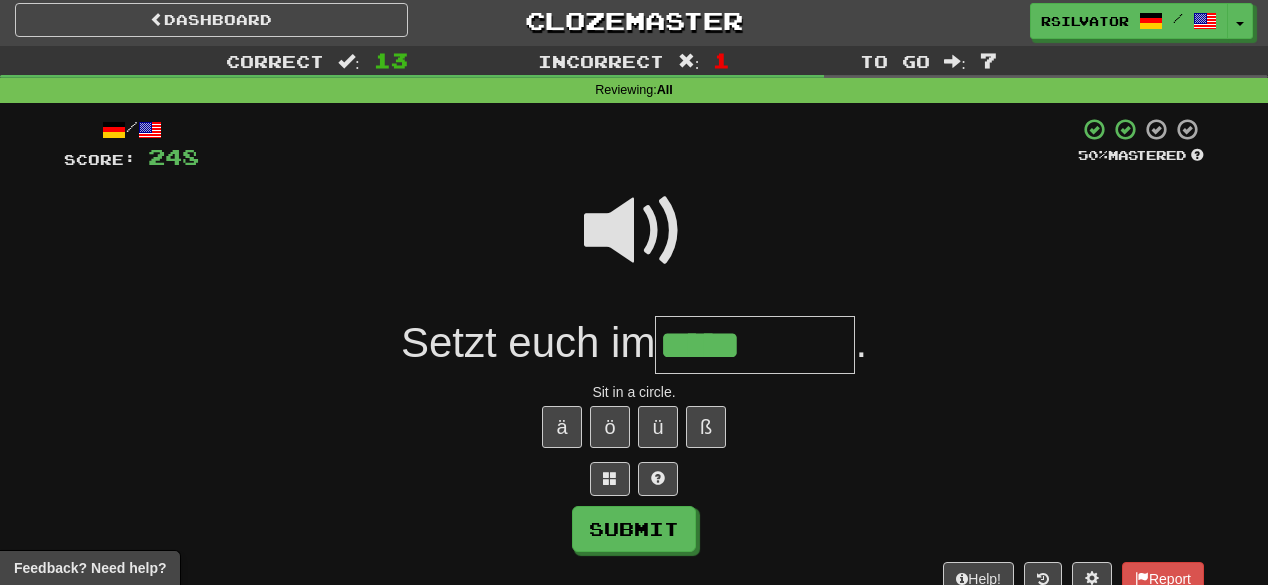 type on "*****" 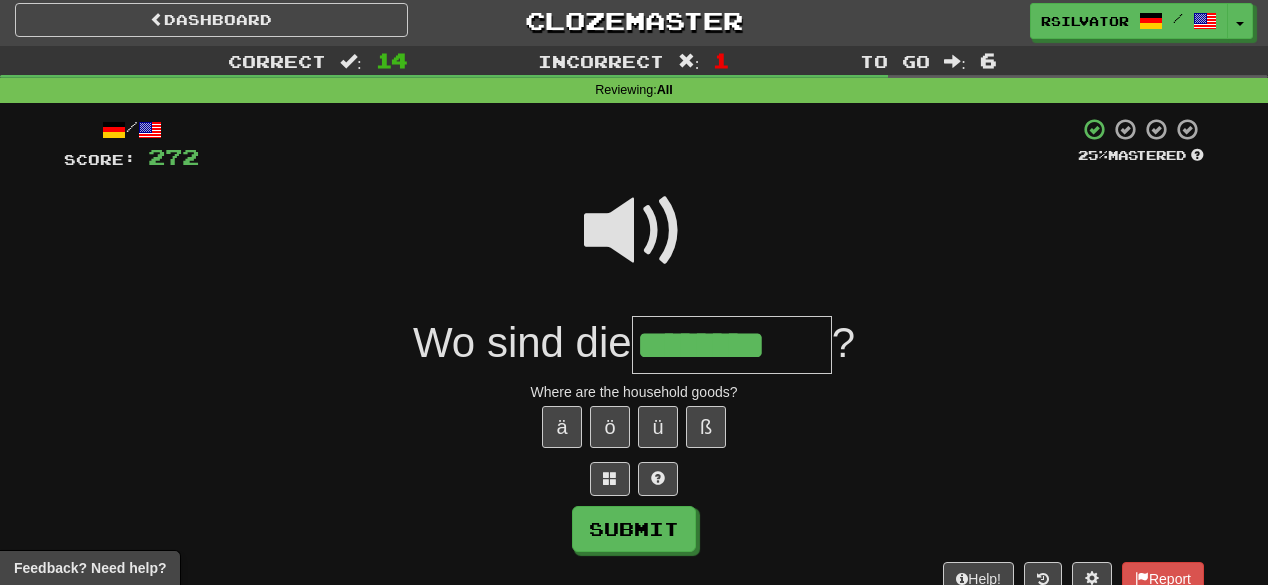 scroll, scrollTop: 0, scrollLeft: 0, axis: both 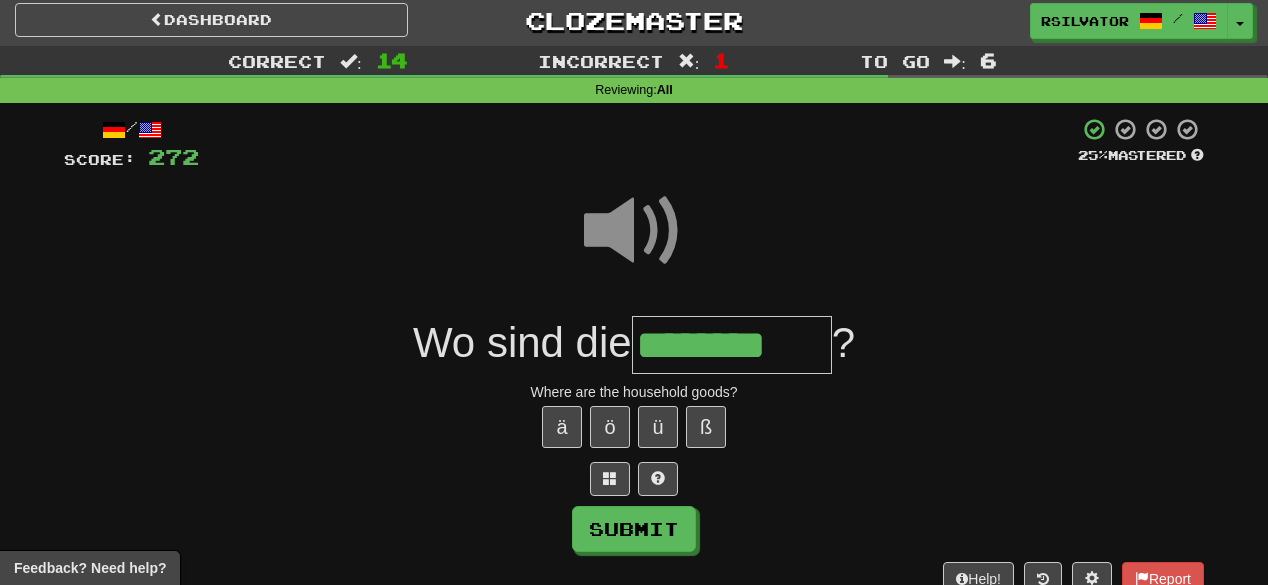 click on "********" at bounding box center (732, 345) 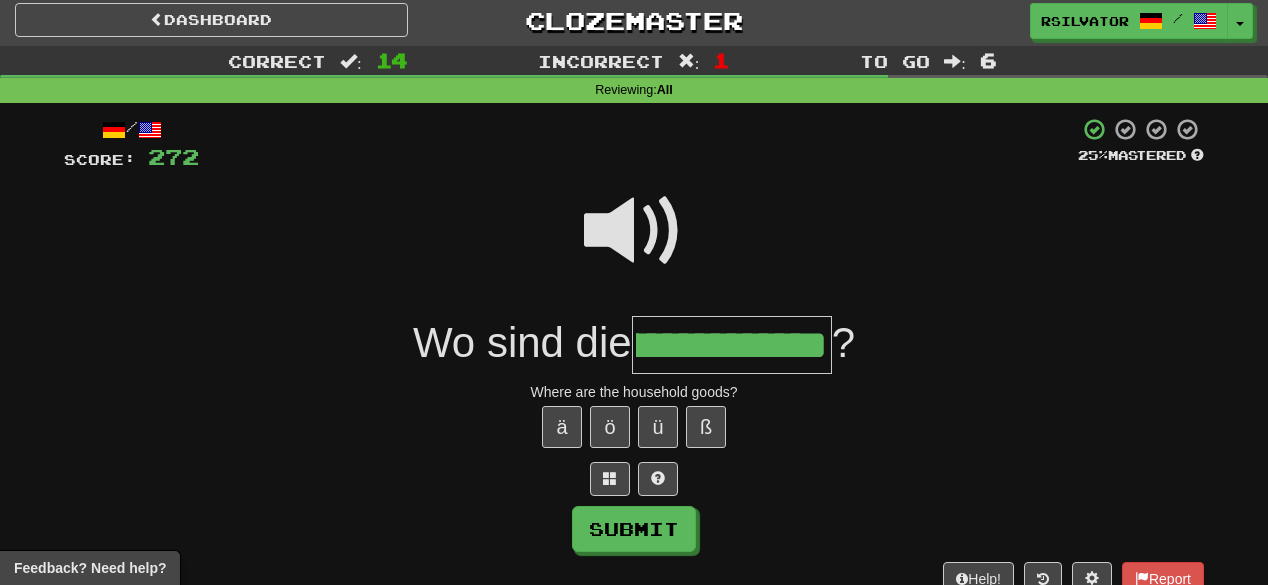 scroll, scrollTop: 0, scrollLeft: 108, axis: horizontal 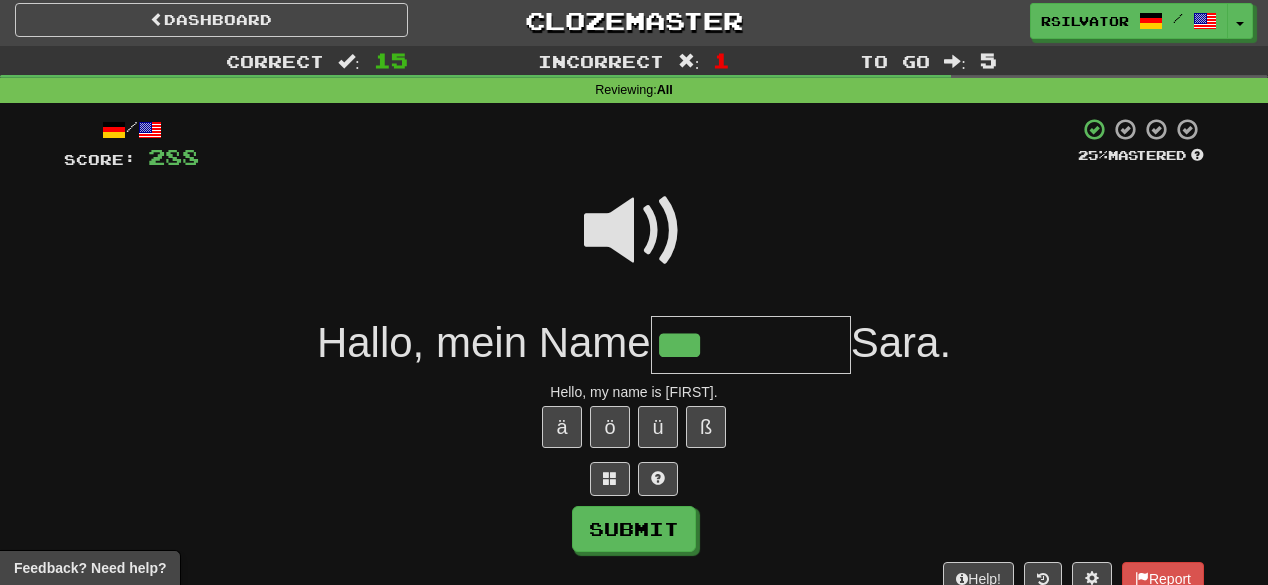 type on "***" 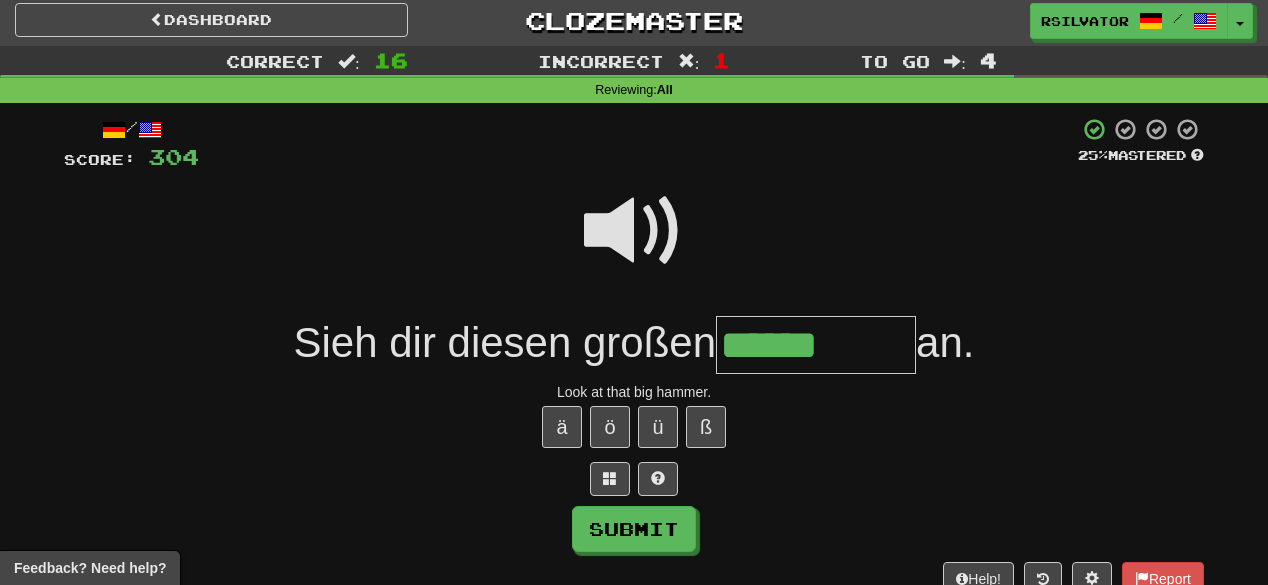 type on "******" 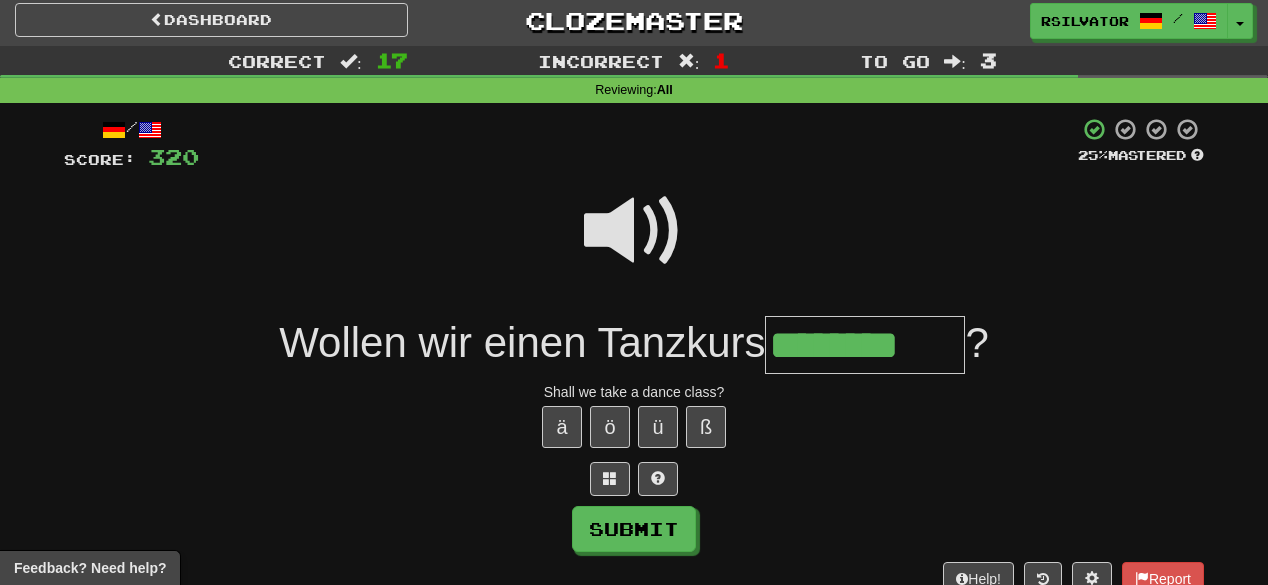 type on "********" 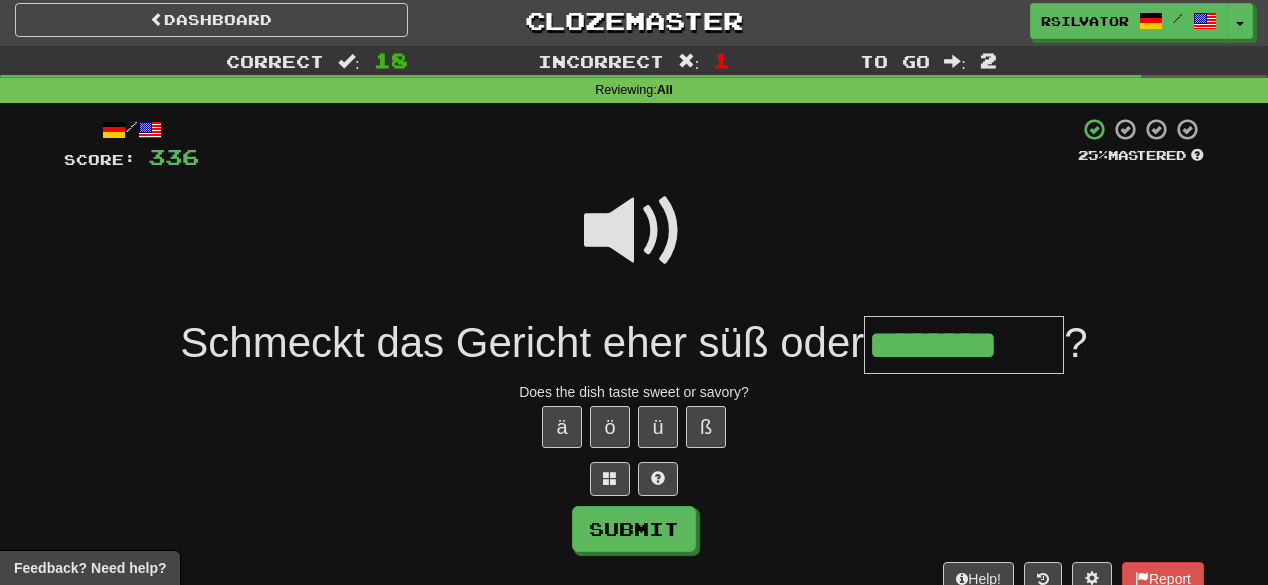 type on "********" 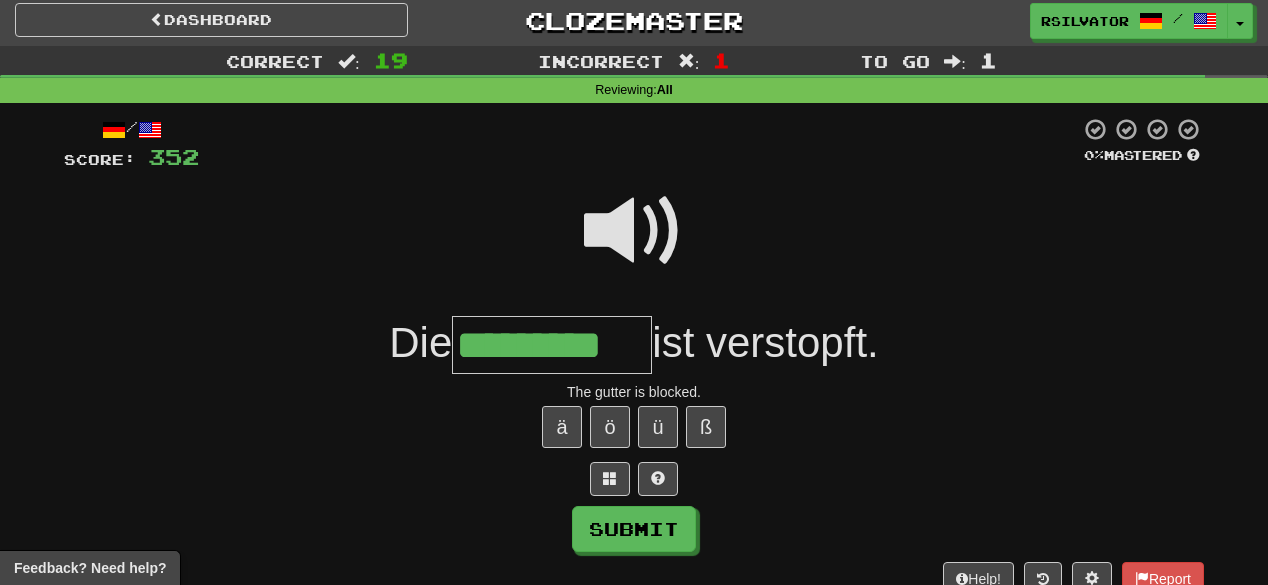 type on "*********" 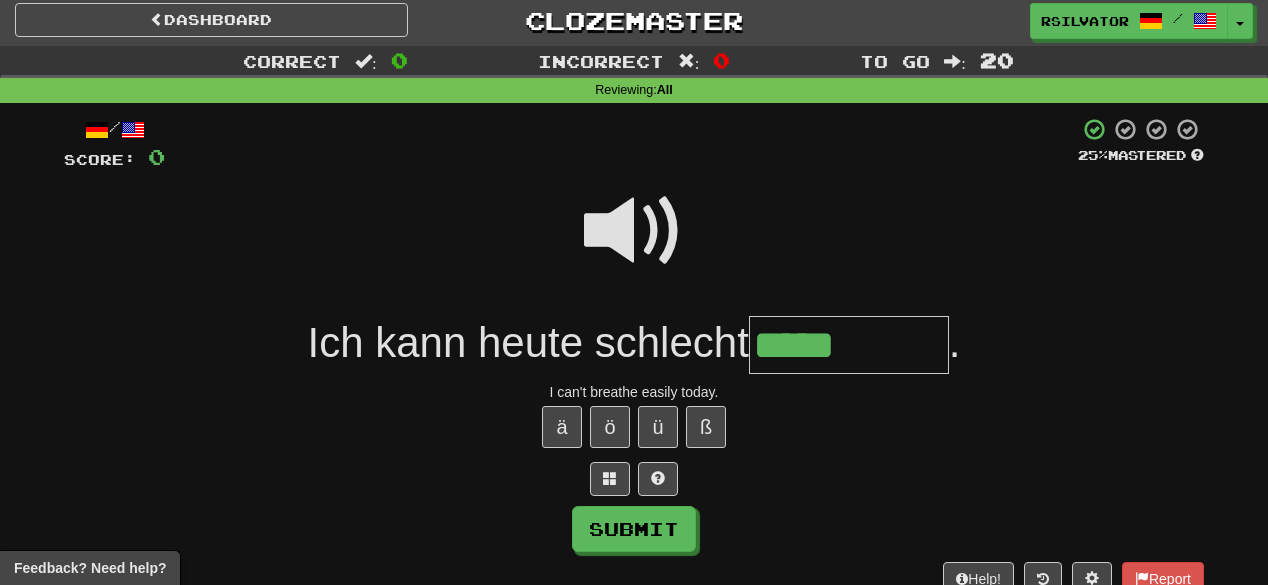 type on "*****" 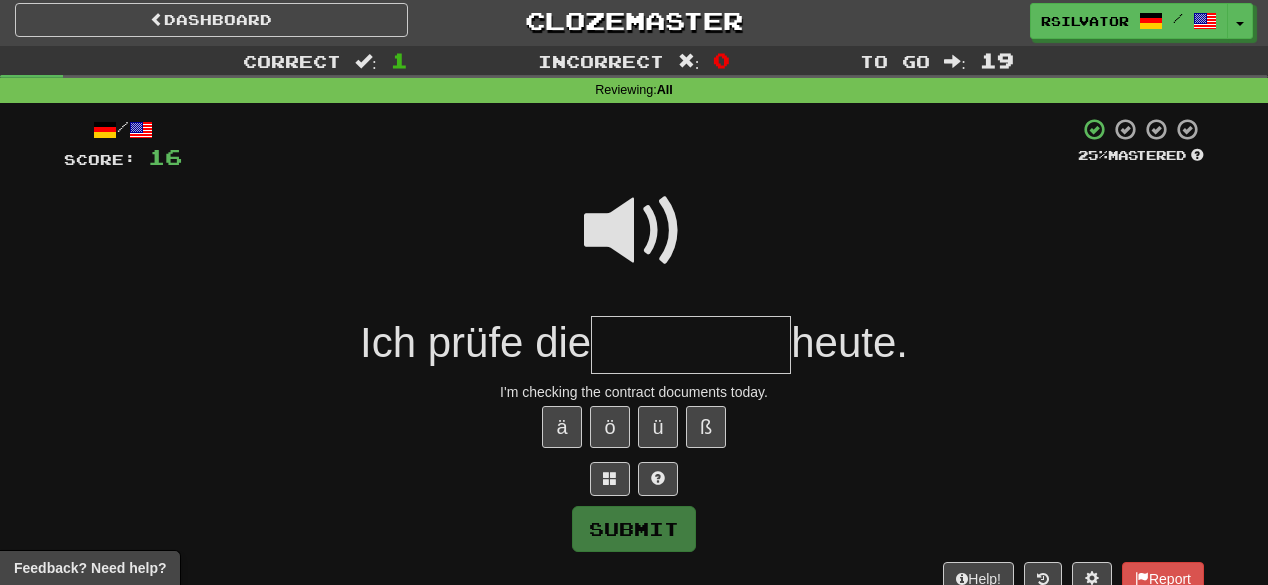 click at bounding box center [634, 231] 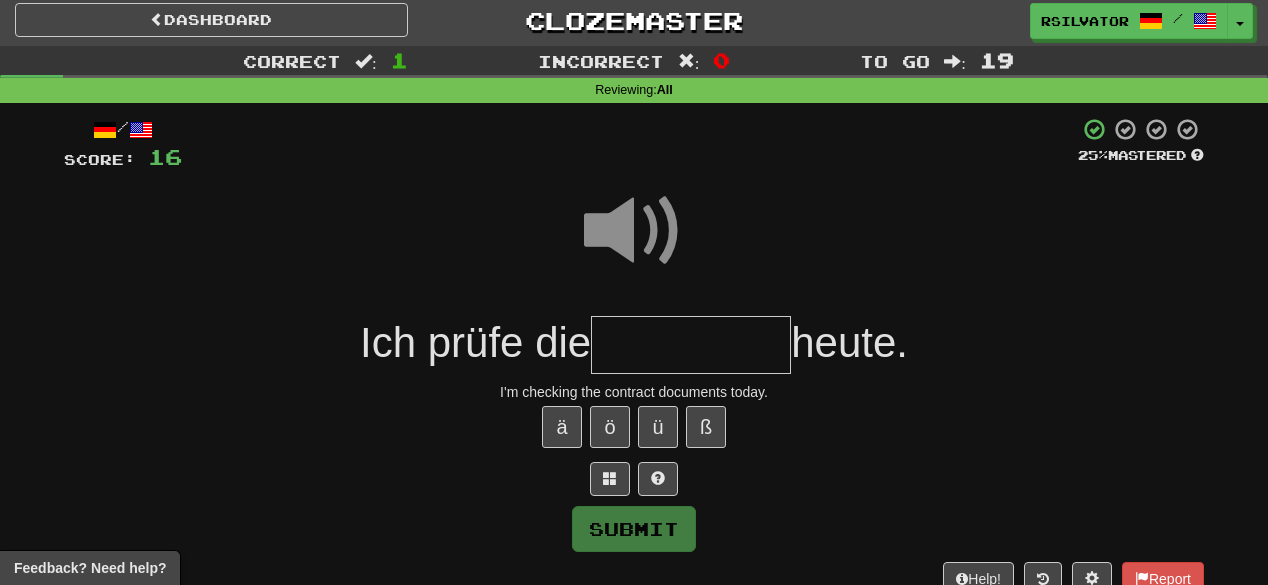 click at bounding box center (691, 345) 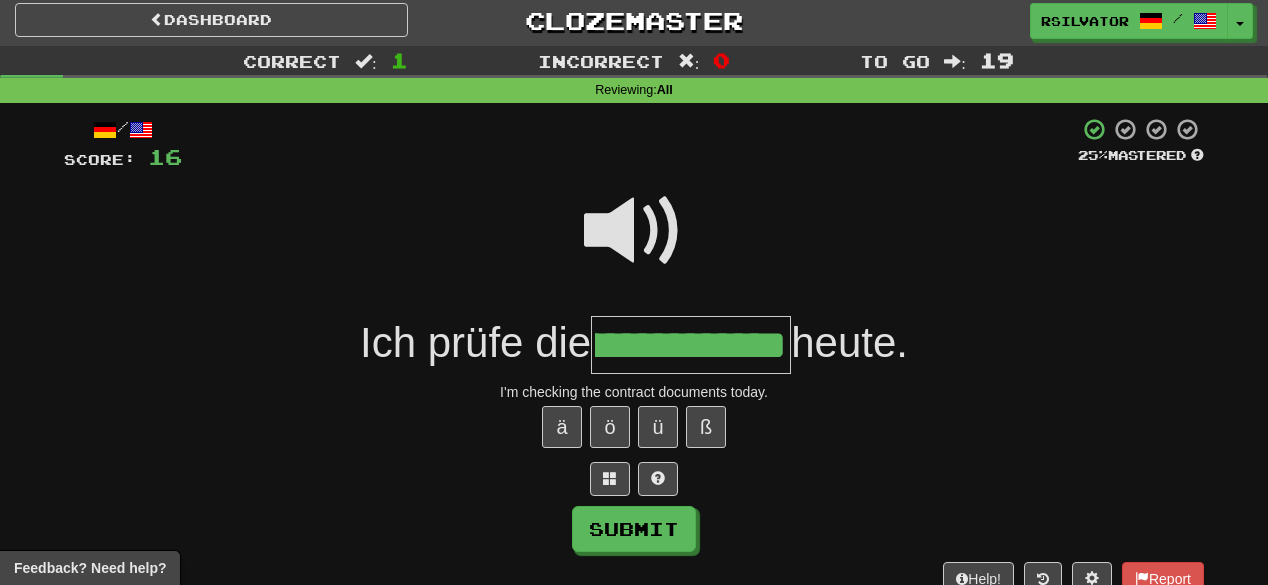 scroll, scrollTop: 0, scrollLeft: 162, axis: horizontal 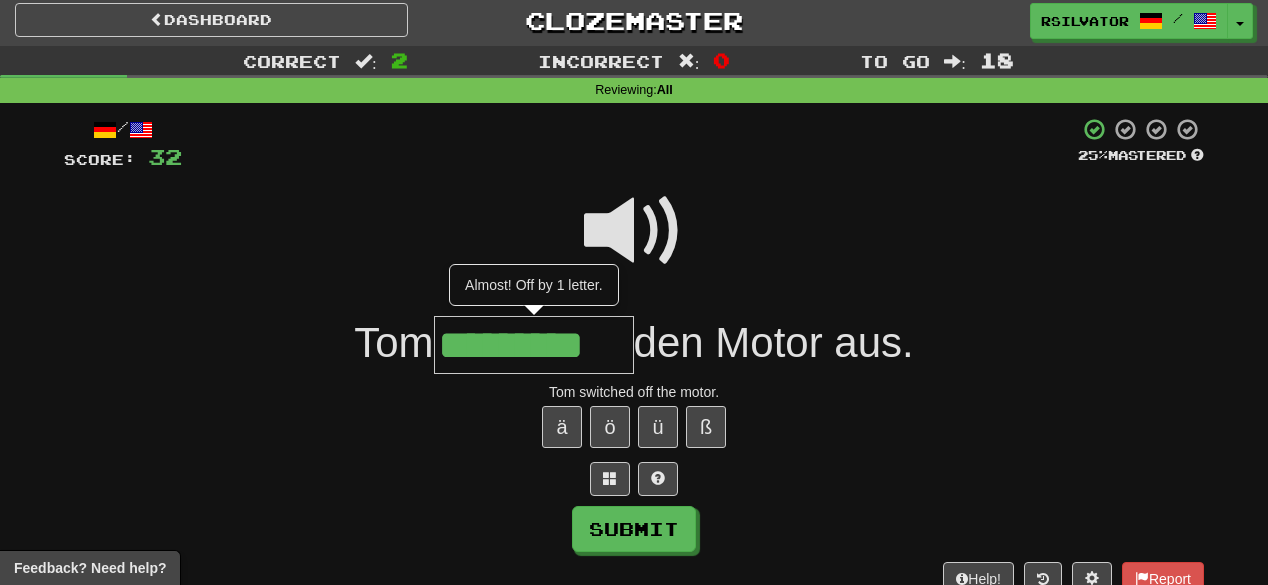 type on "*********" 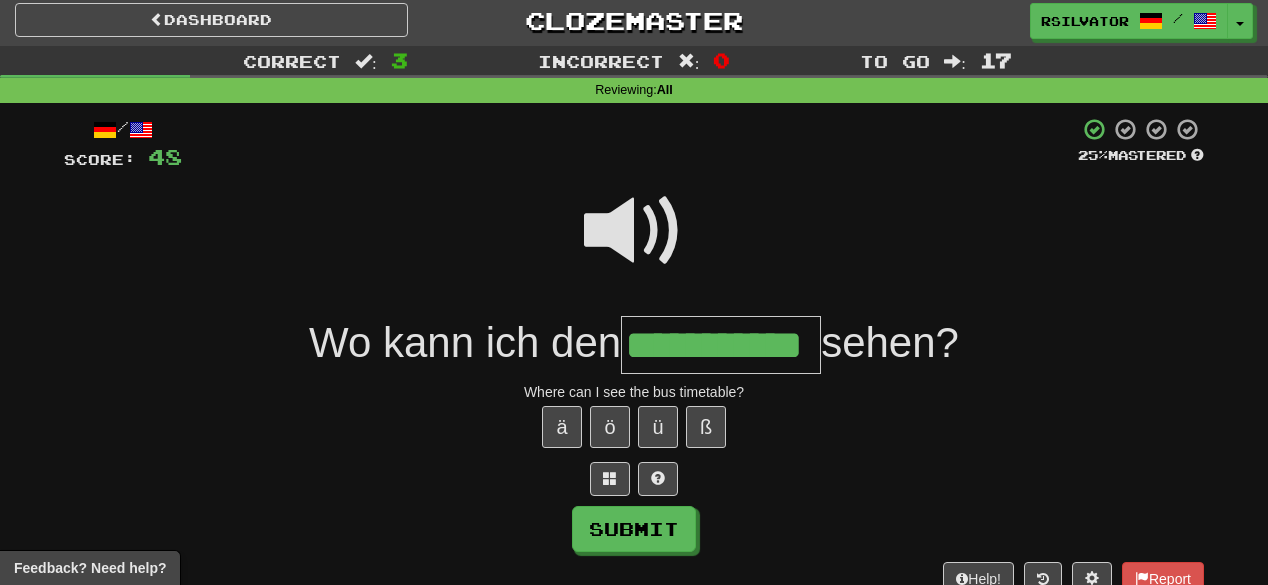 scroll, scrollTop: 0, scrollLeft: 31, axis: horizontal 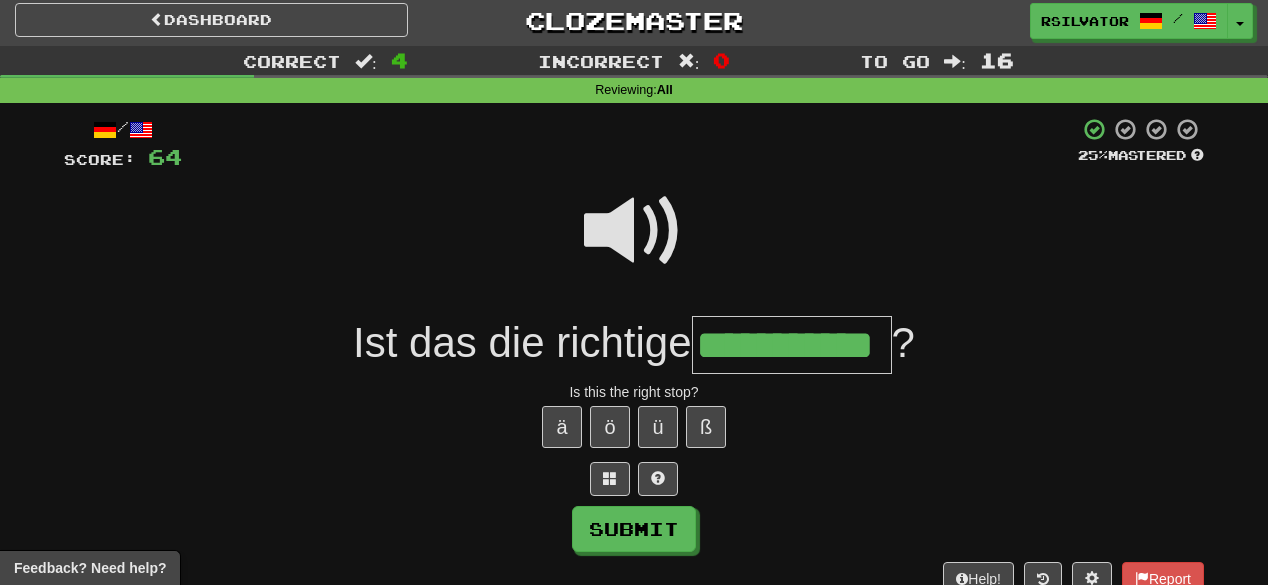 type on "**********" 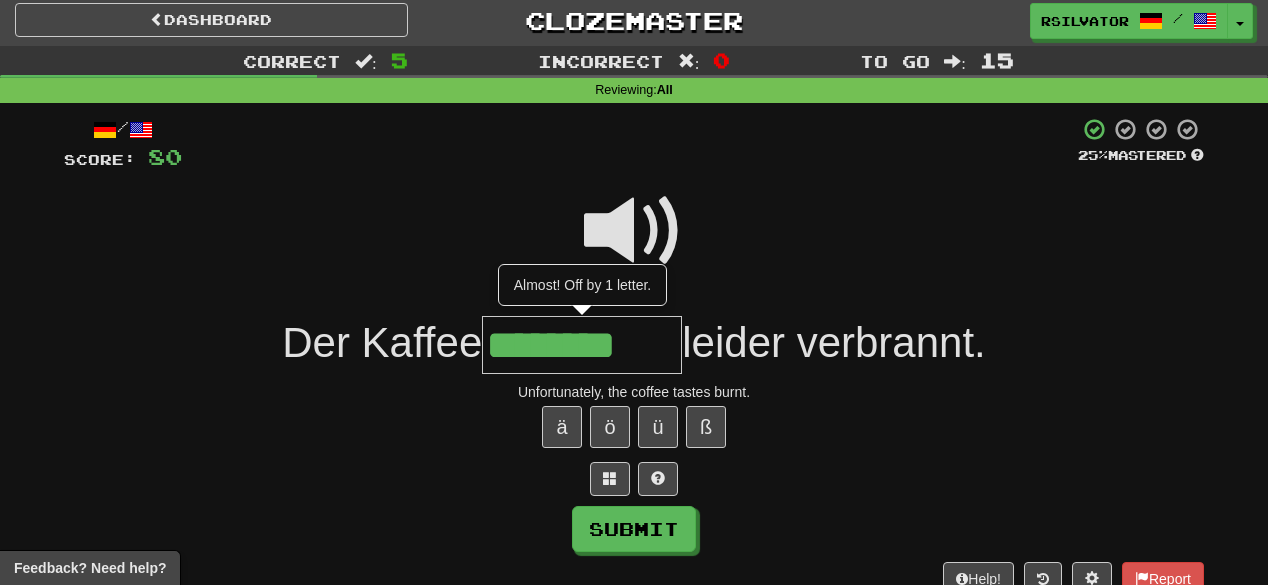 type on "********" 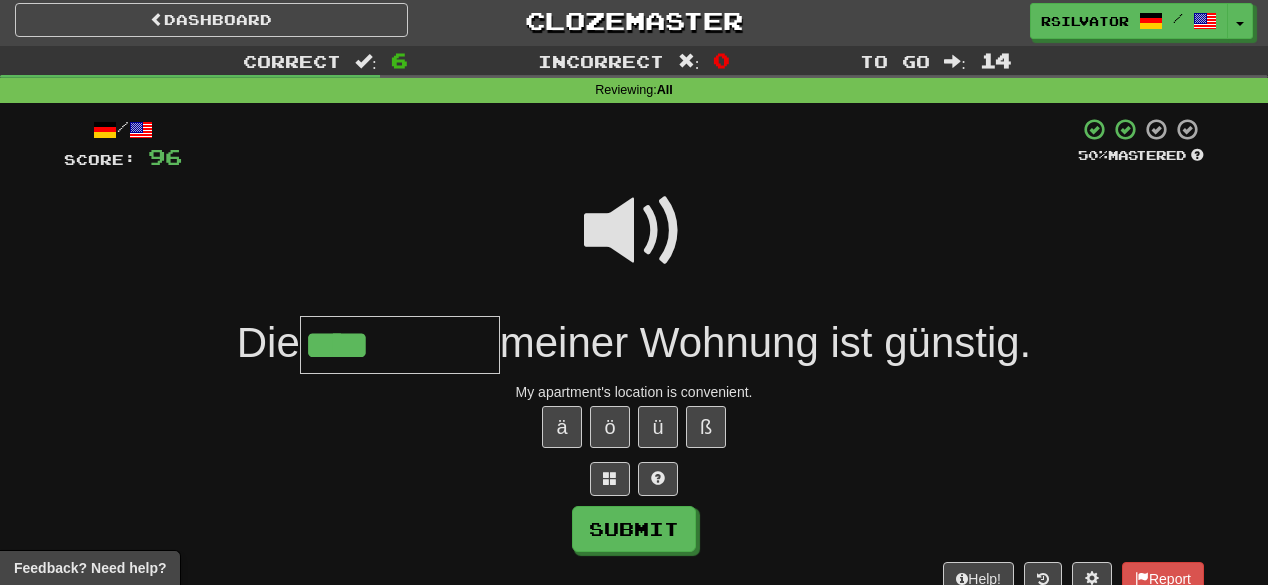 type on "****" 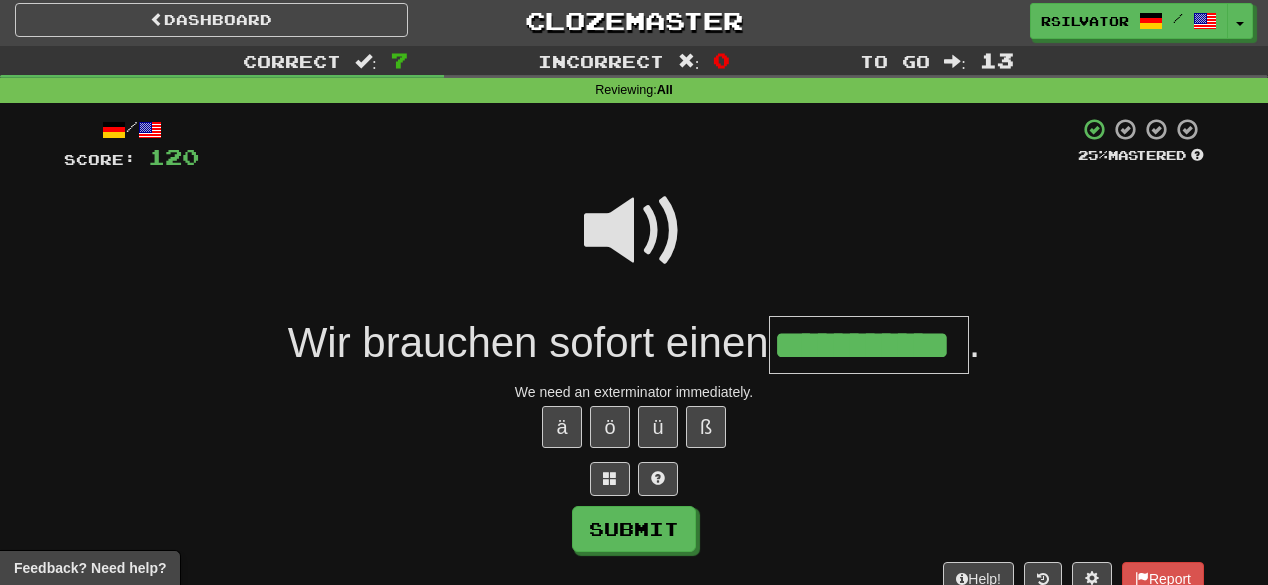 scroll, scrollTop: 0, scrollLeft: 59, axis: horizontal 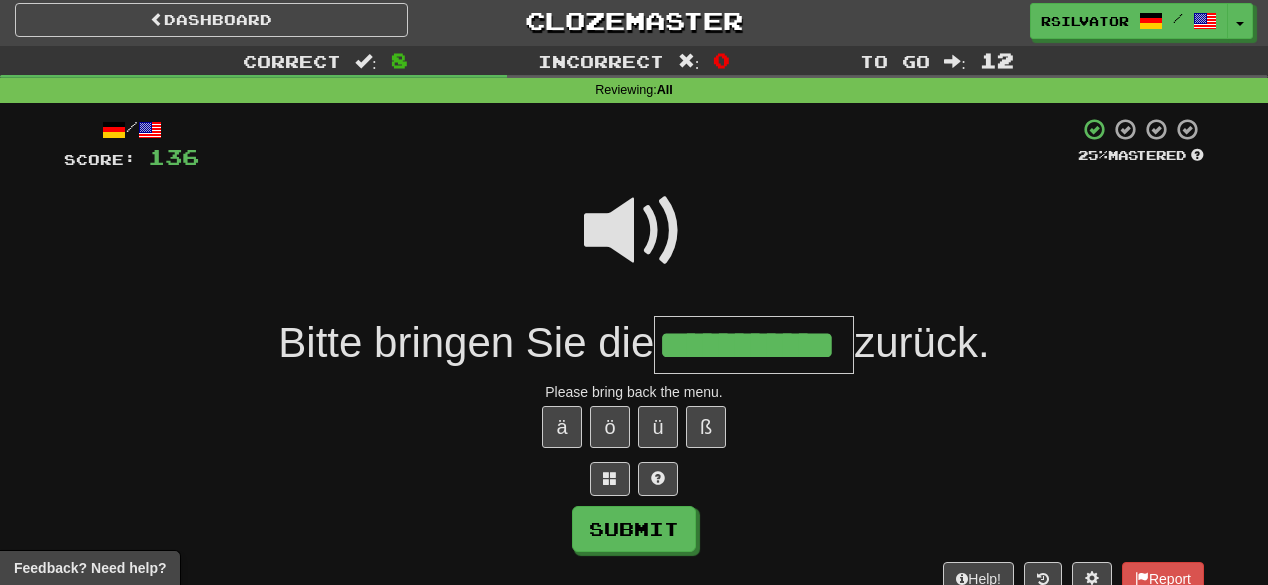 type on "**********" 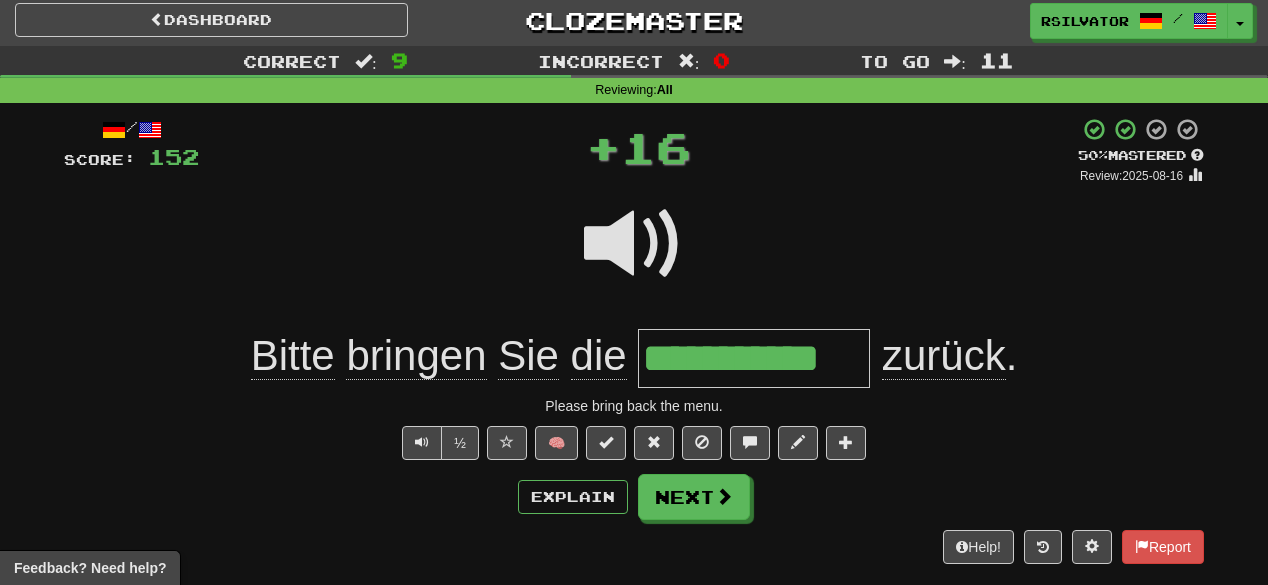 scroll, scrollTop: 0, scrollLeft: 0, axis: both 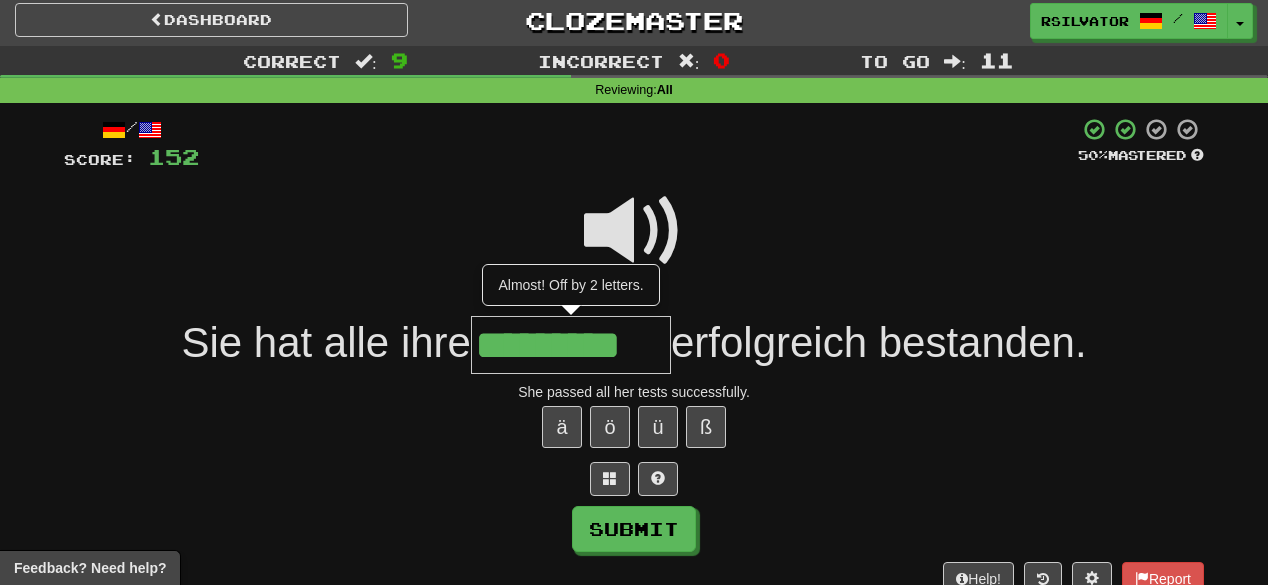 type on "*********" 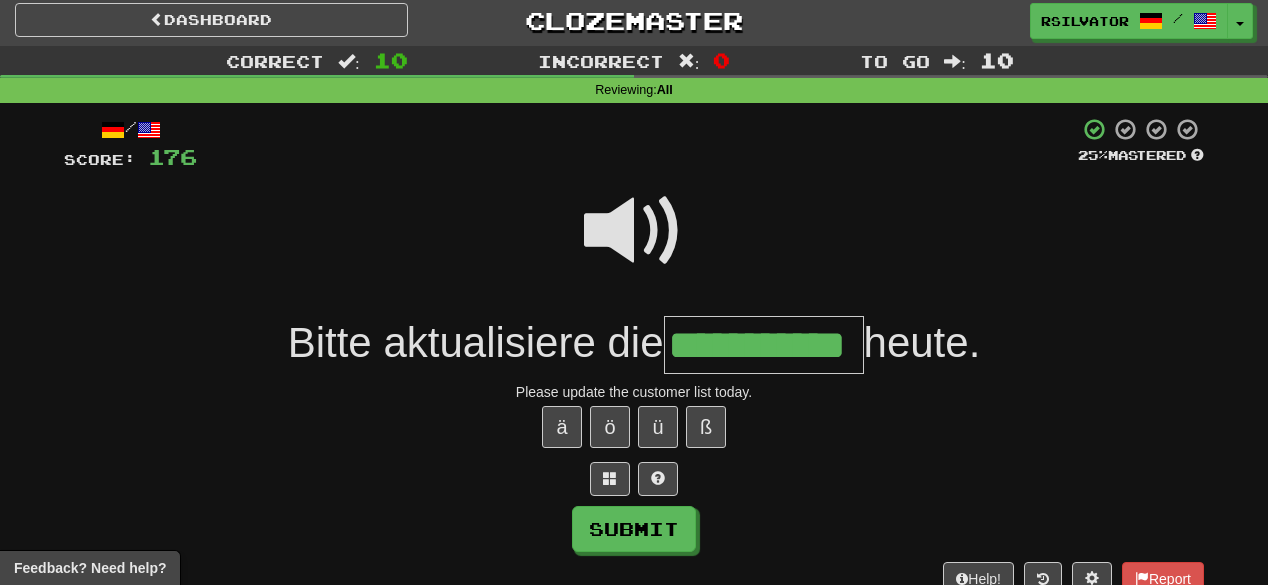 scroll, scrollTop: 0, scrollLeft: 26, axis: horizontal 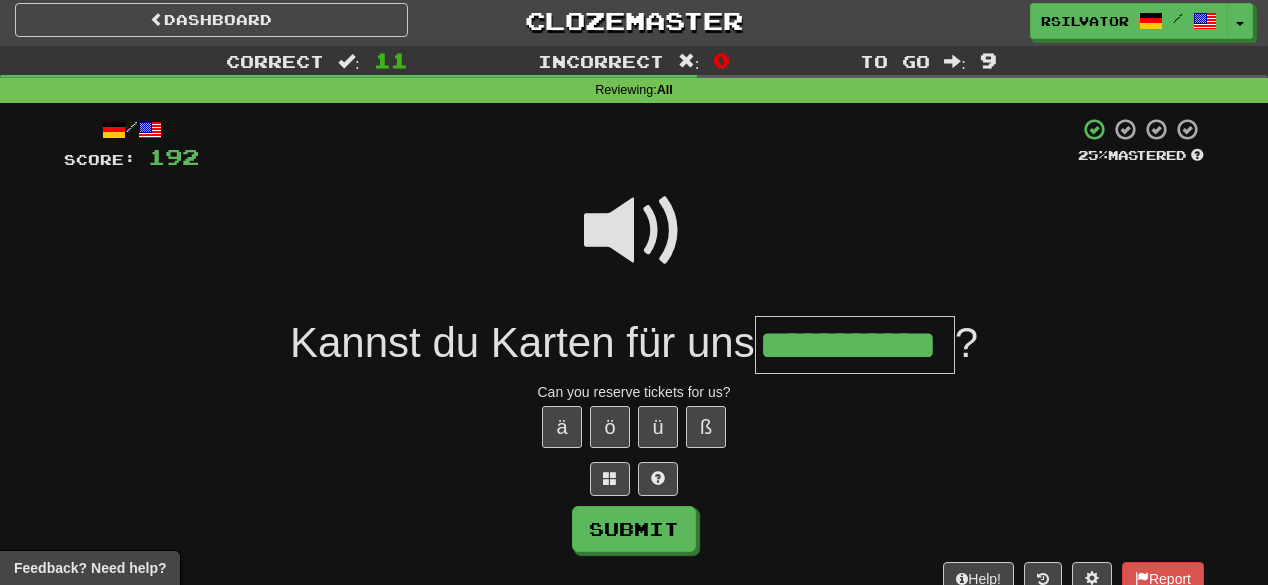 type on "**********" 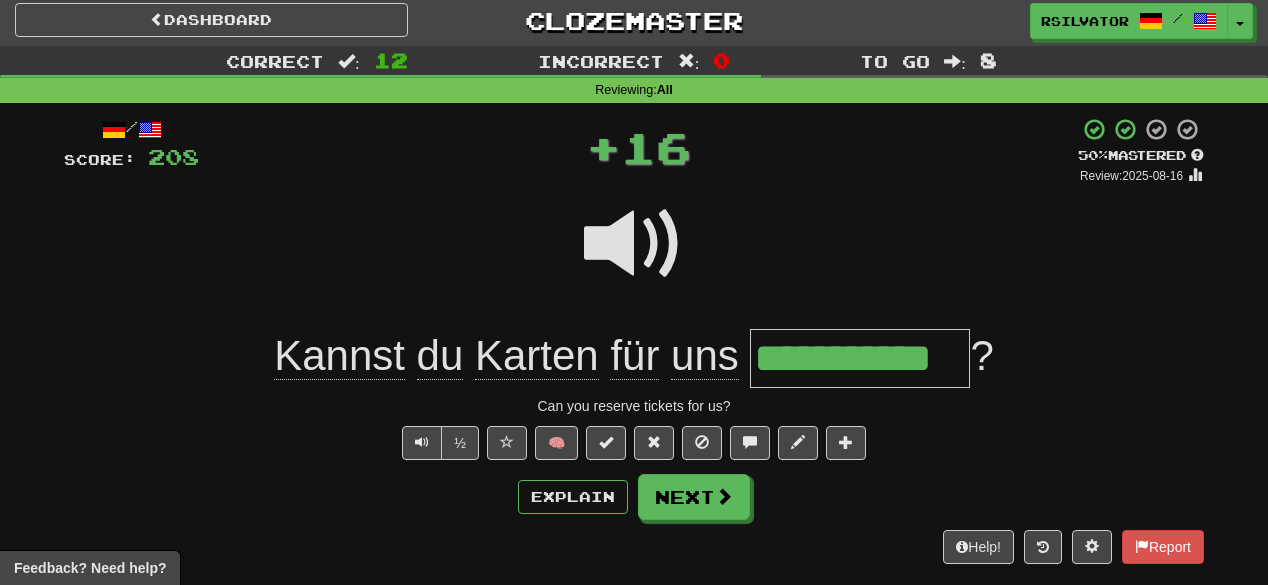 scroll, scrollTop: 0, scrollLeft: 0, axis: both 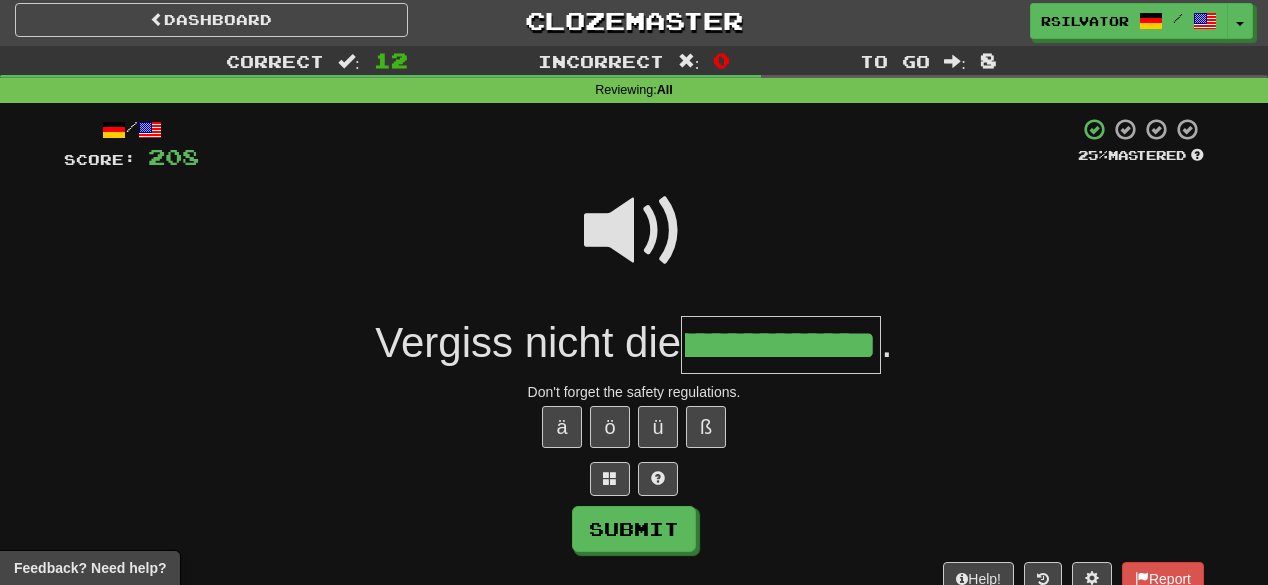 click at bounding box center [634, 231] 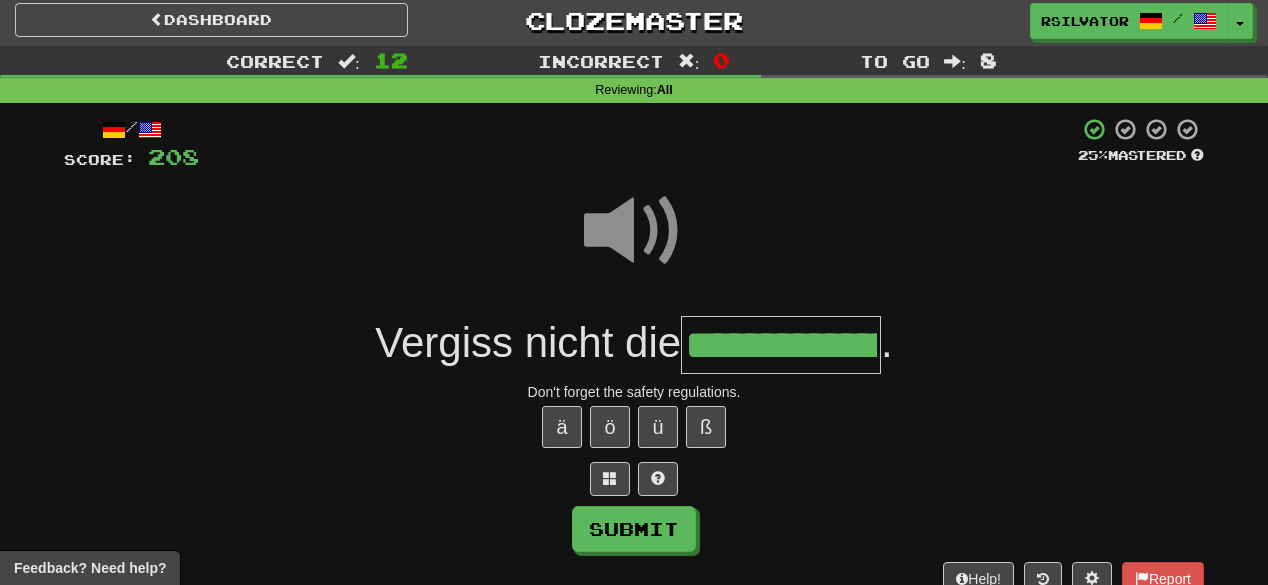 click on "**********" at bounding box center (781, 345) 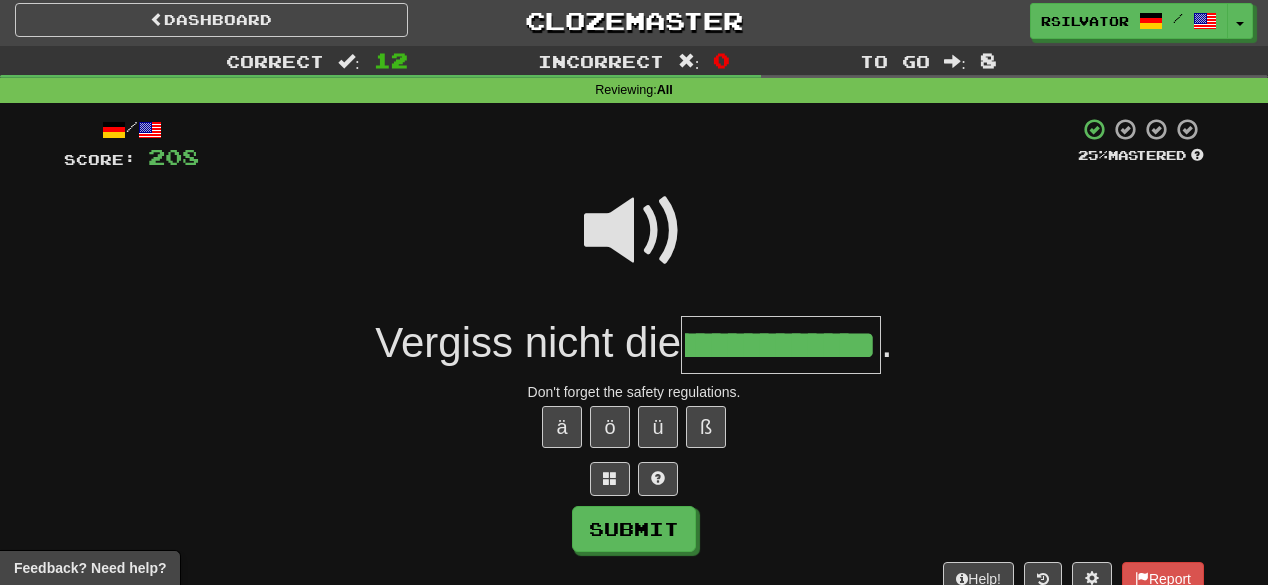 scroll, scrollTop: 0, scrollLeft: 232, axis: horizontal 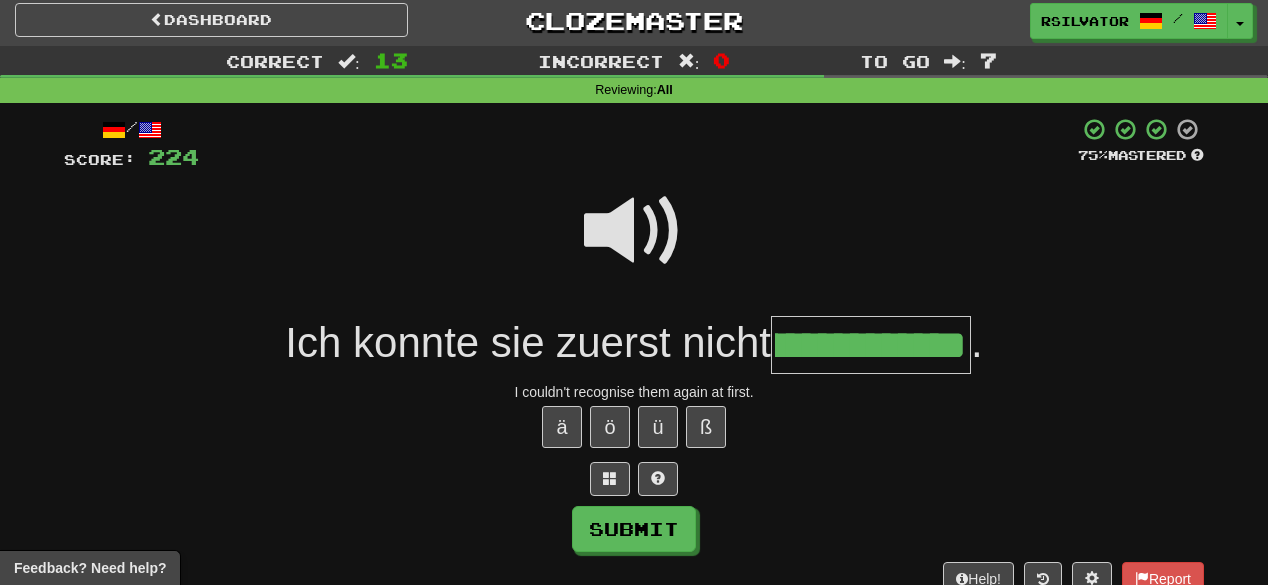 type on "**********" 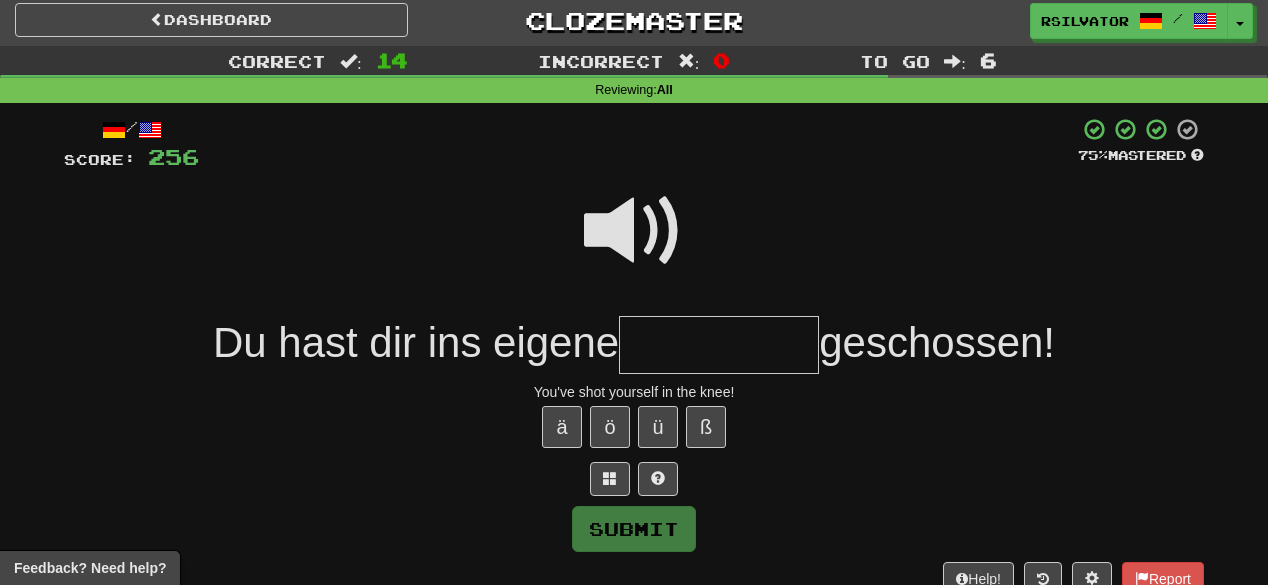 type on "*" 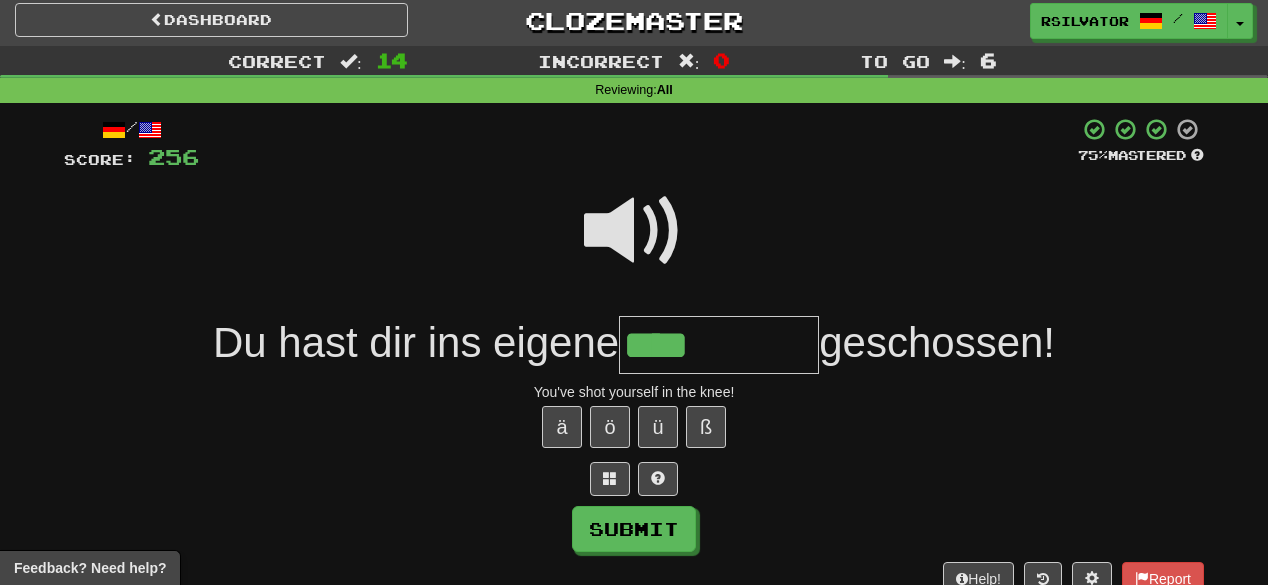 type on "****" 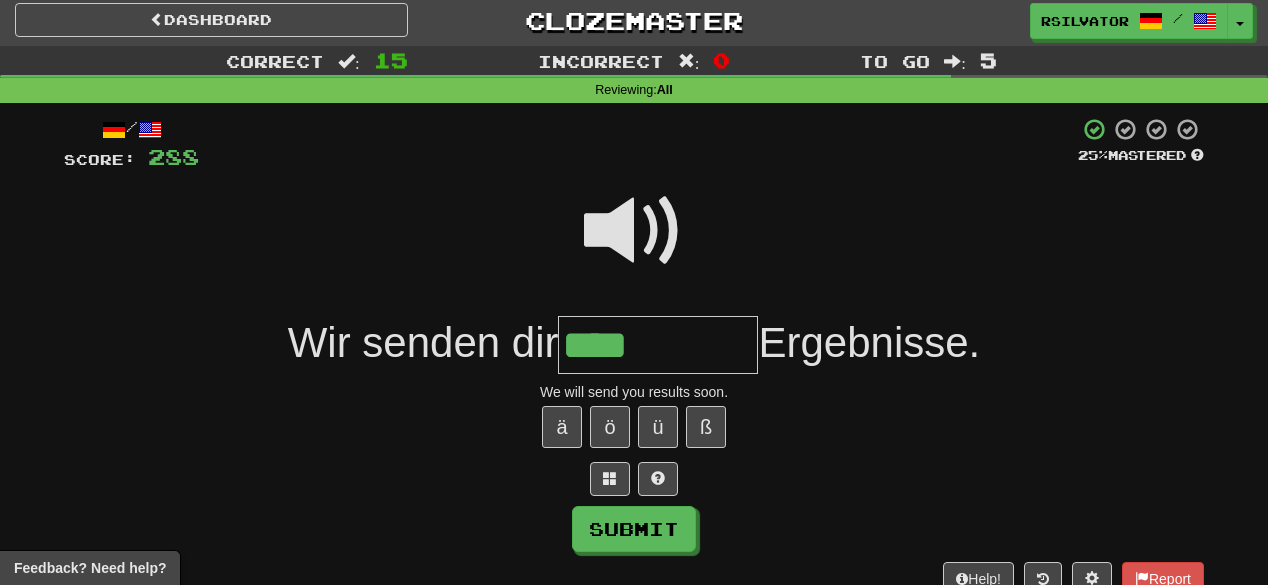 type on "****" 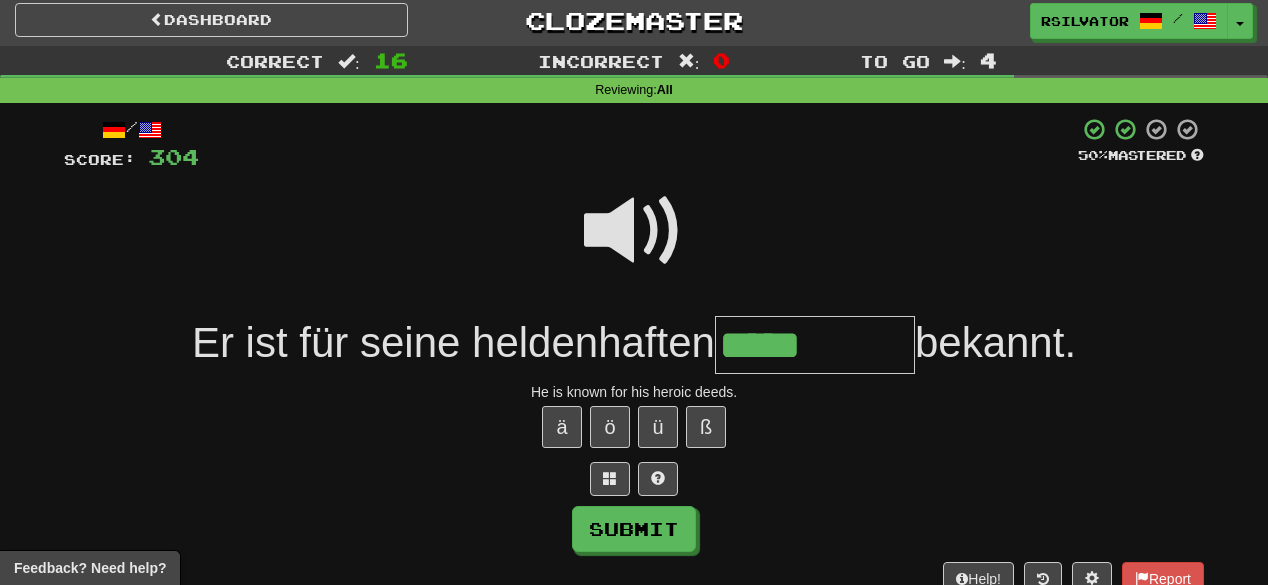 type on "*****" 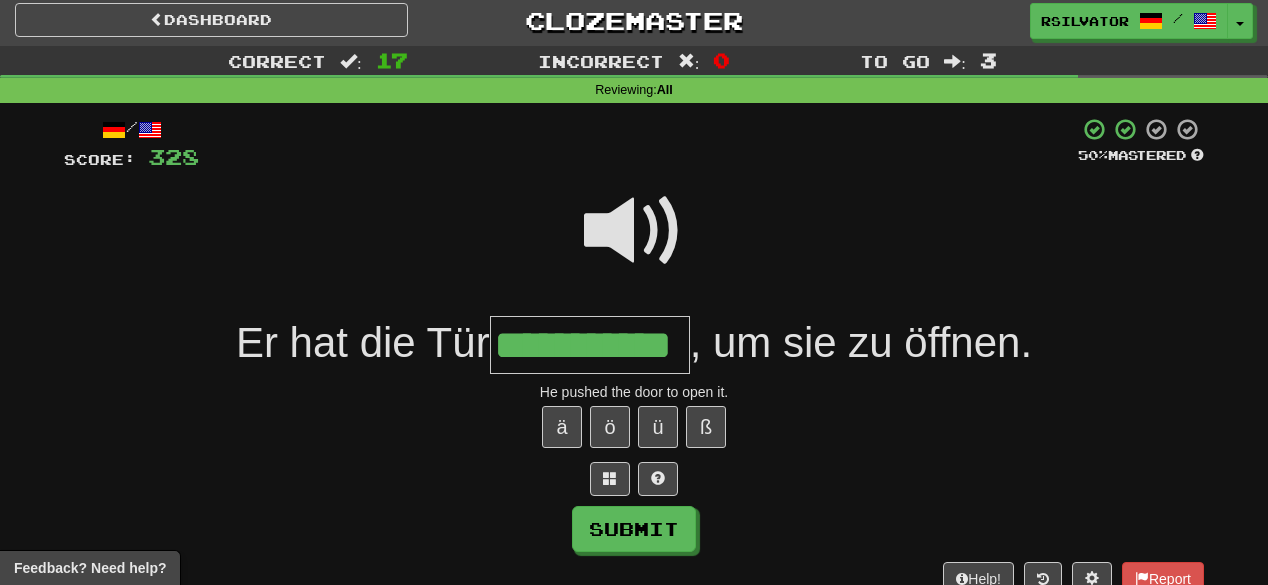 scroll, scrollTop: 0, scrollLeft: 26, axis: horizontal 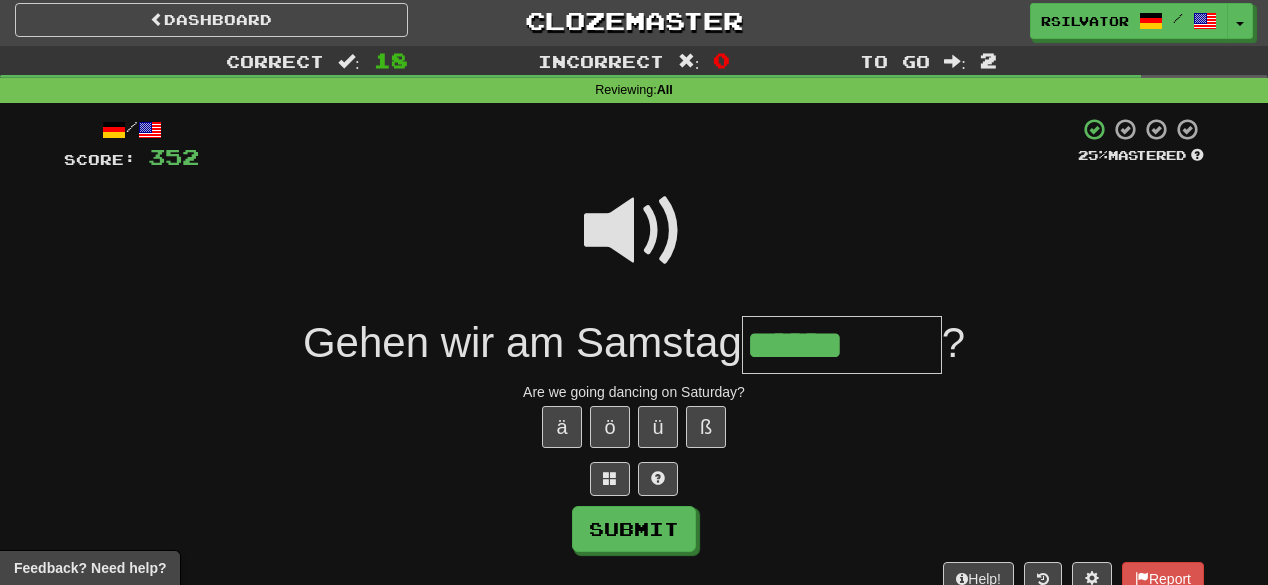 type on "******" 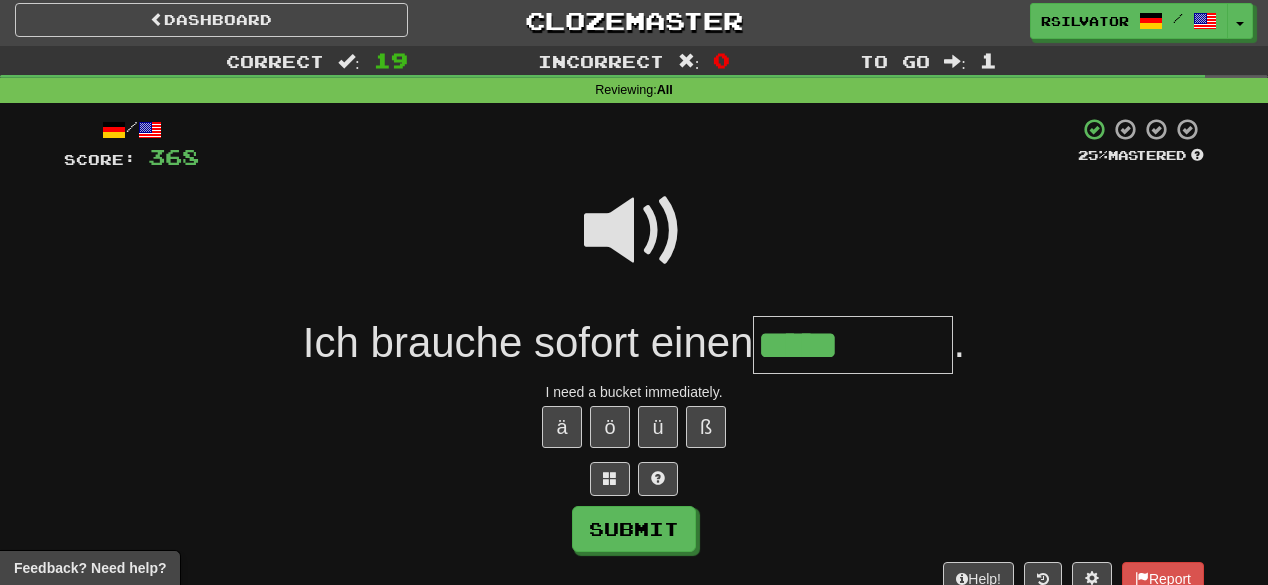 type on "*****" 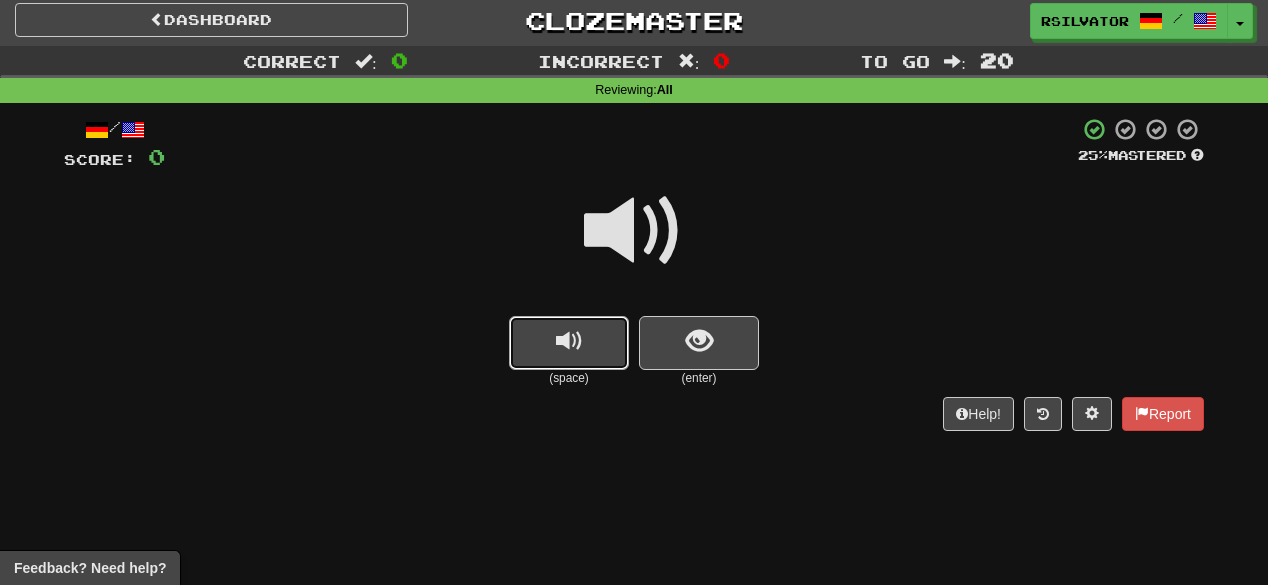 click at bounding box center (569, 343) 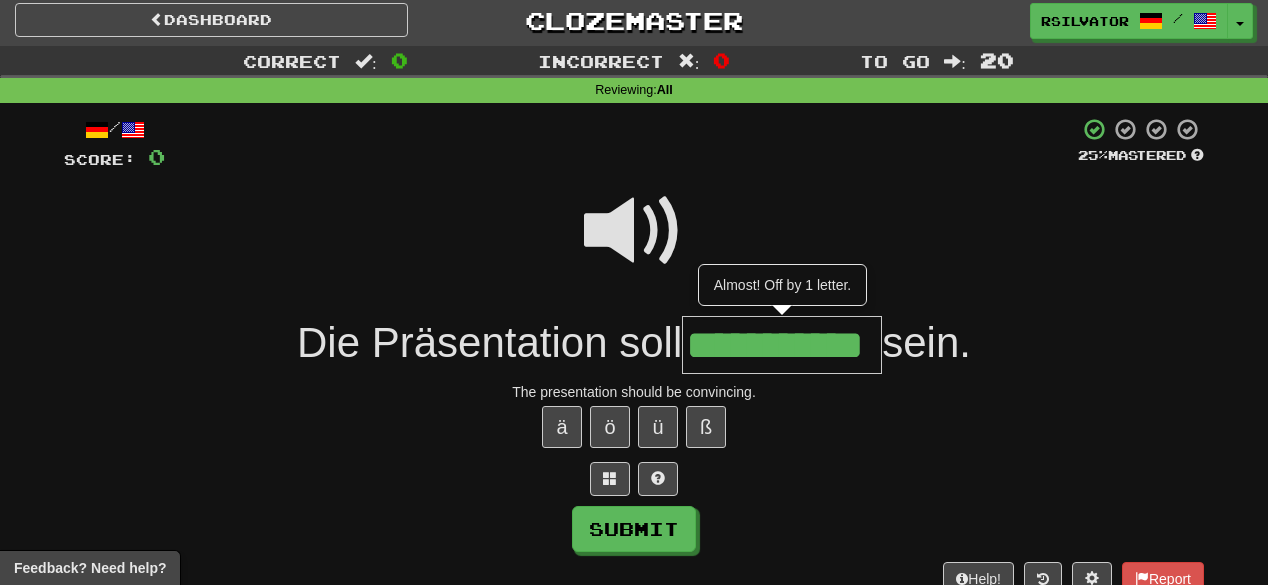 scroll, scrollTop: 0, scrollLeft: 52, axis: horizontal 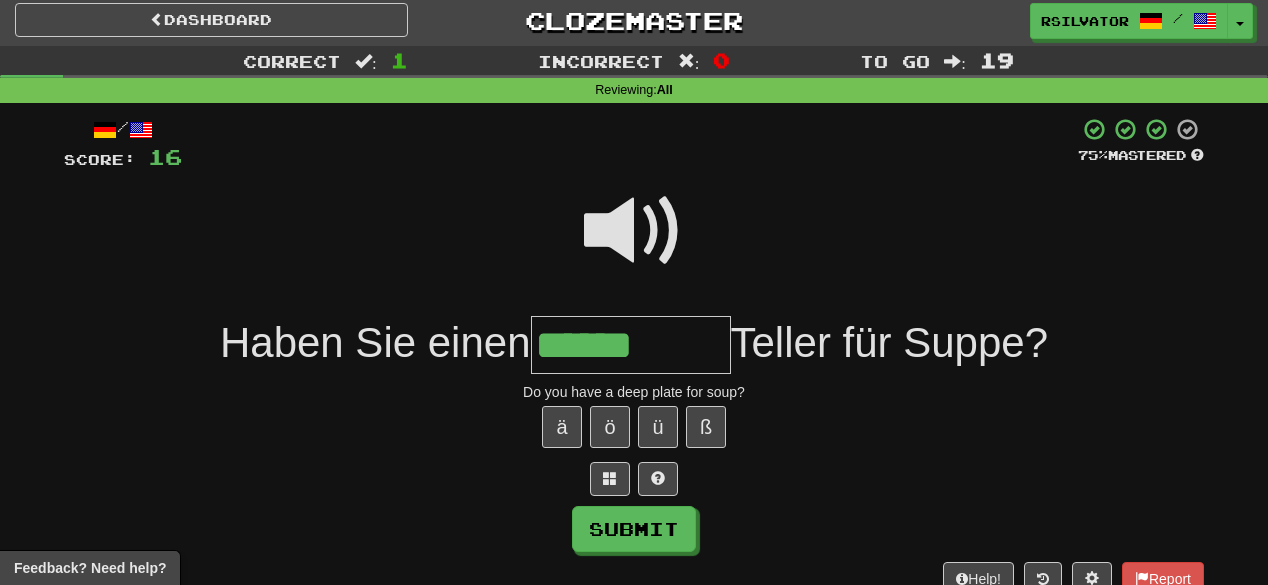 type on "******" 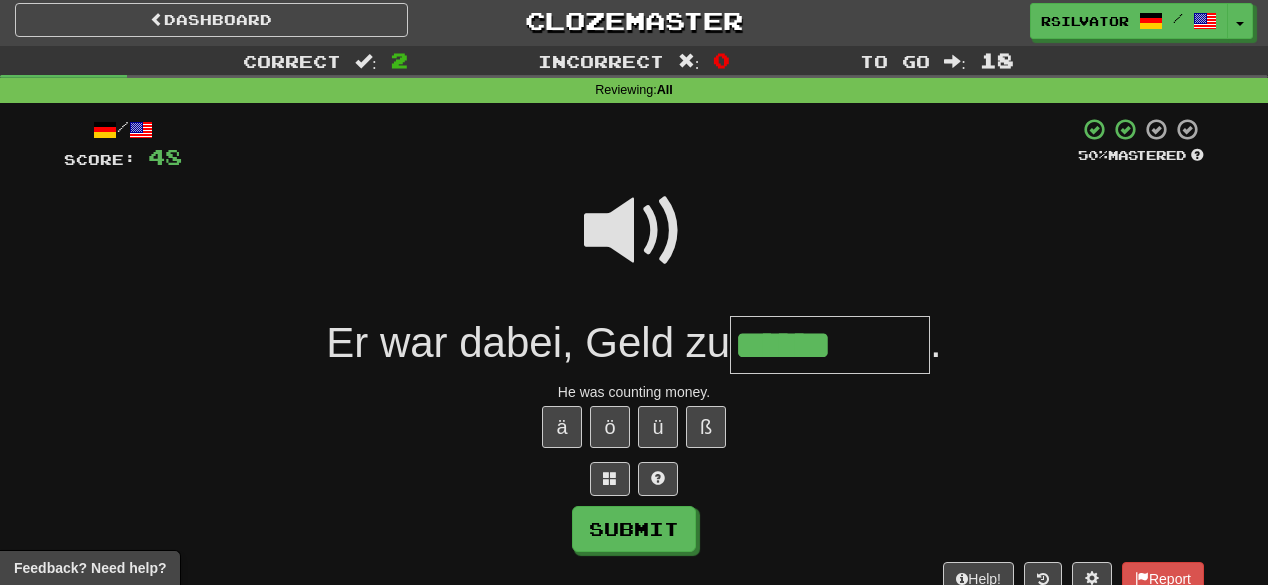 type on "******" 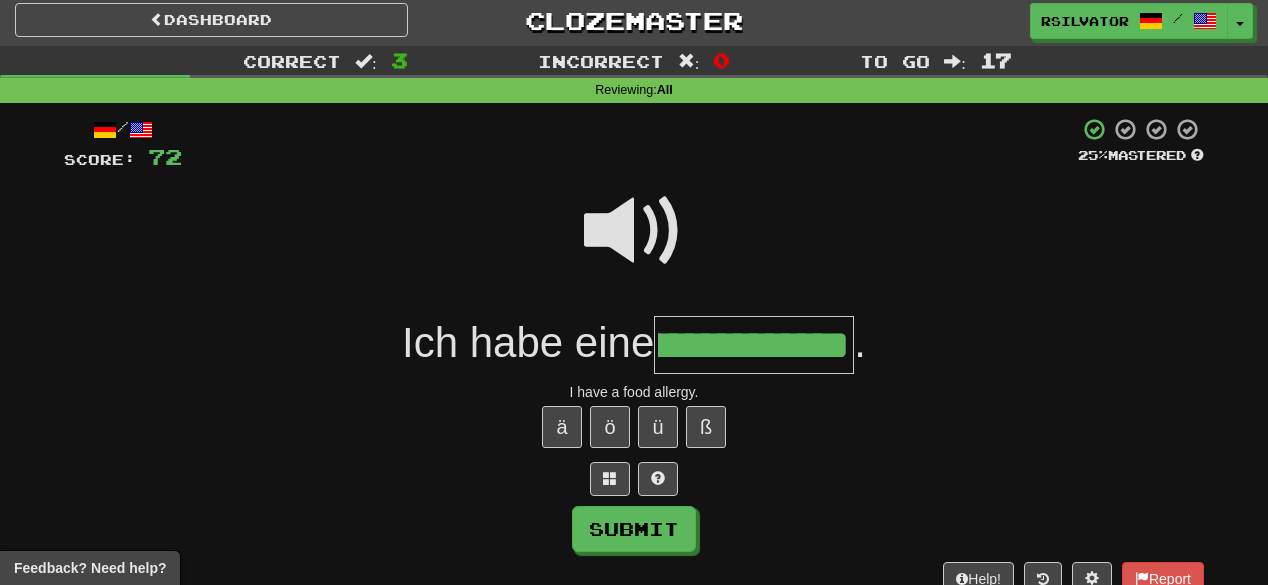 scroll, scrollTop: 0, scrollLeft: 180, axis: horizontal 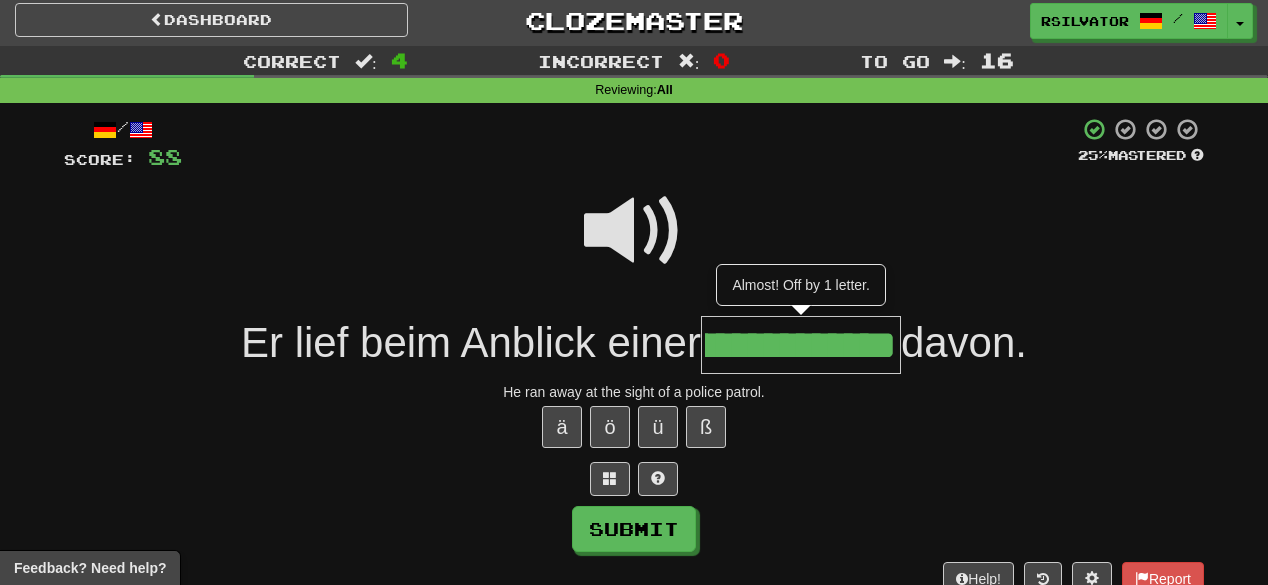 type on "**********" 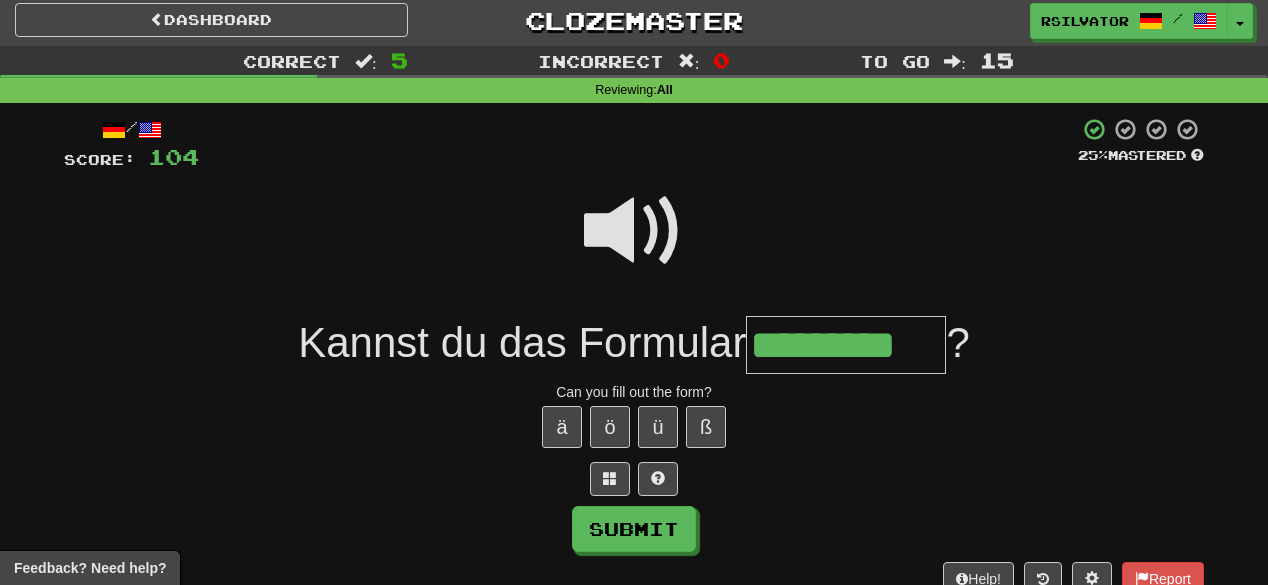 type on "*********" 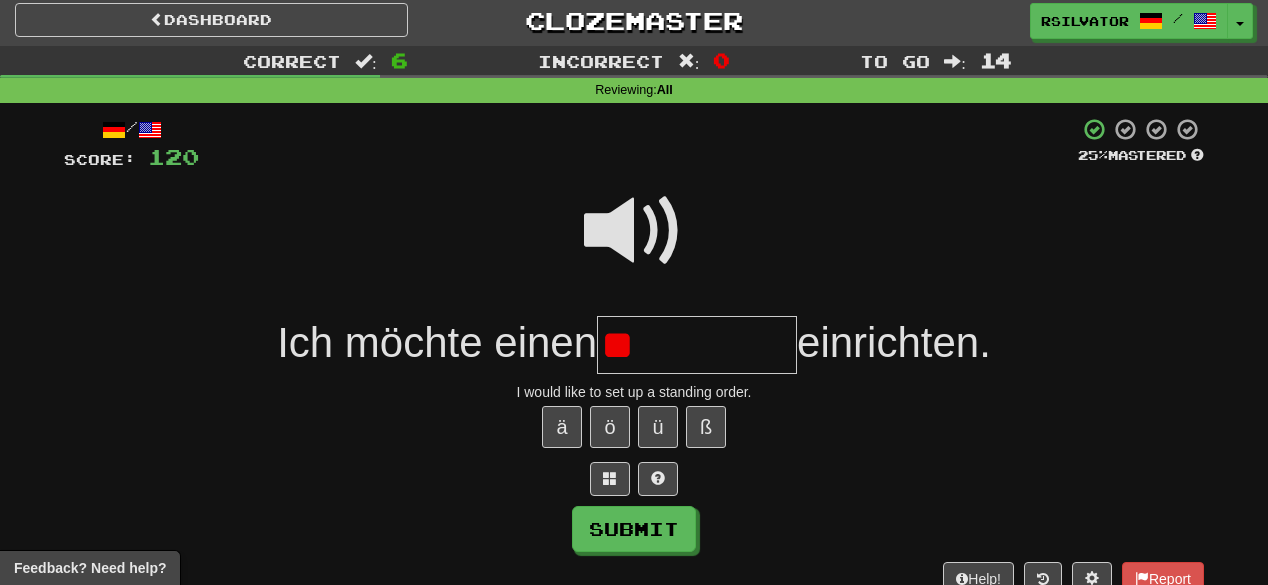 type on "*" 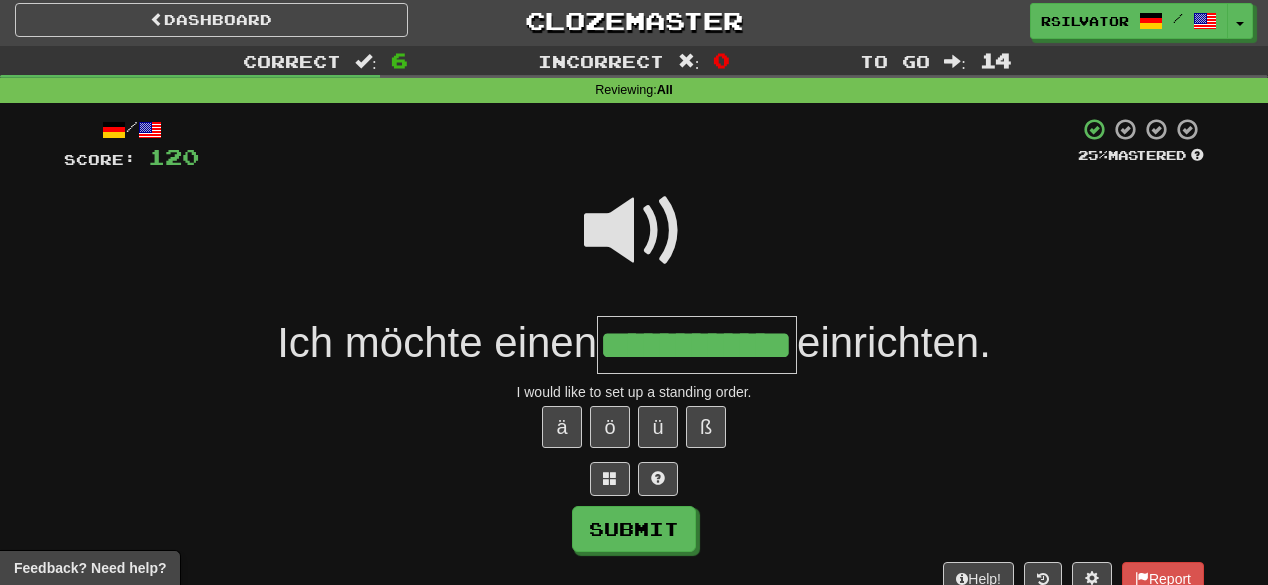 scroll, scrollTop: 0, scrollLeft: 52, axis: horizontal 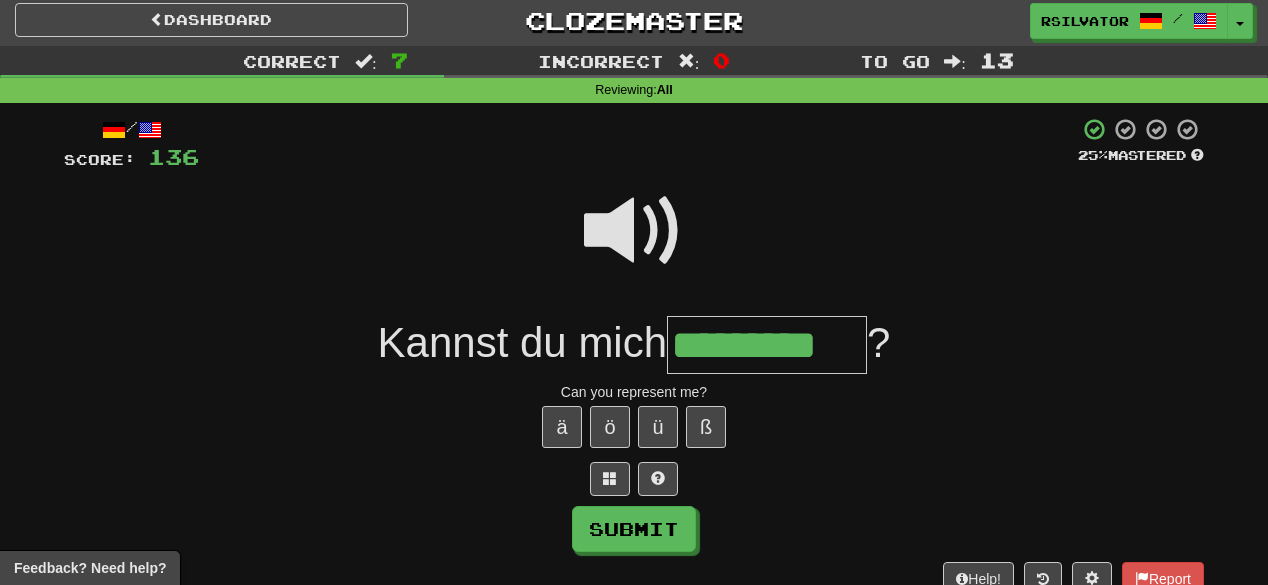 type on "*********" 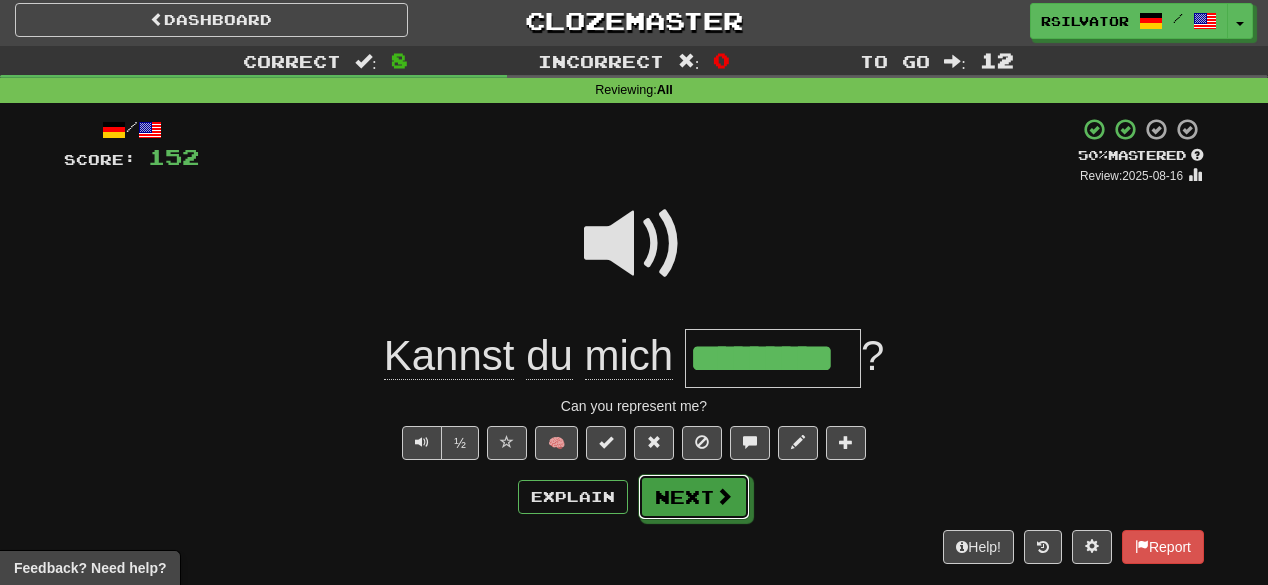 click at bounding box center [724, 496] 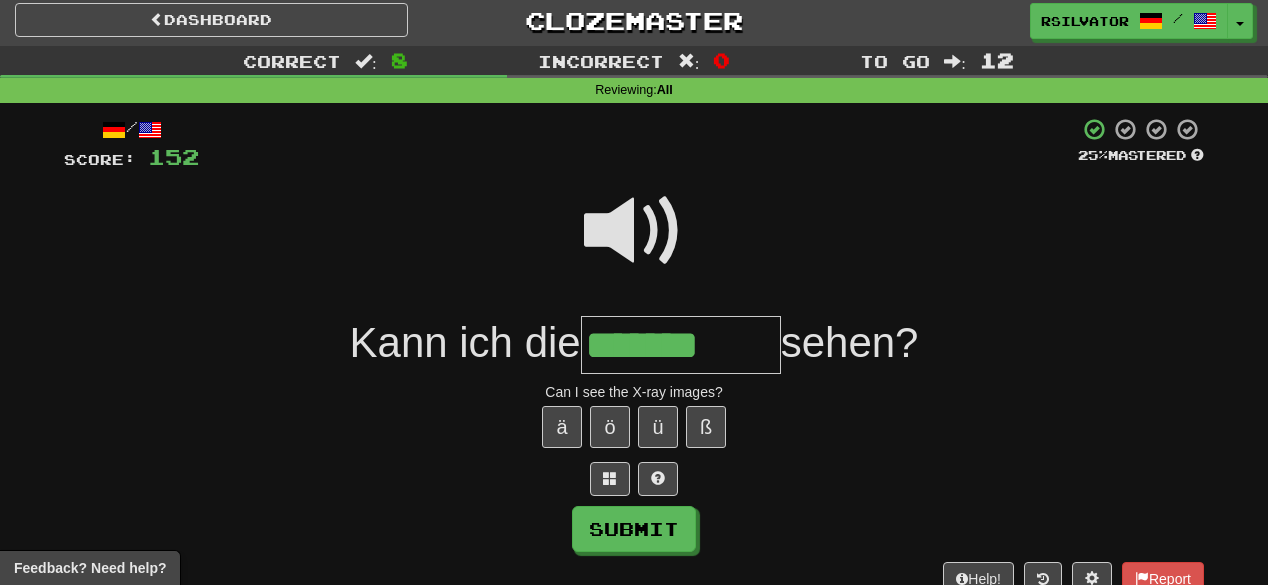 type on "**********" 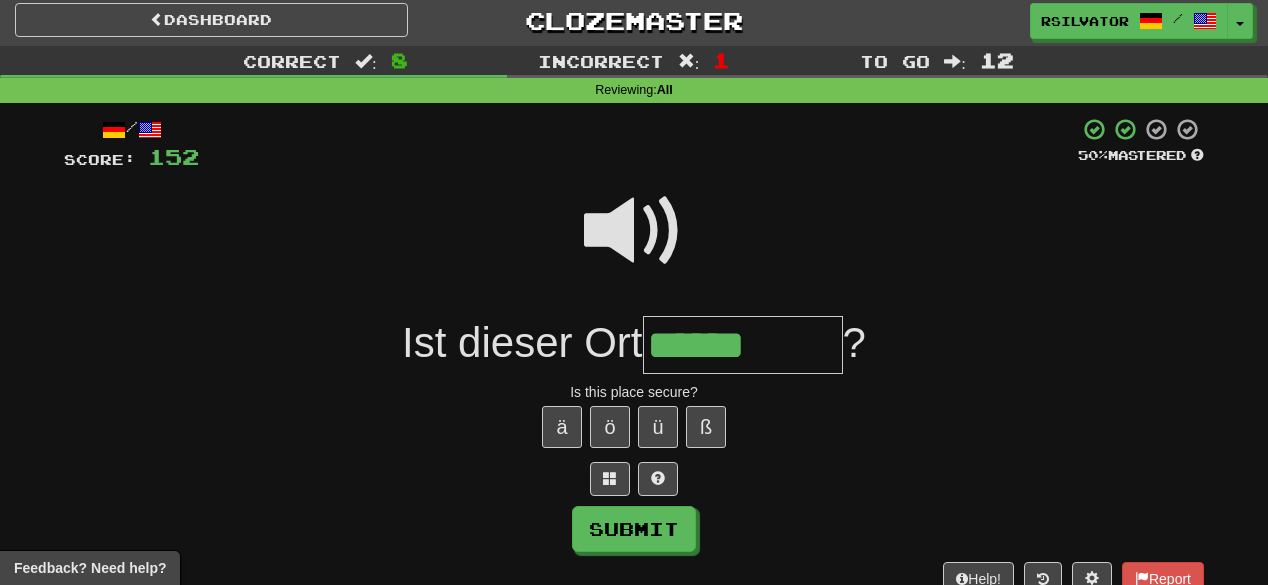 type on "******" 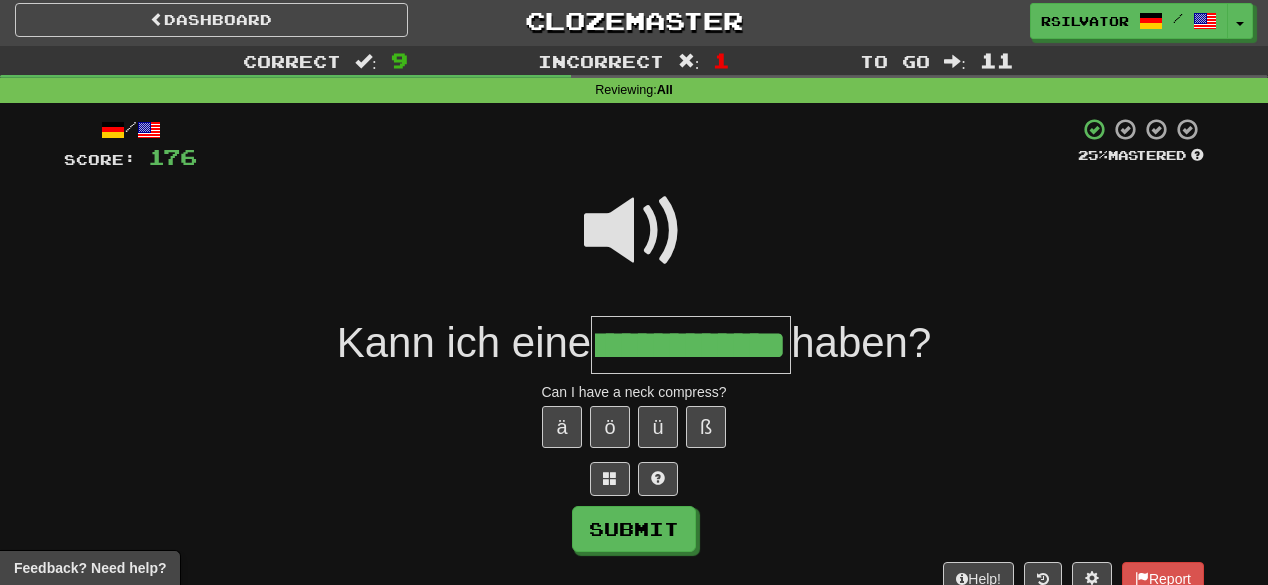 scroll, scrollTop: 0, scrollLeft: 96, axis: horizontal 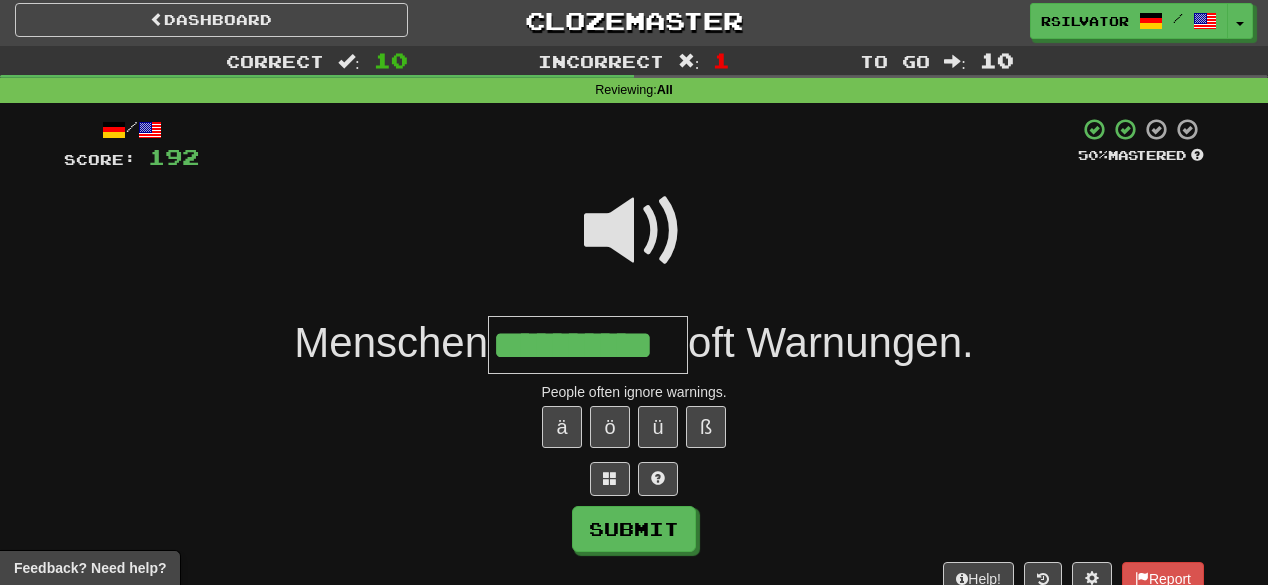 type on "**********" 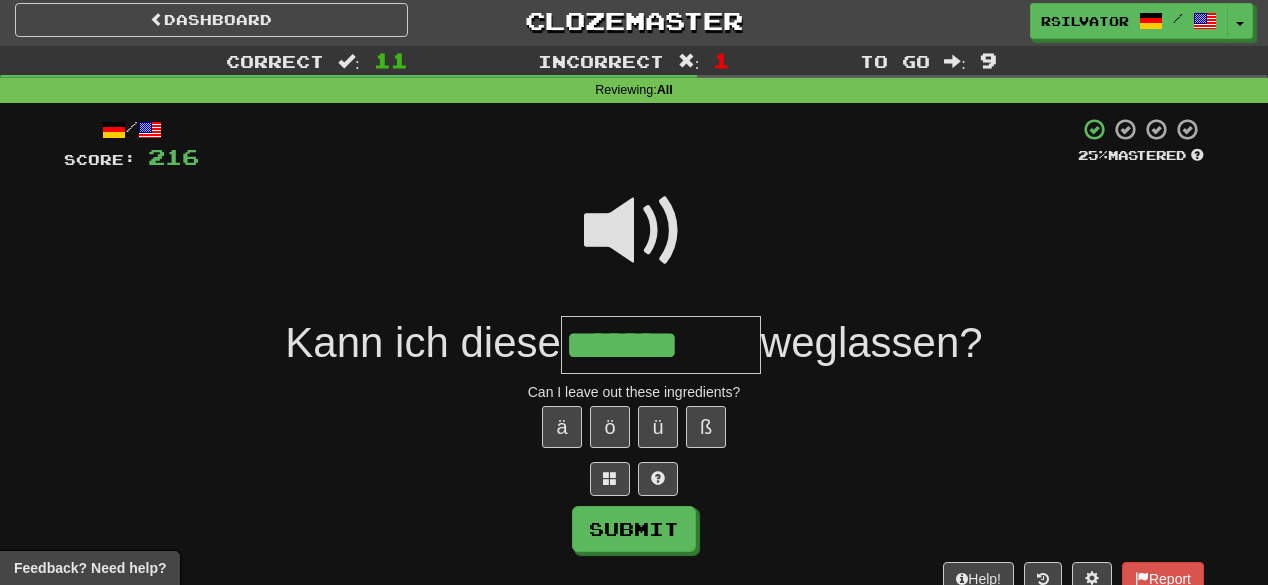 type on "*******" 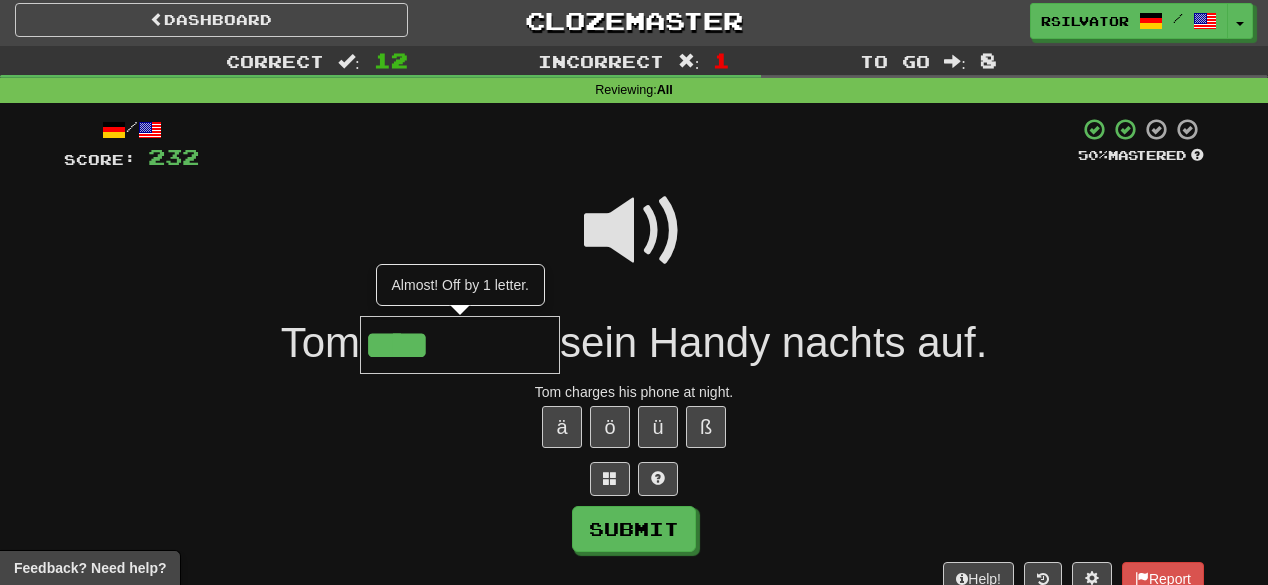 type on "****" 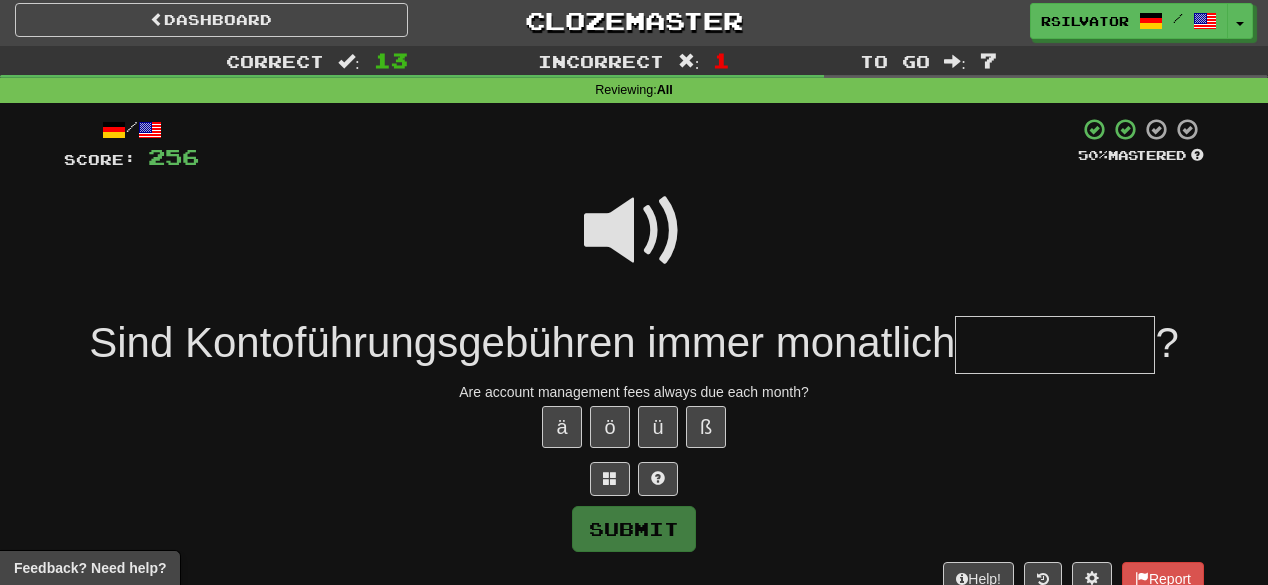 type on "*" 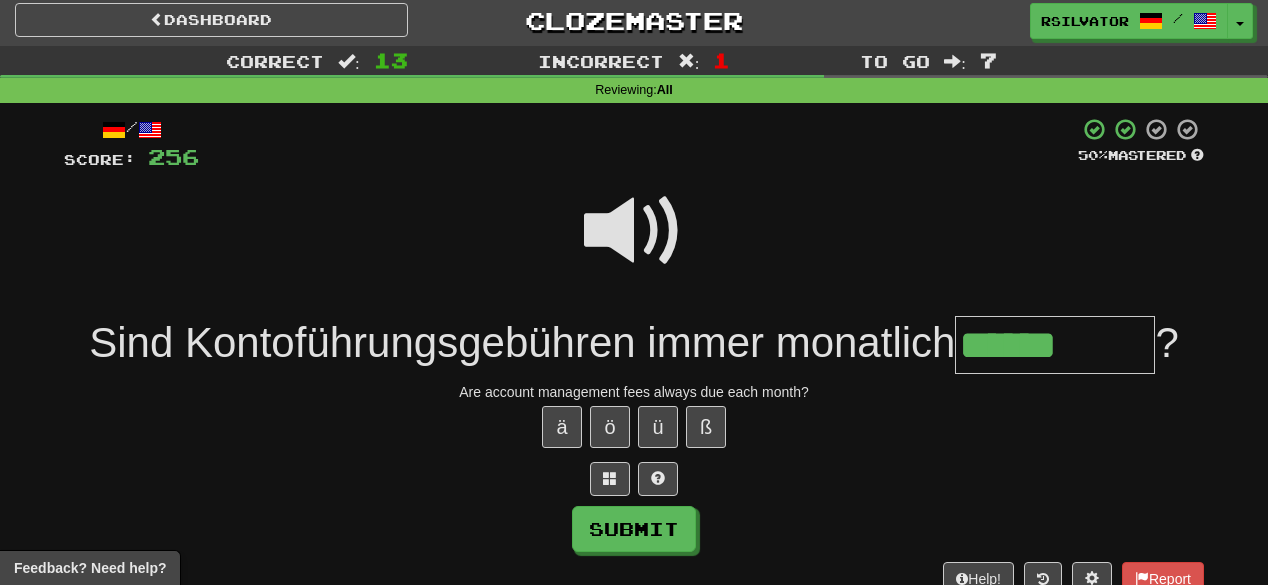 type on "******" 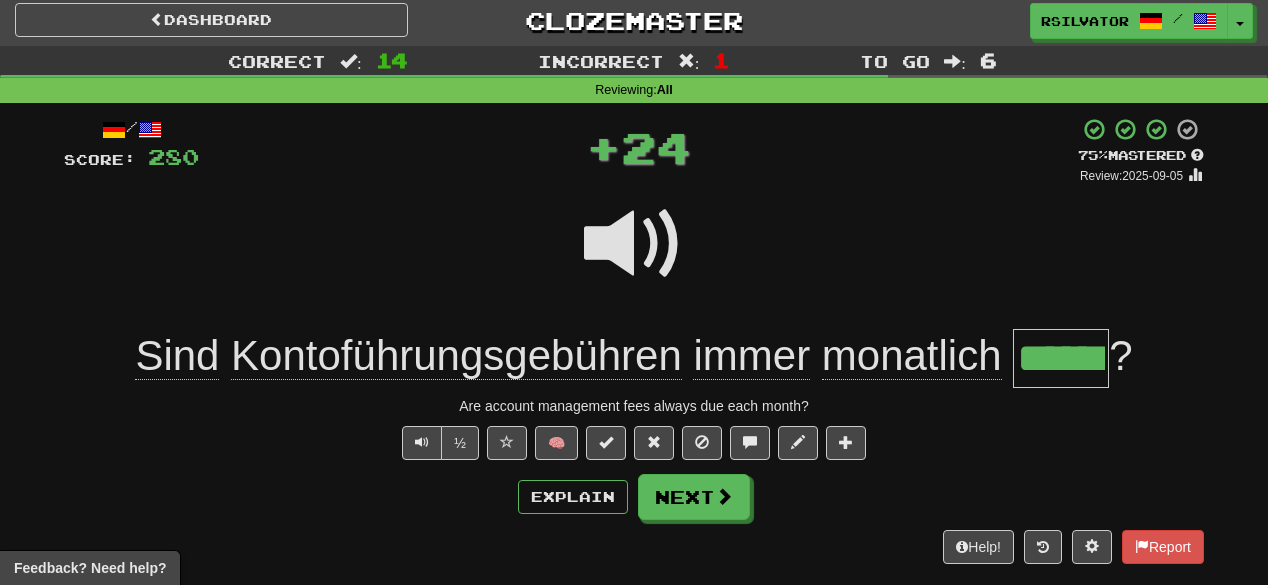 click on "******" at bounding box center (1061, 358) 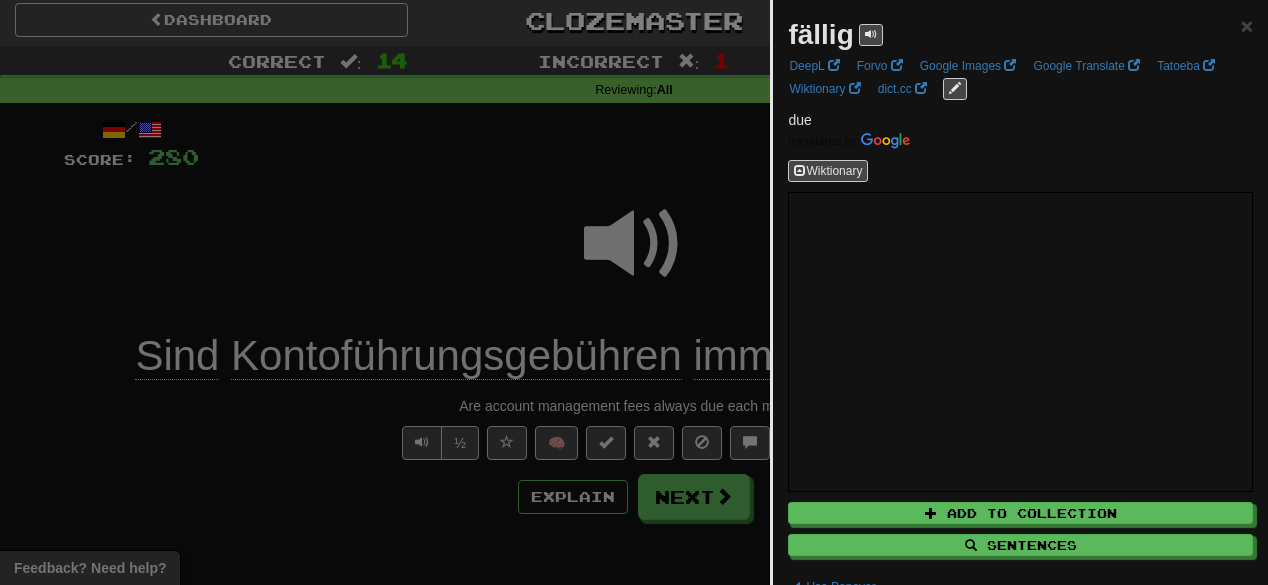 click at bounding box center [634, 292] 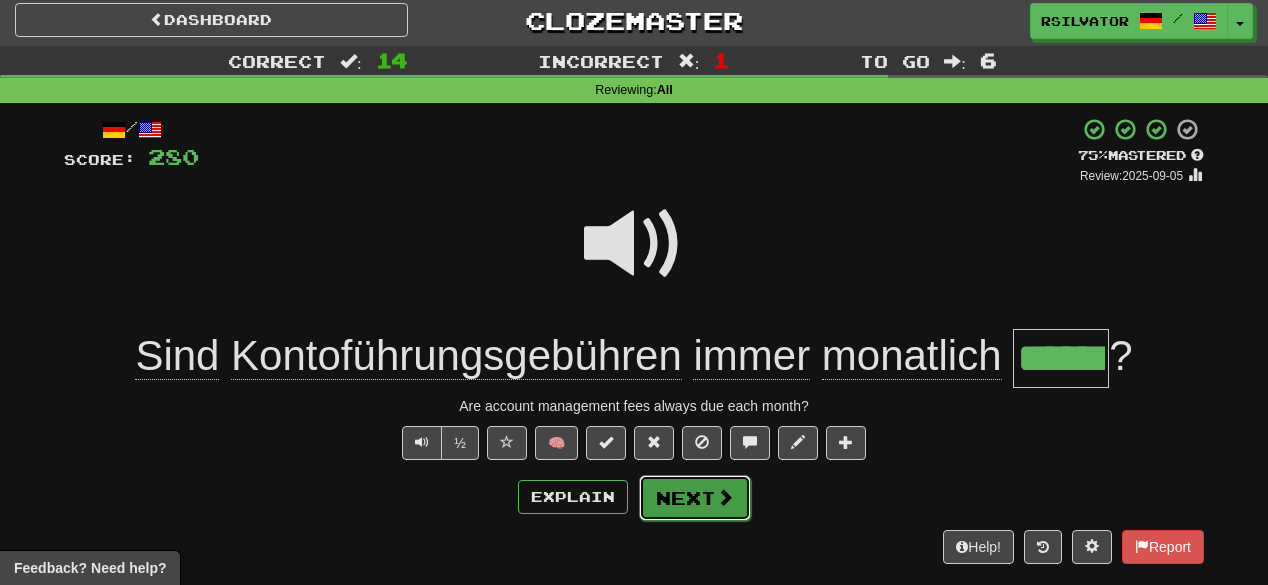 click at bounding box center [725, 497] 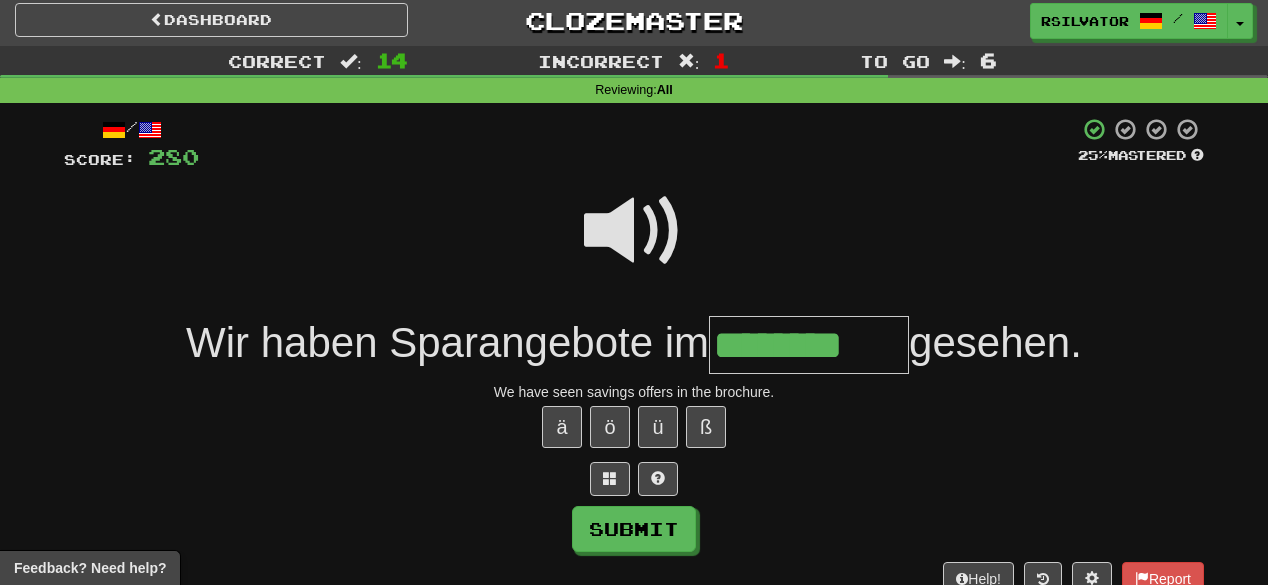 type on "********" 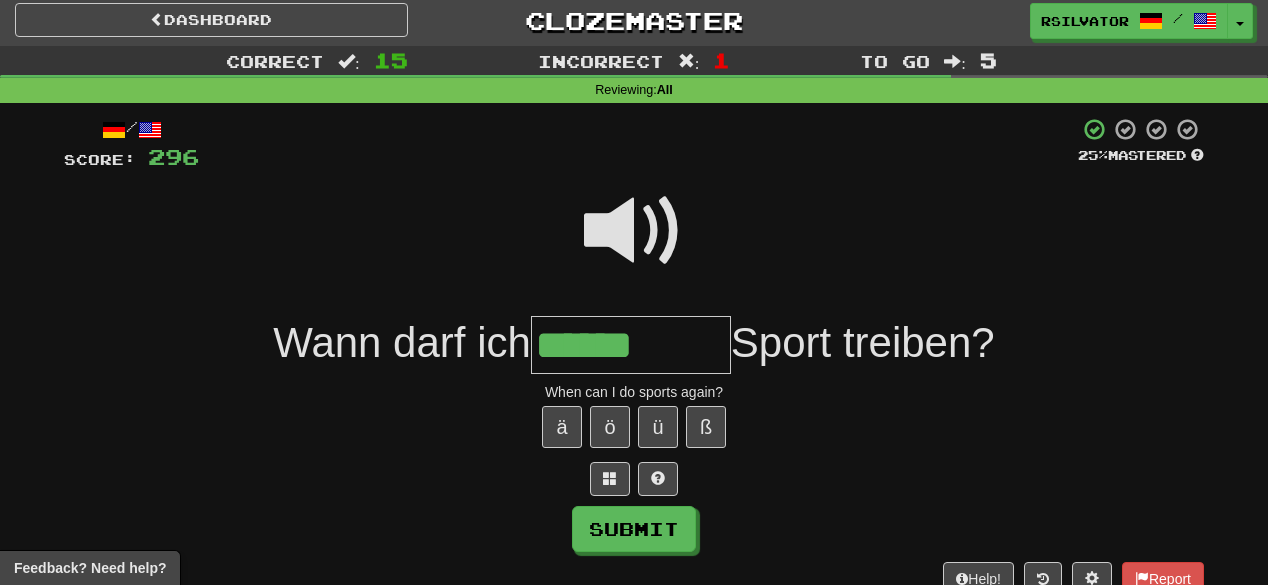 type on "******" 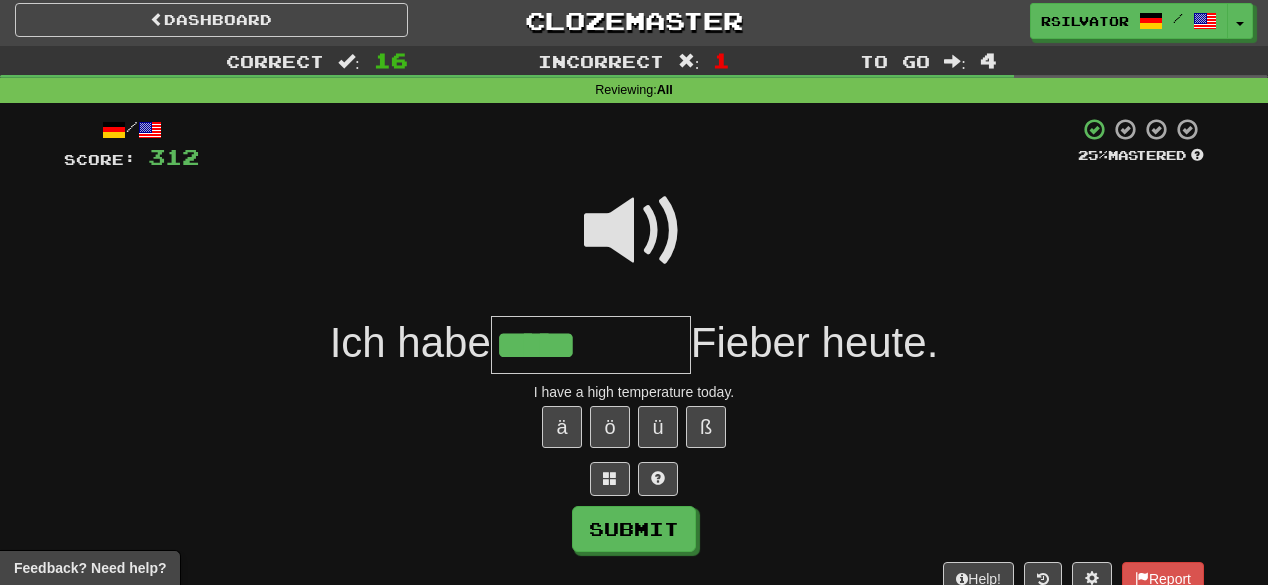 type on "*****" 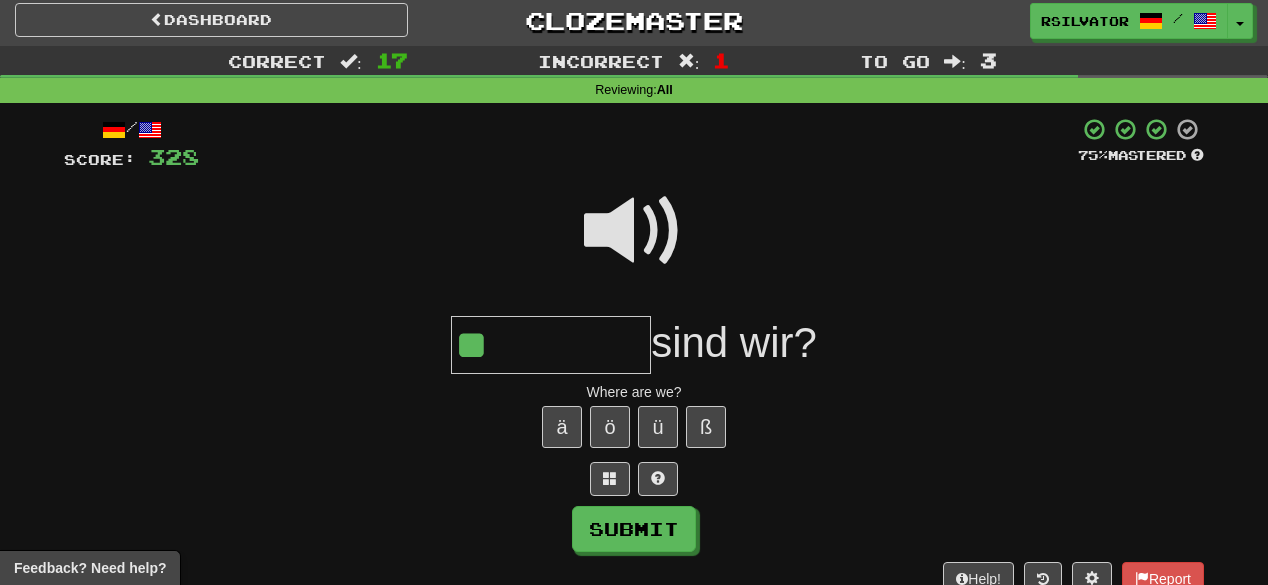 type on "**" 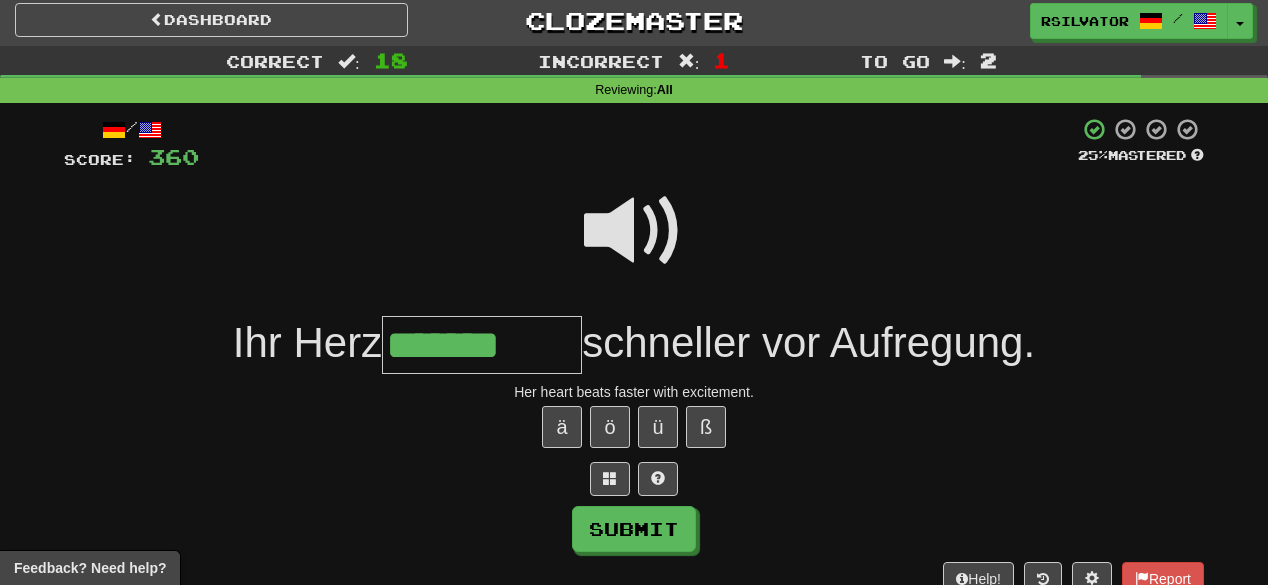 type on "*******" 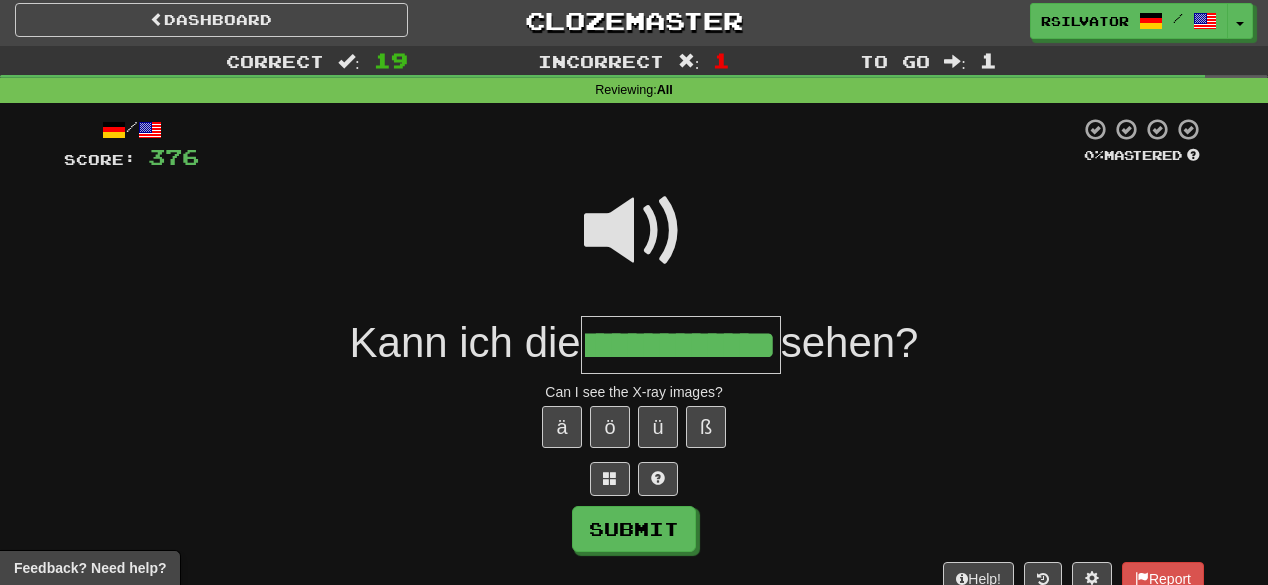 scroll, scrollTop: 0, scrollLeft: 68, axis: horizontal 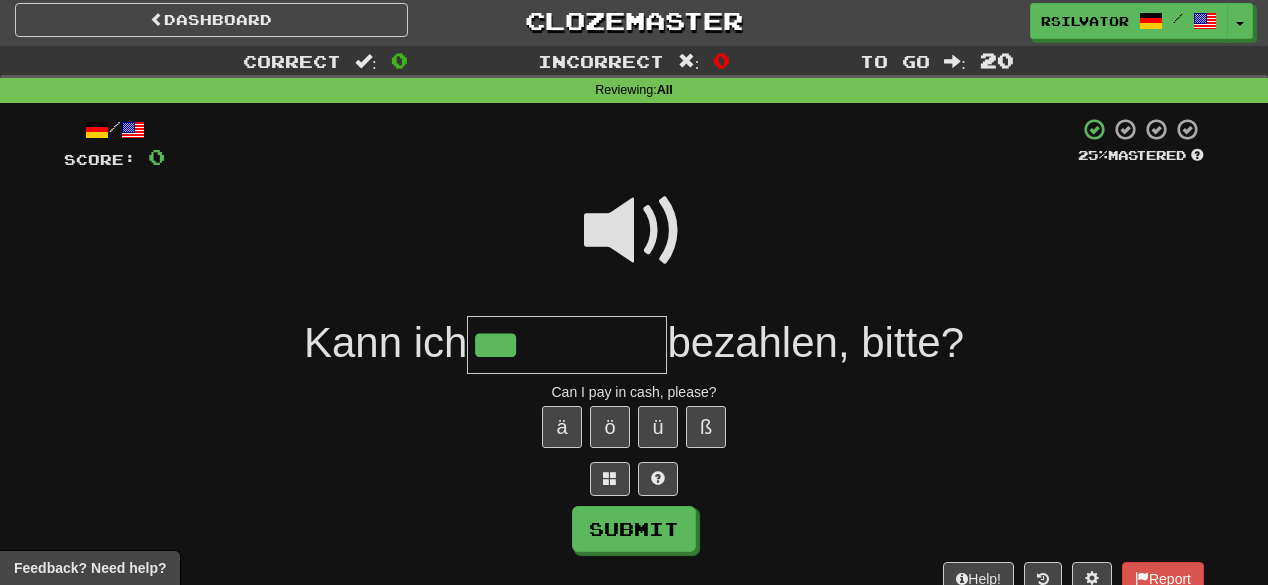 type on "***" 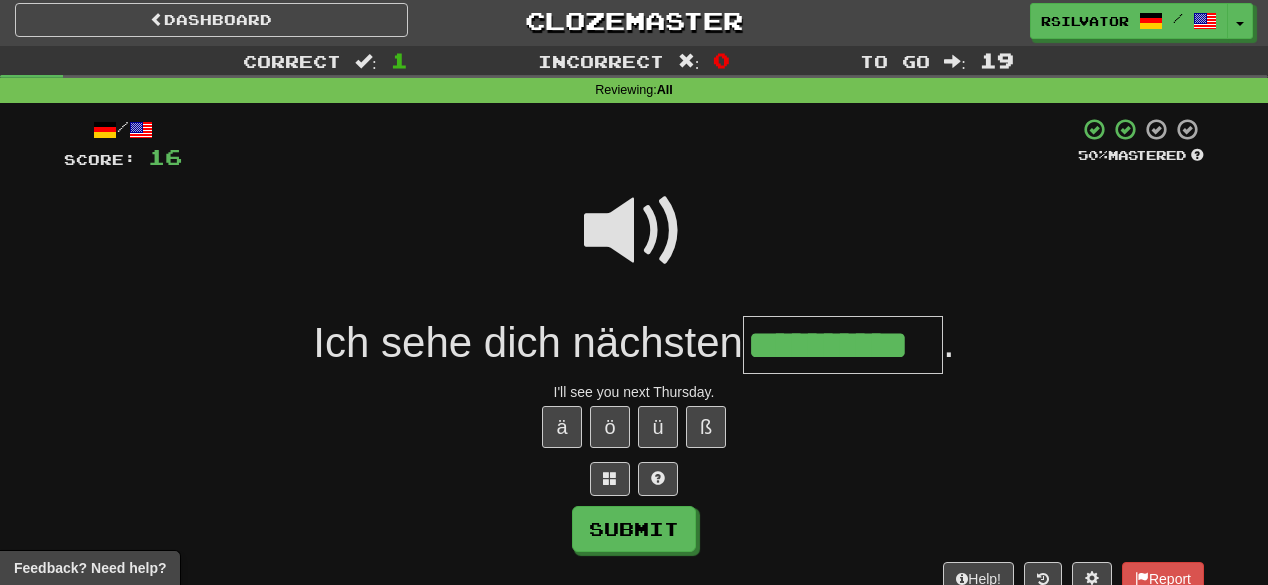 scroll, scrollTop: 0, scrollLeft: 24, axis: horizontal 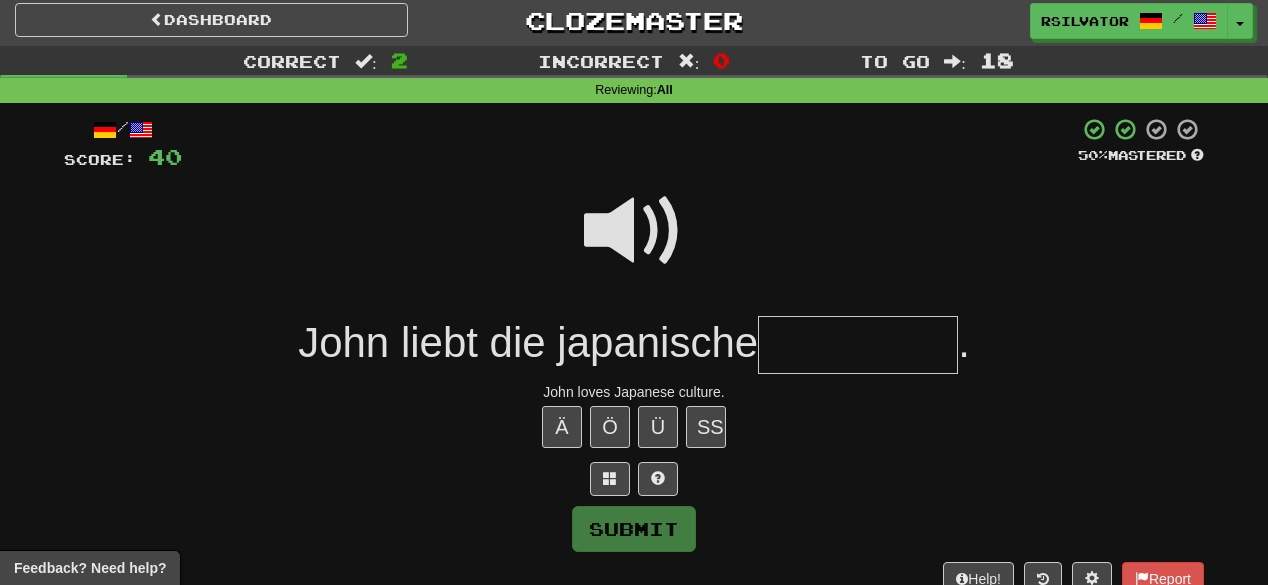 type on "*" 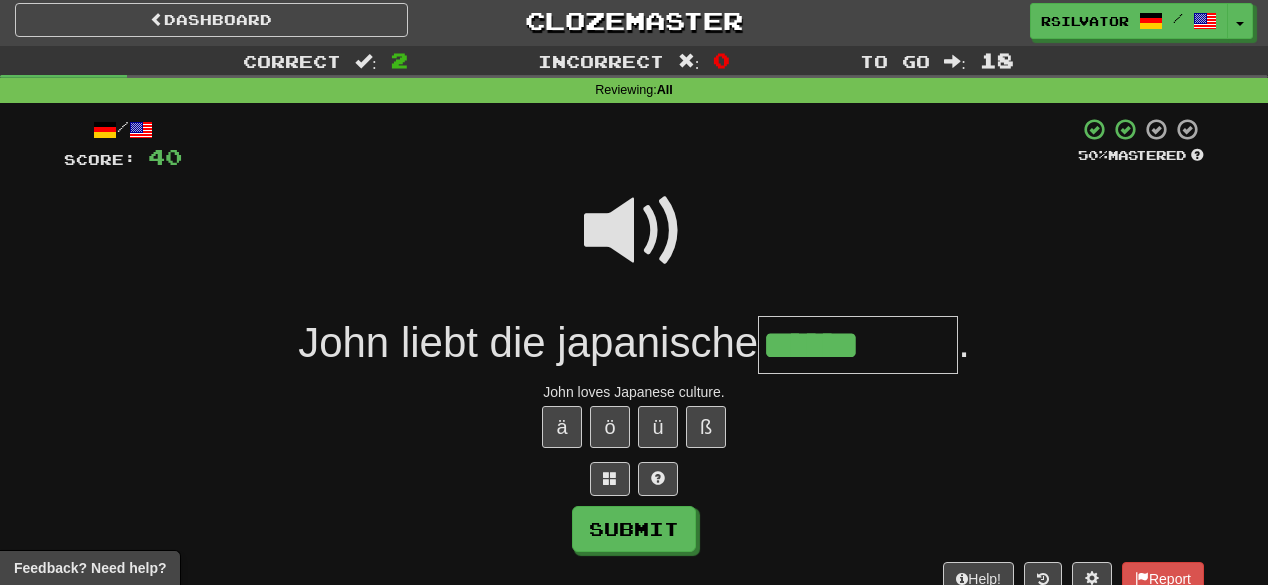 type on "******" 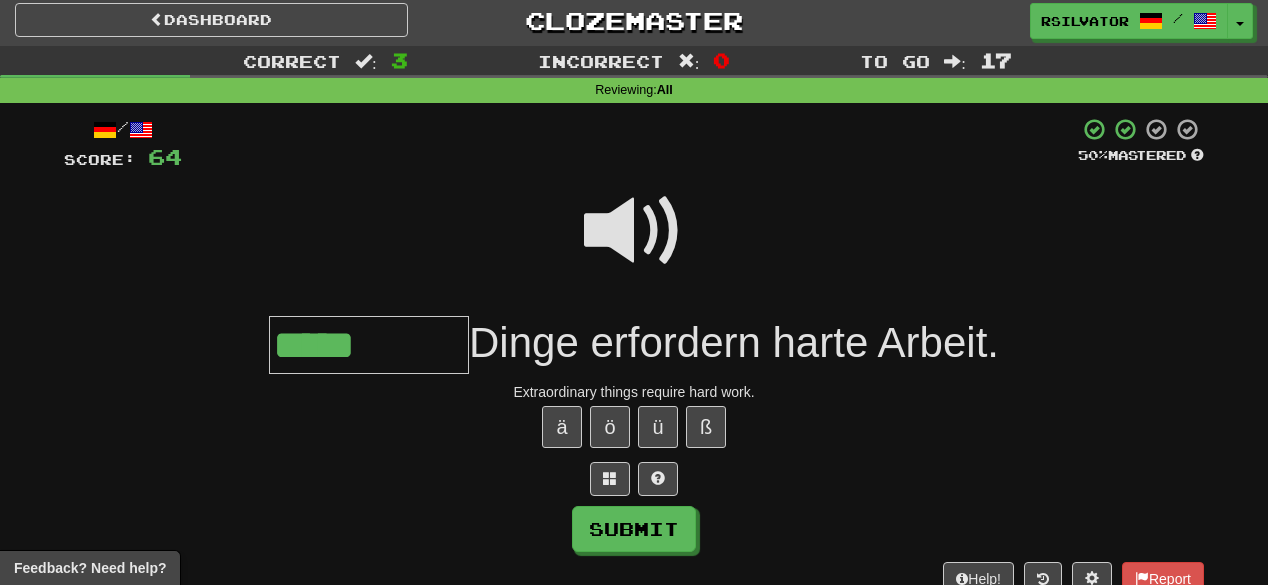 type on "**********" 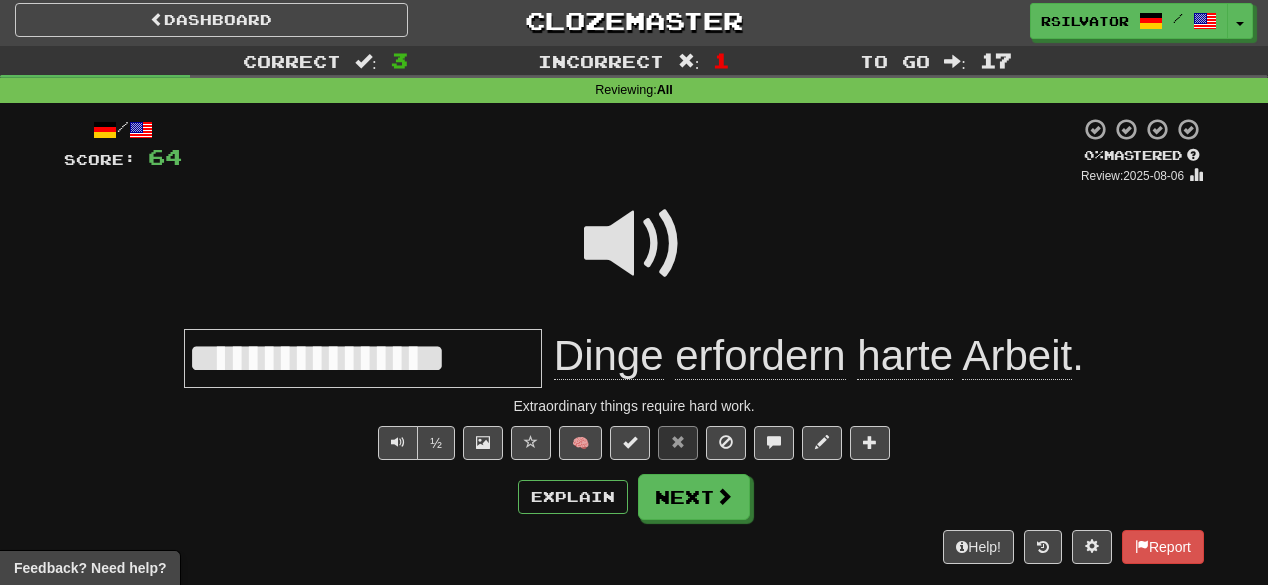drag, startPoint x: 197, startPoint y: 452, endPoint x: 256, endPoint y: 464, distance: 60.207973 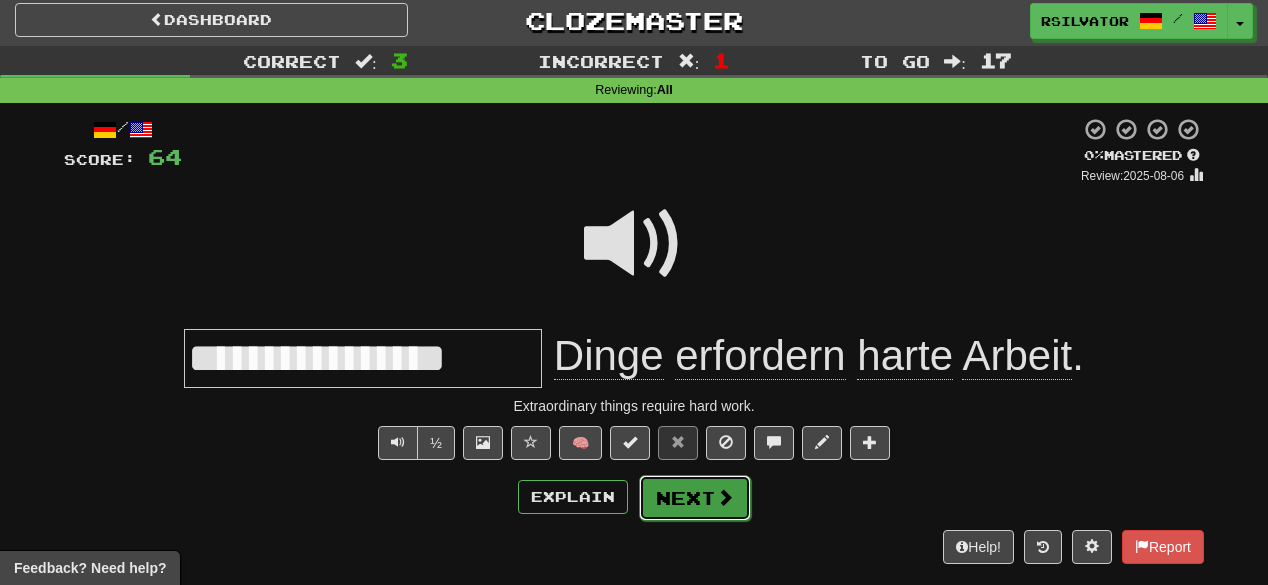 click on "Next" at bounding box center (695, 498) 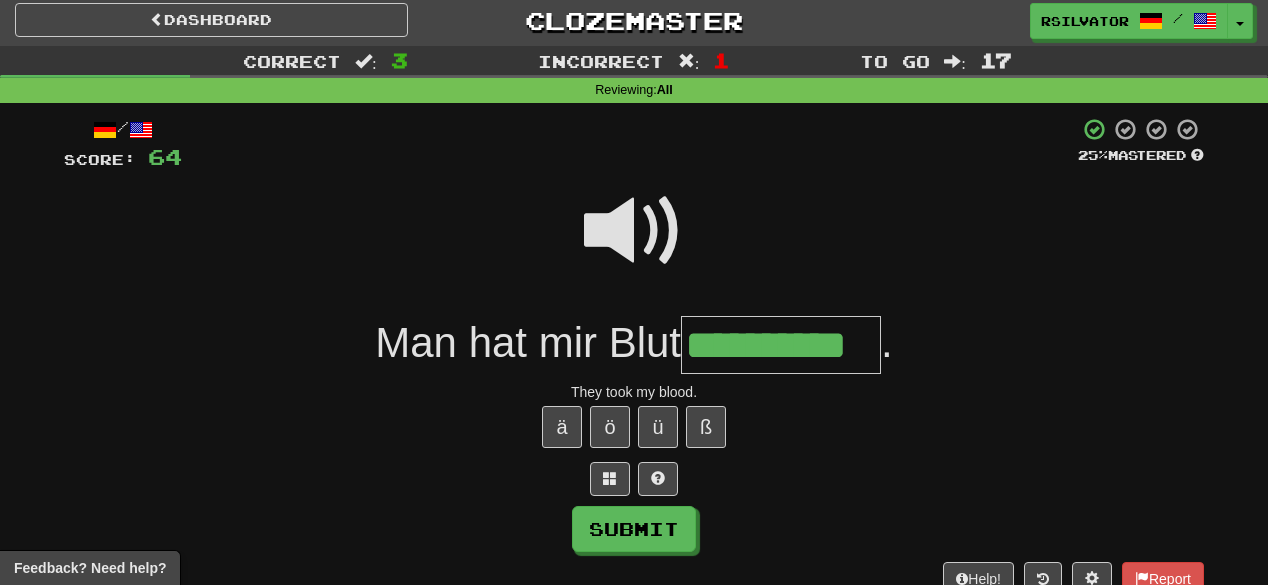 scroll, scrollTop: 0, scrollLeft: 64, axis: horizontal 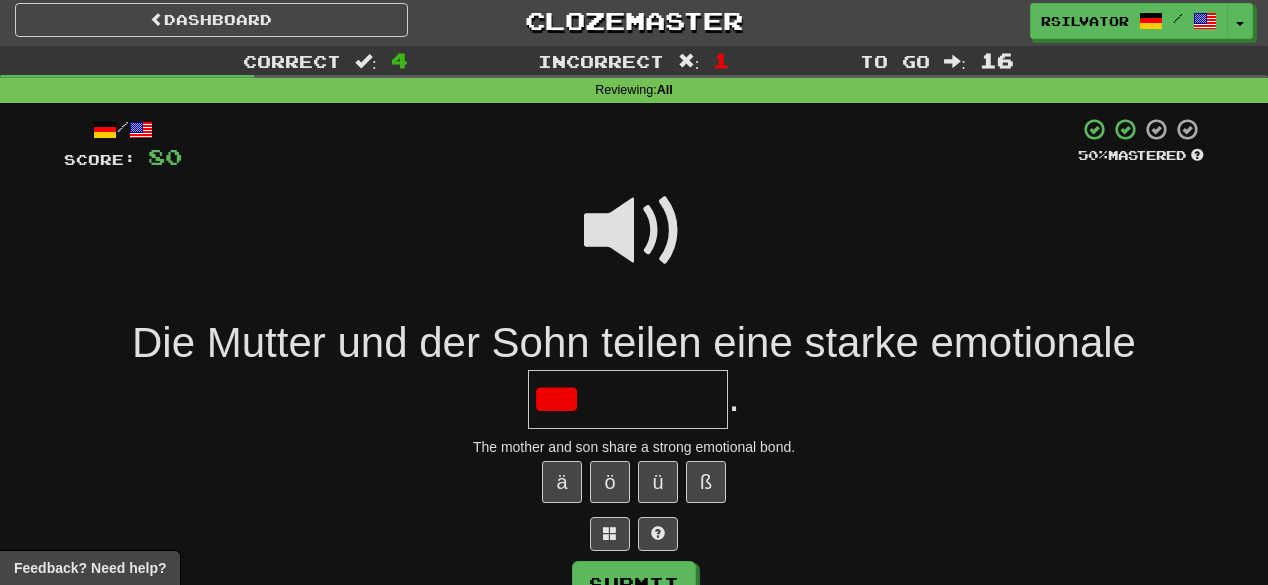 type on "**" 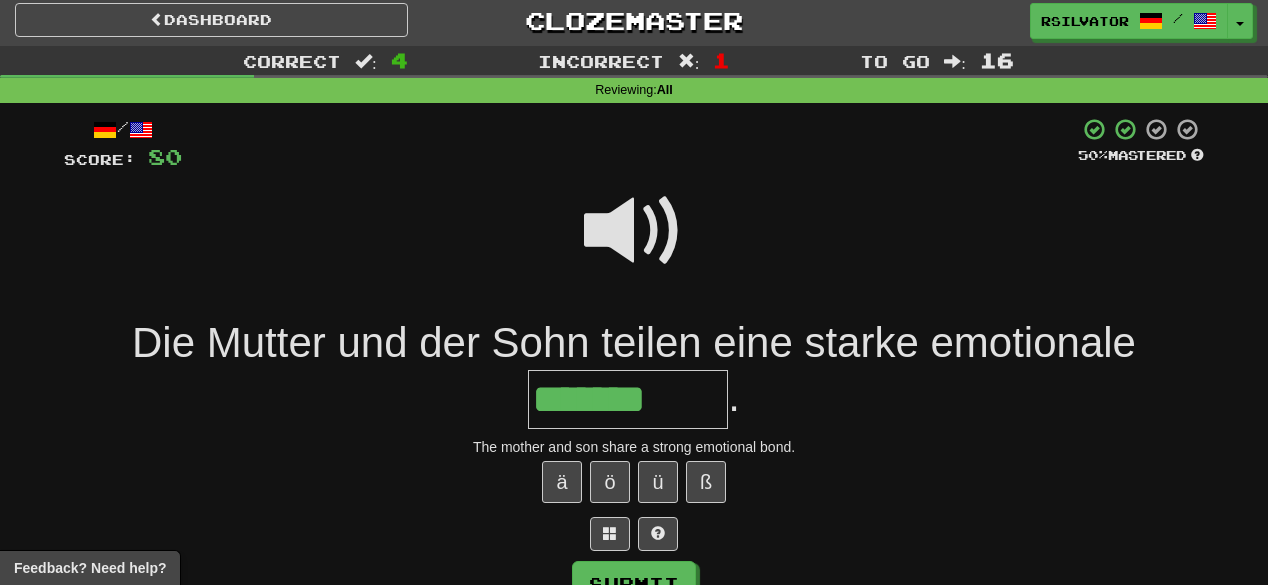 type on "*******" 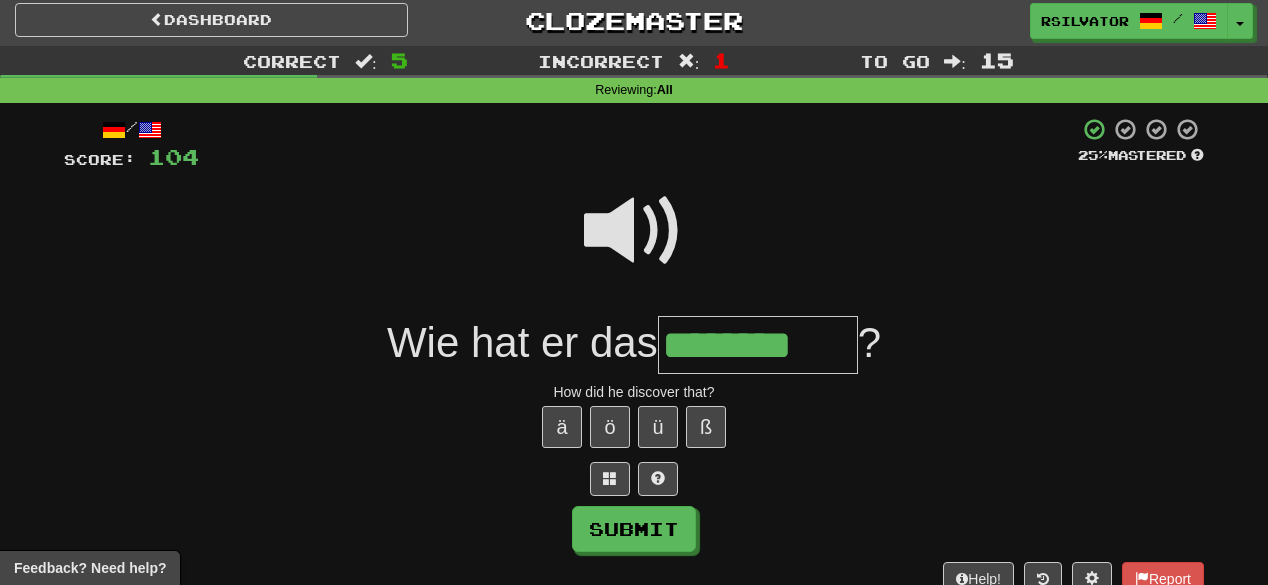 type on "********" 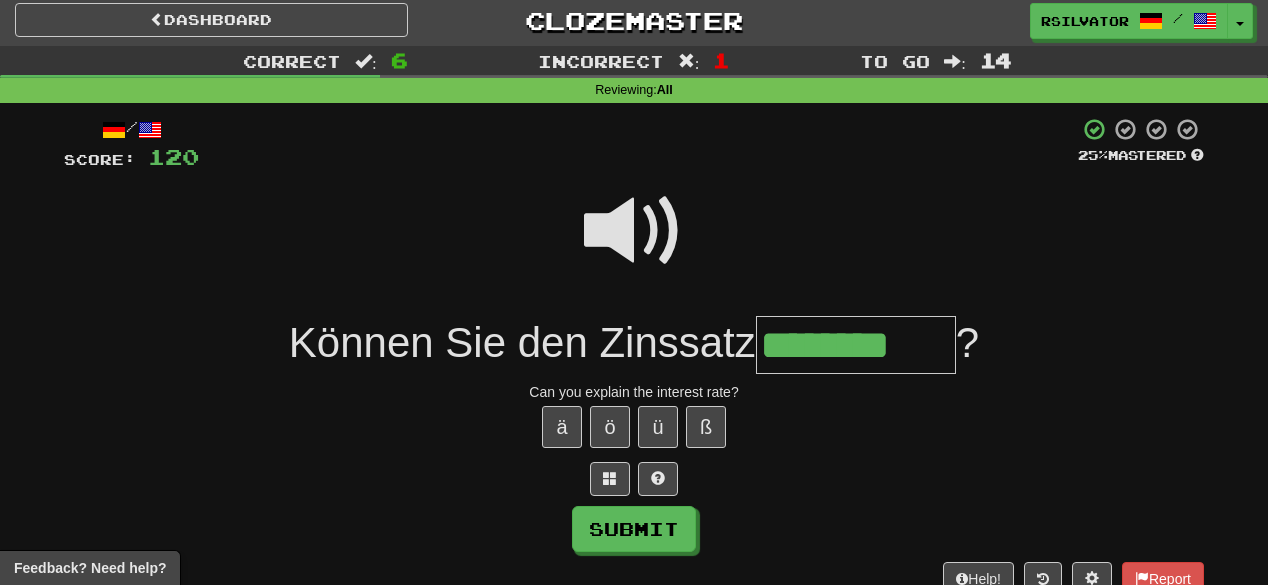 type on "********" 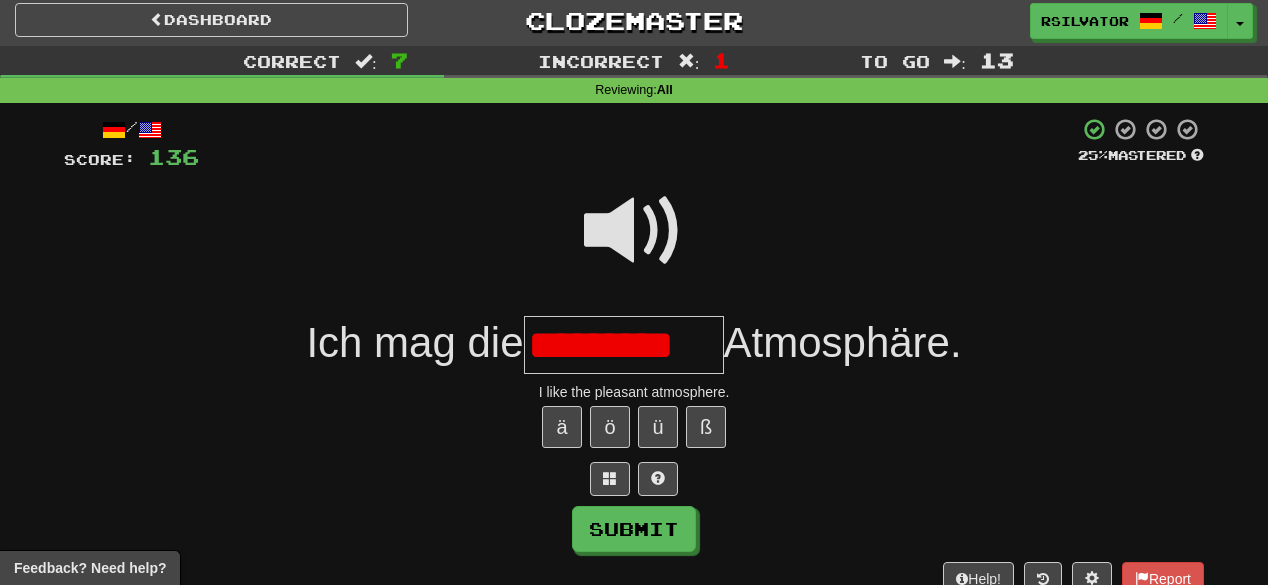 scroll, scrollTop: 0, scrollLeft: 28, axis: horizontal 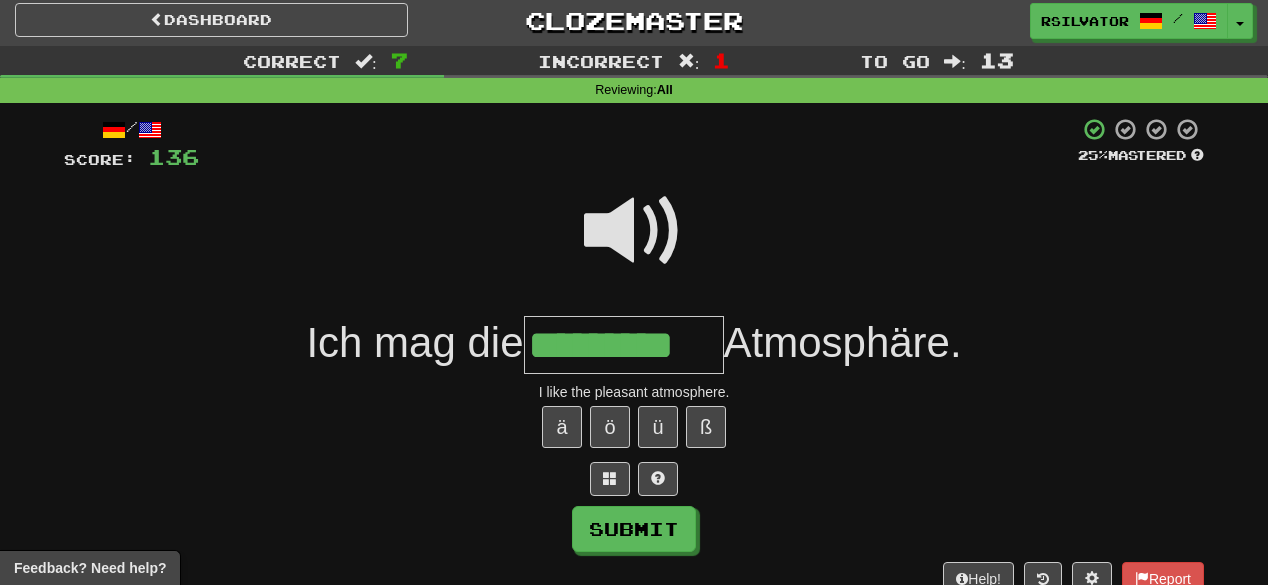 type on "*********" 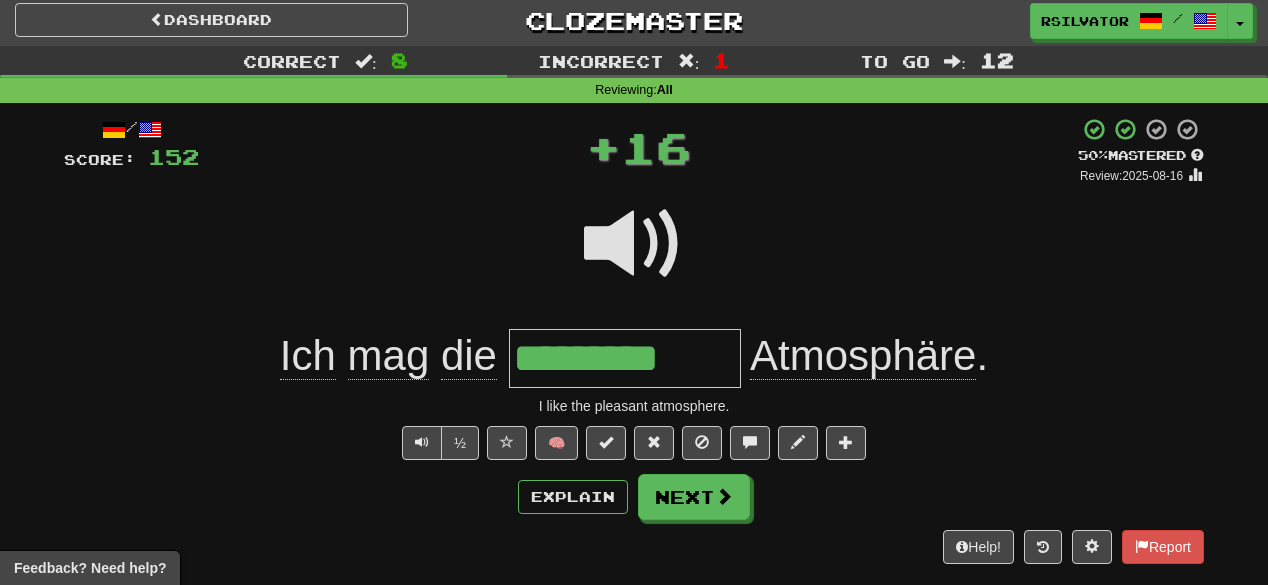 scroll, scrollTop: 0, scrollLeft: 0, axis: both 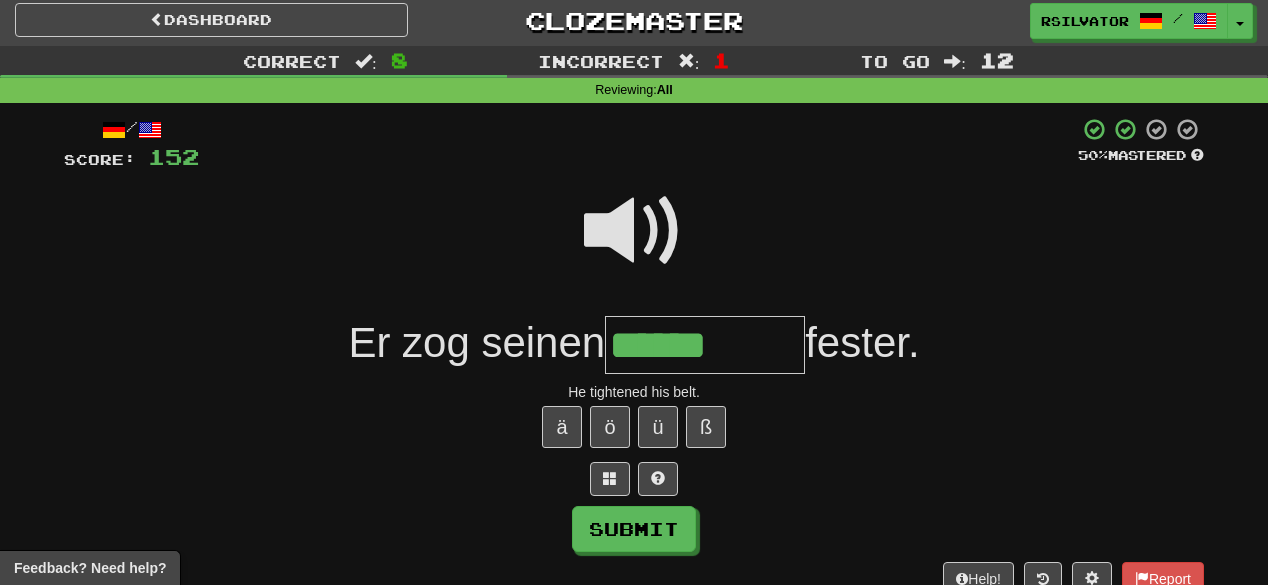 type on "******" 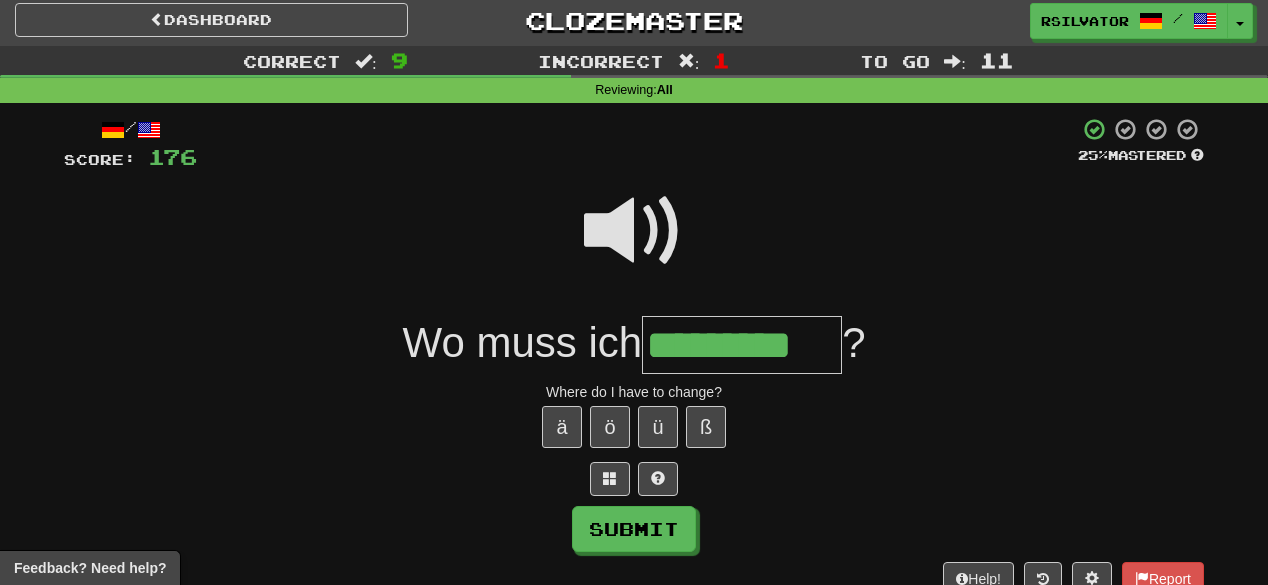 type on "*********" 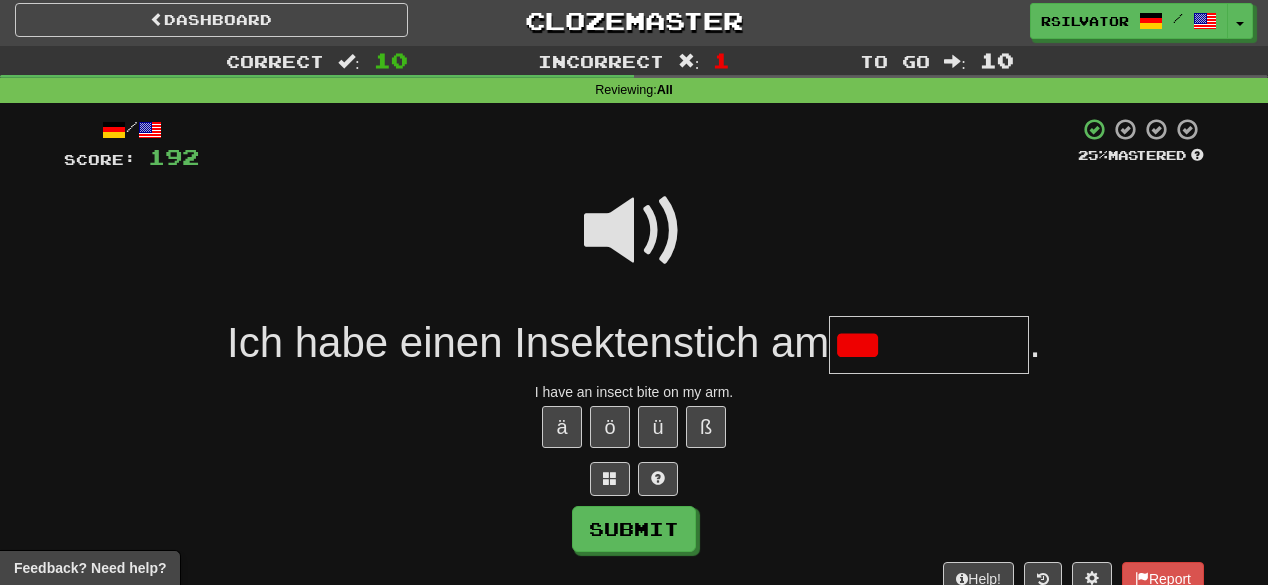 type on "***" 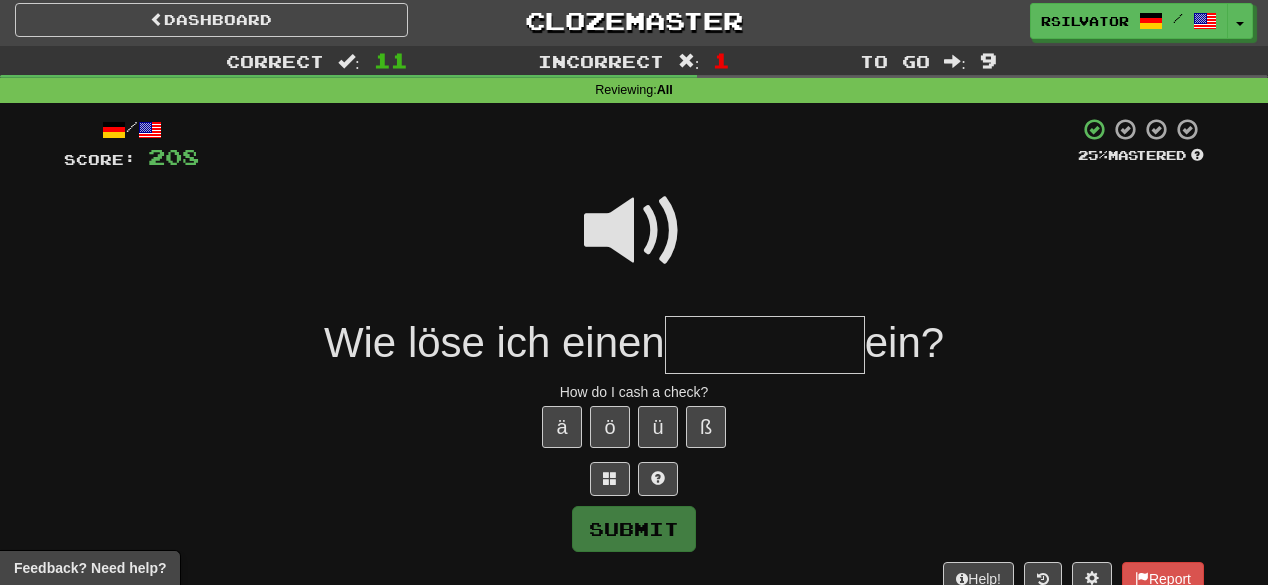 type on "*" 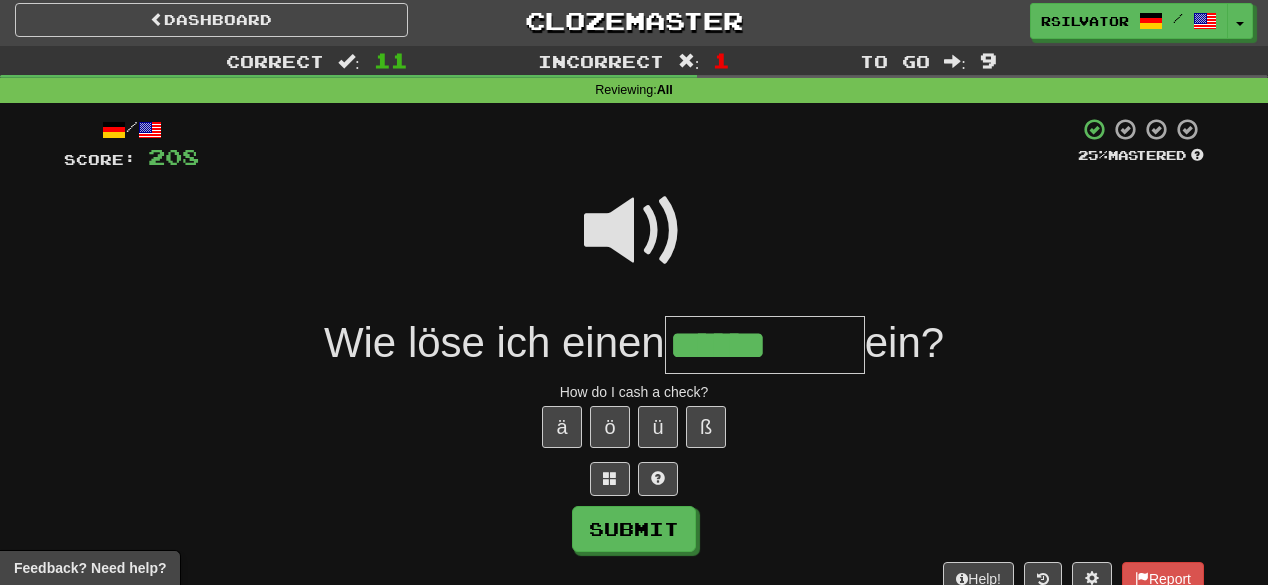 type on "******" 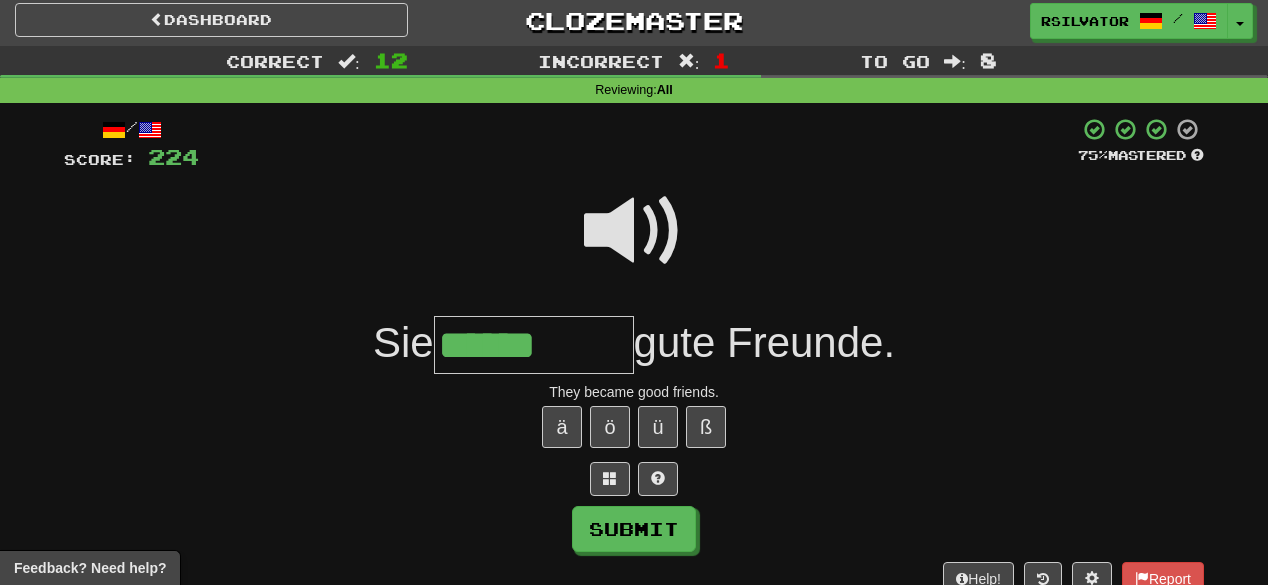 type on "******" 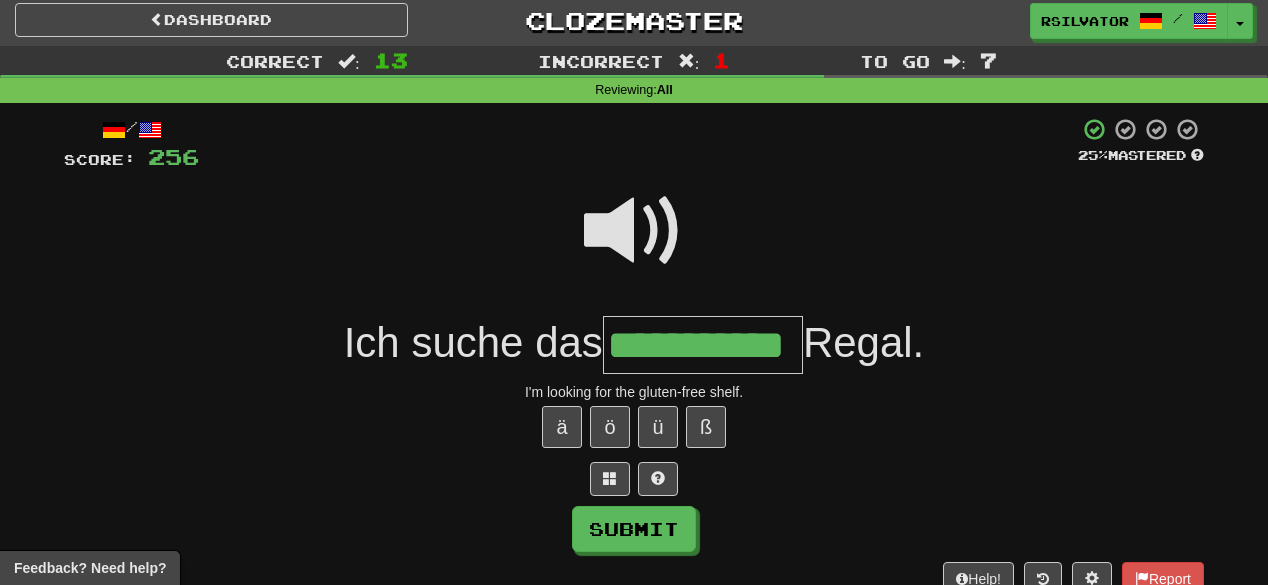 scroll, scrollTop: 0, scrollLeft: 3, axis: horizontal 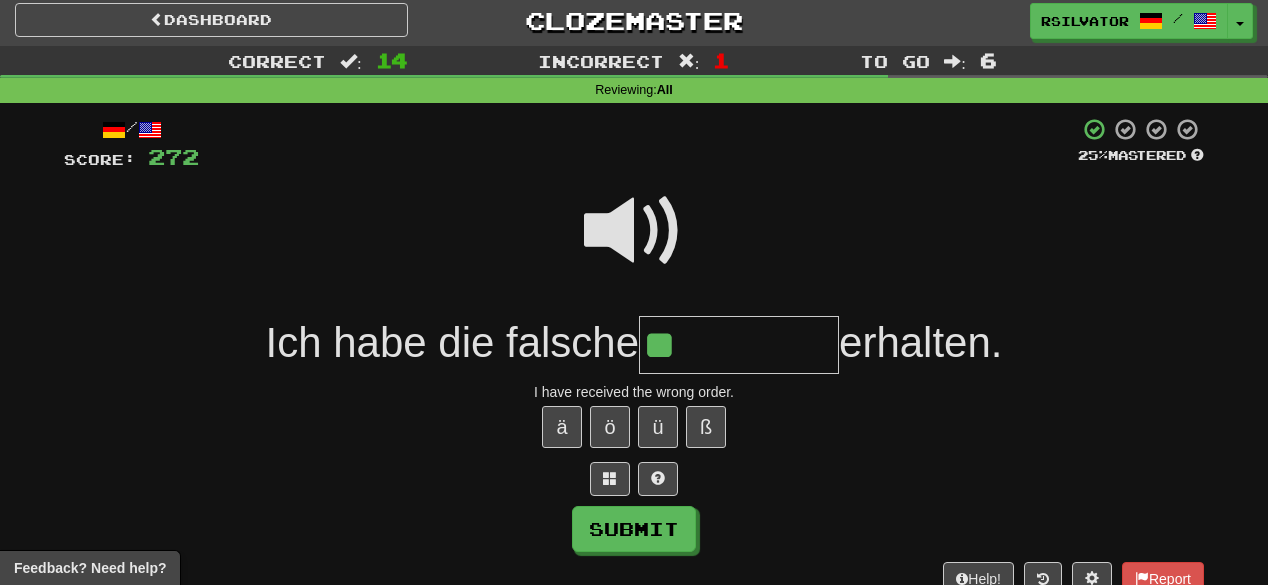 type on "*" 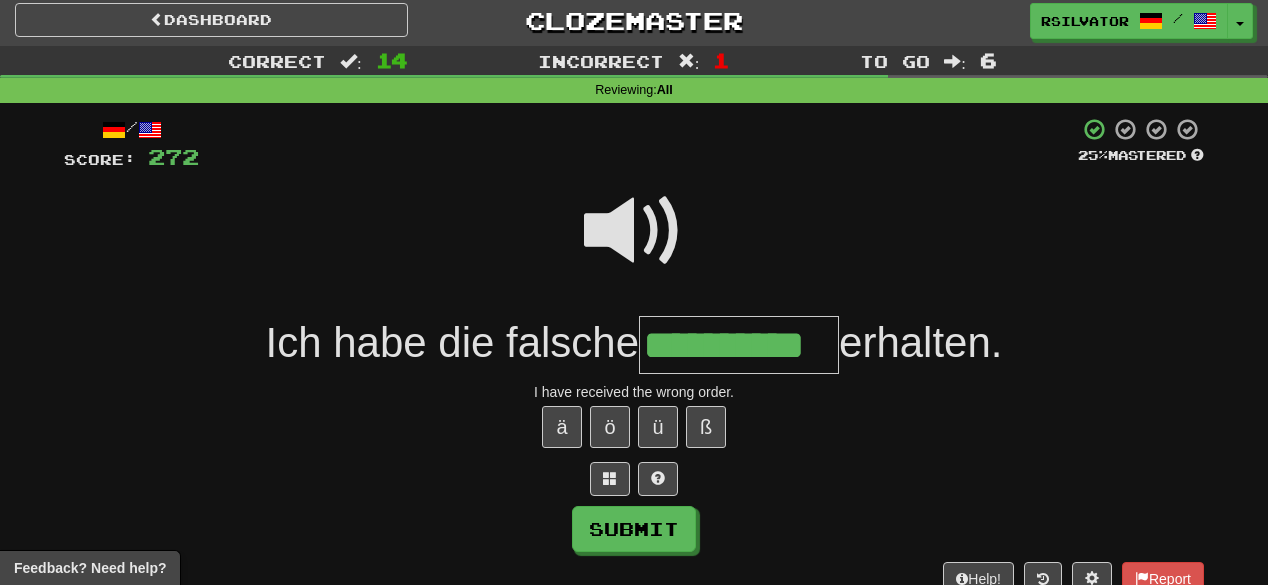 scroll, scrollTop: 0, scrollLeft: 3, axis: horizontal 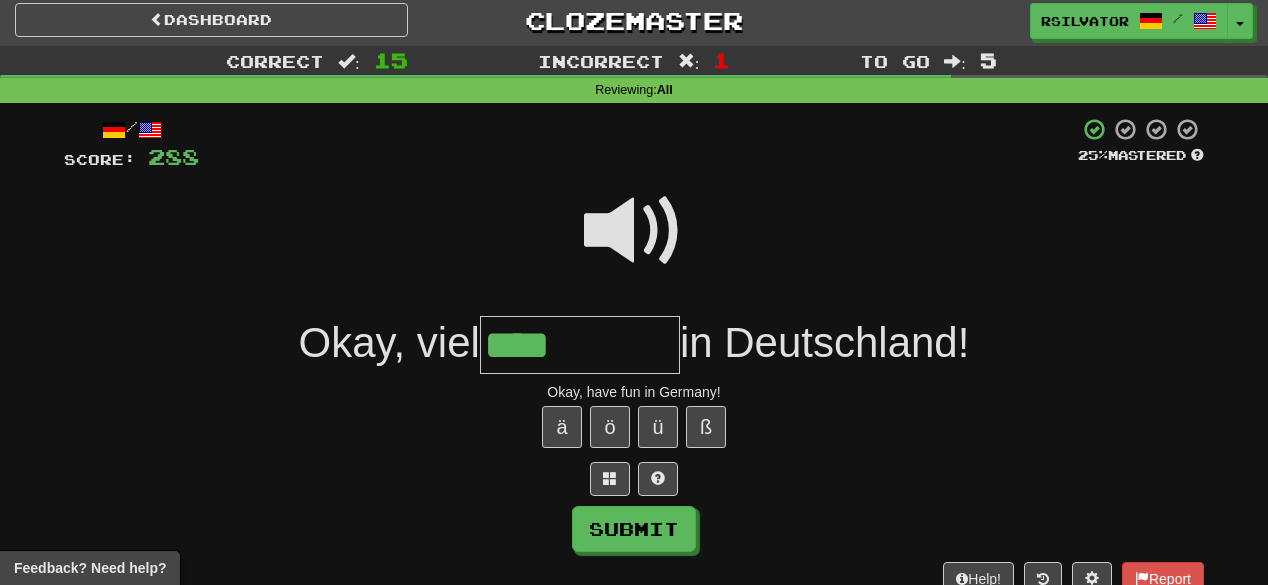type on "****" 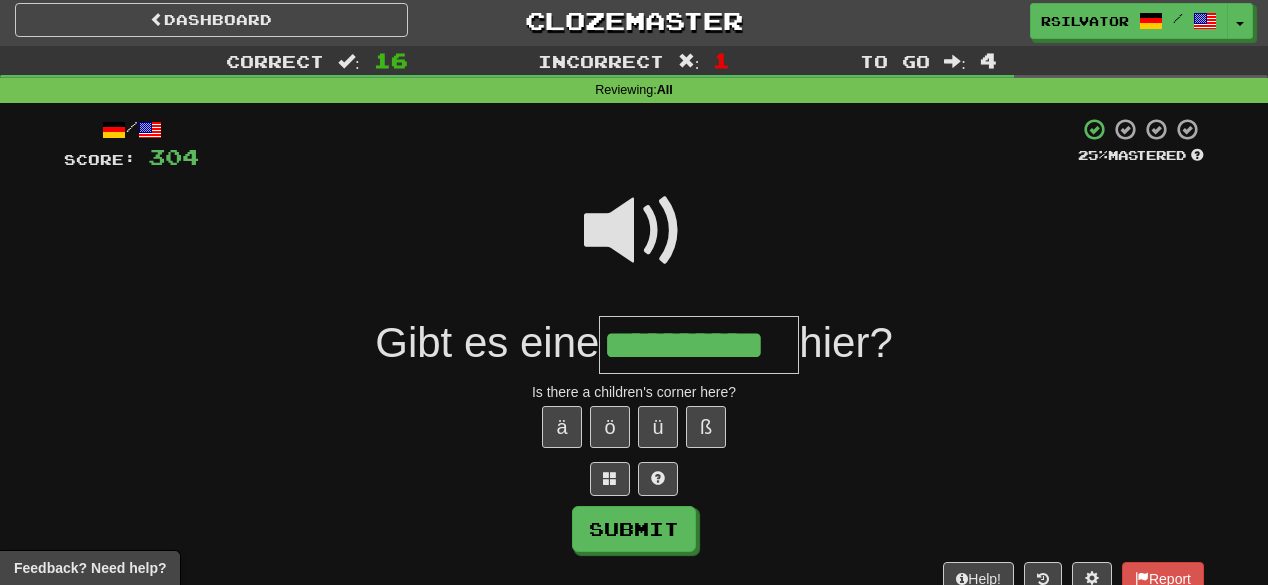 scroll, scrollTop: 0, scrollLeft: 17, axis: horizontal 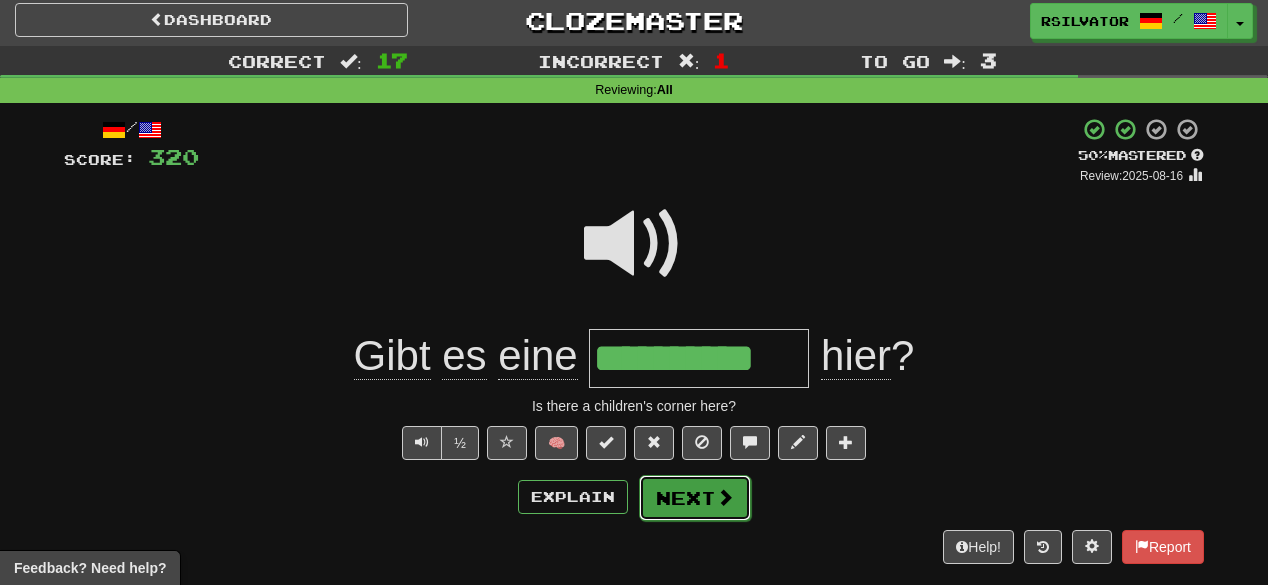 click on "Next" at bounding box center (695, 498) 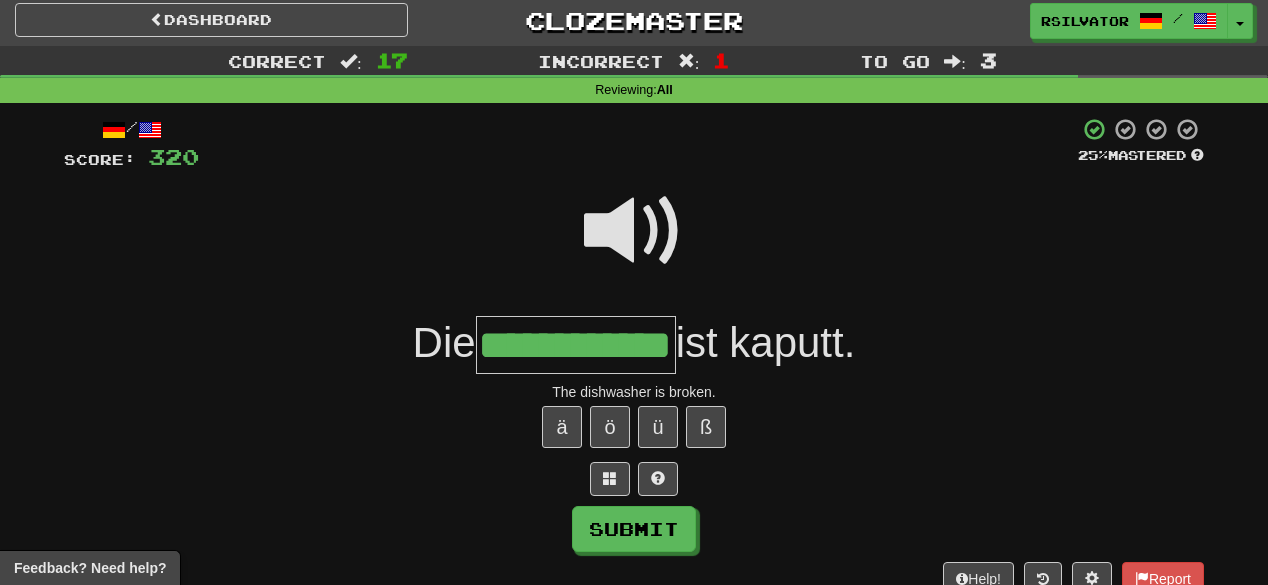 scroll, scrollTop: 0, scrollLeft: 71, axis: horizontal 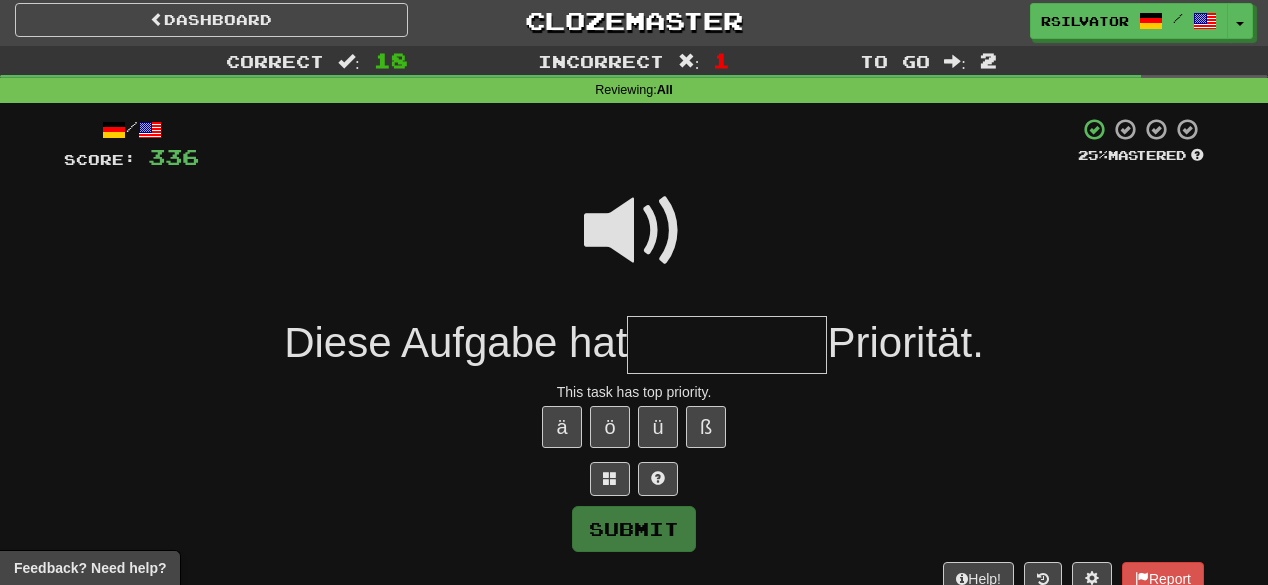 type on "*" 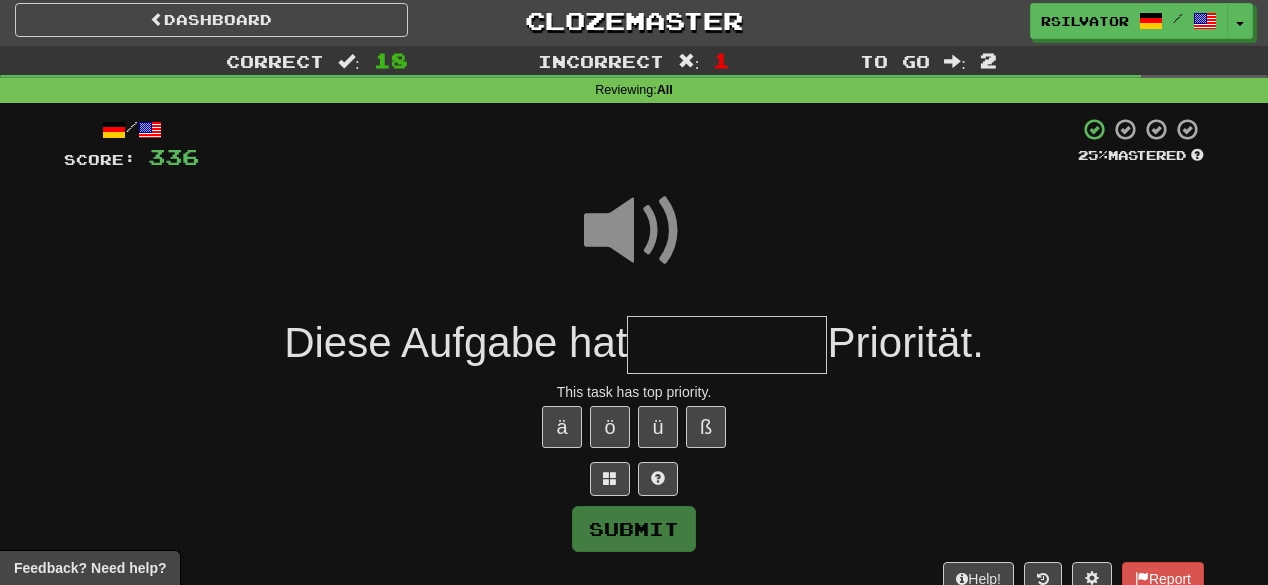 click at bounding box center [727, 345] 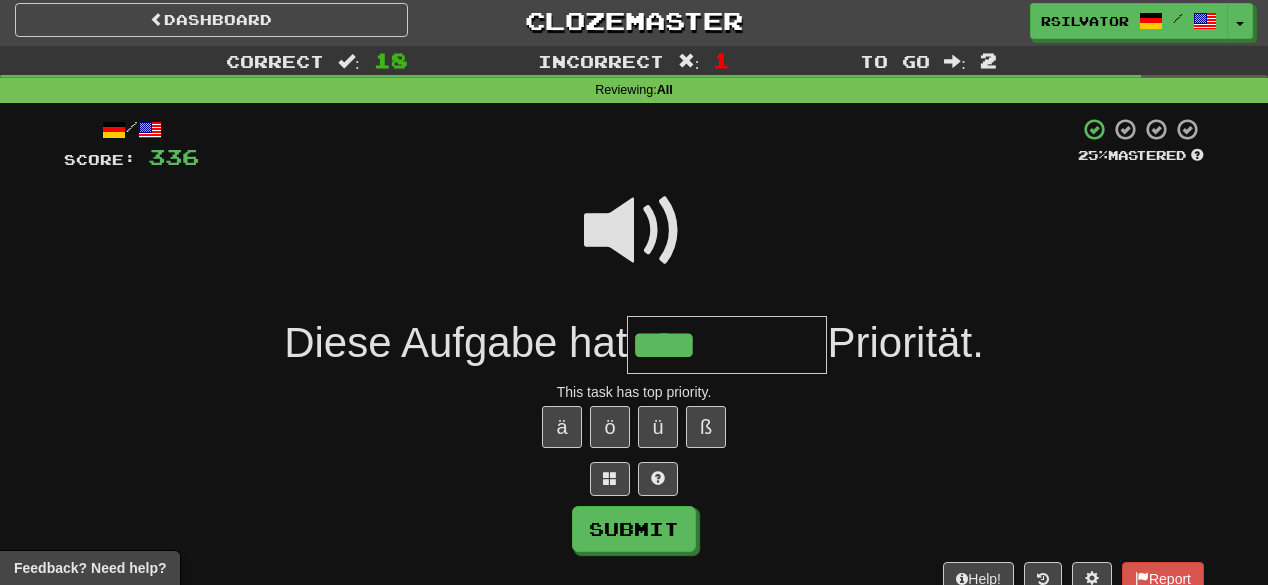 click at bounding box center (634, 231) 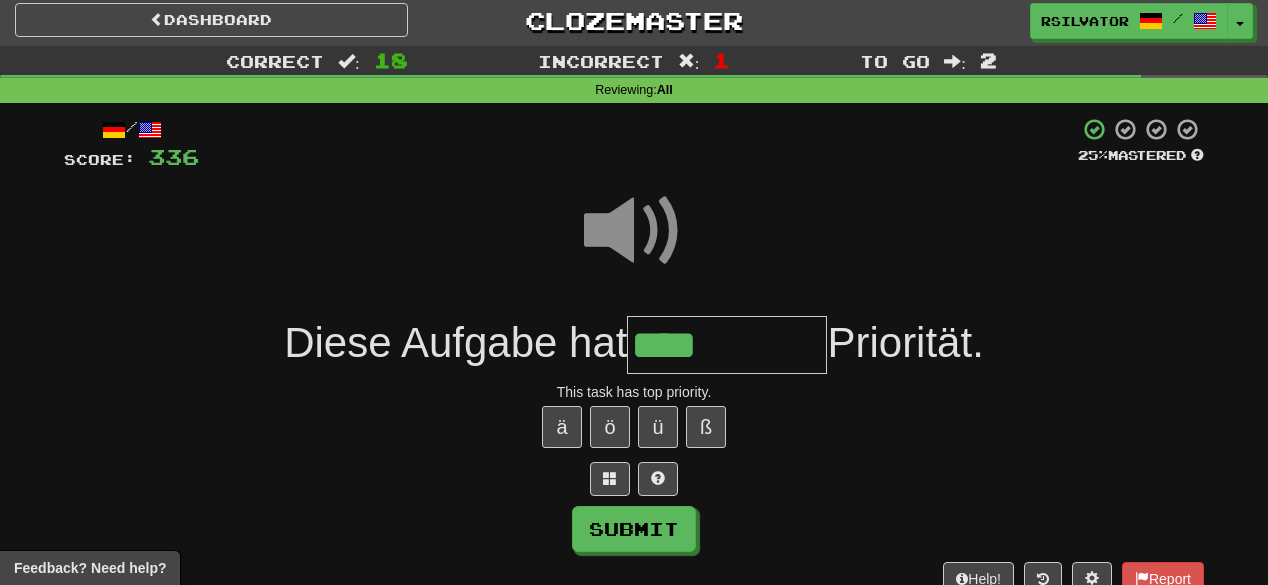 click on "****" at bounding box center (727, 345) 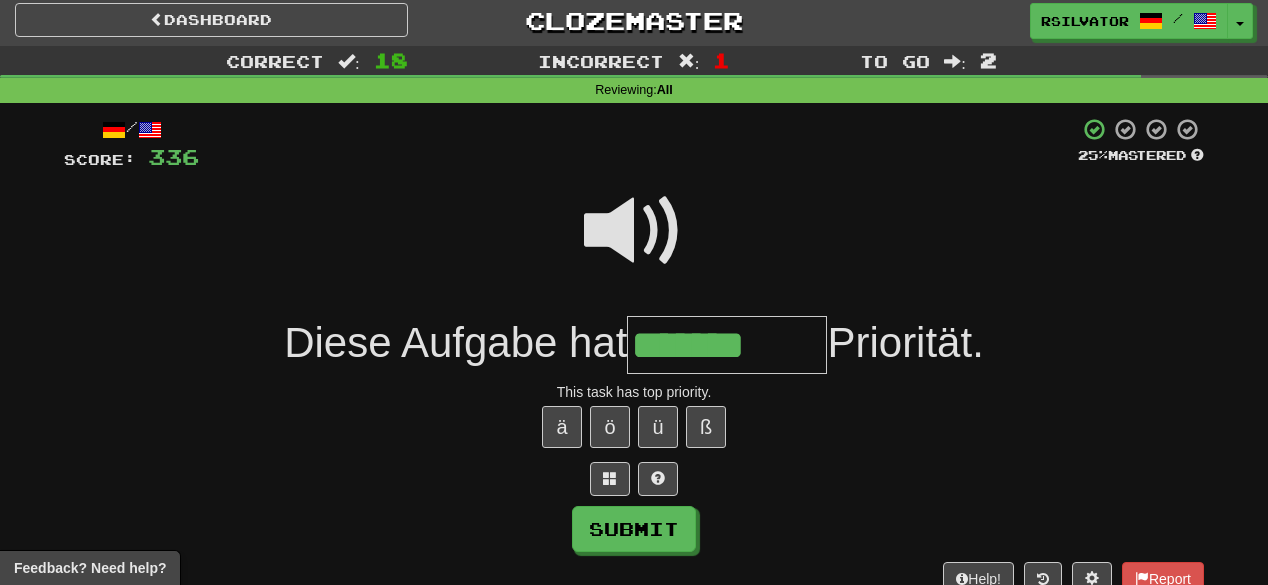 type on "*******" 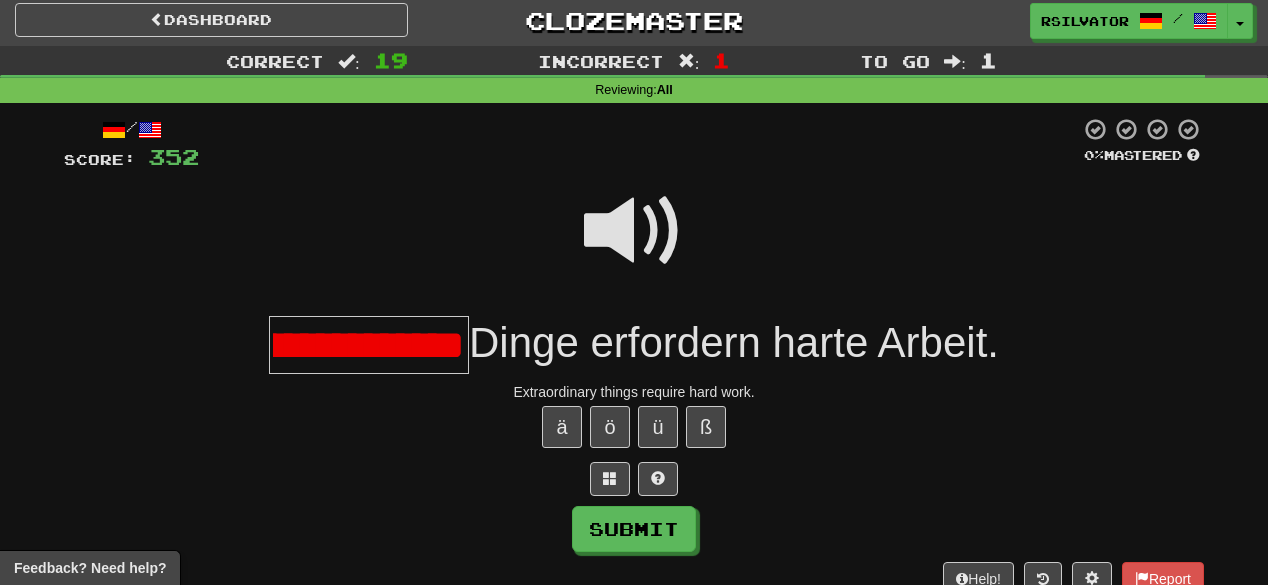 scroll, scrollTop: 0, scrollLeft: 155, axis: horizontal 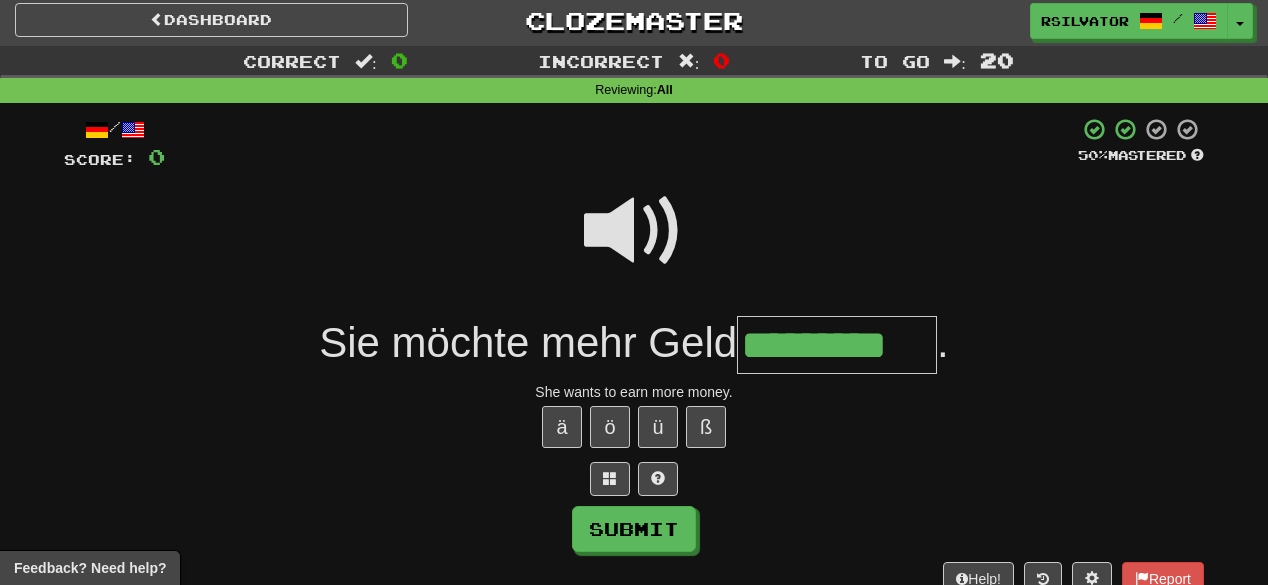 type on "*********" 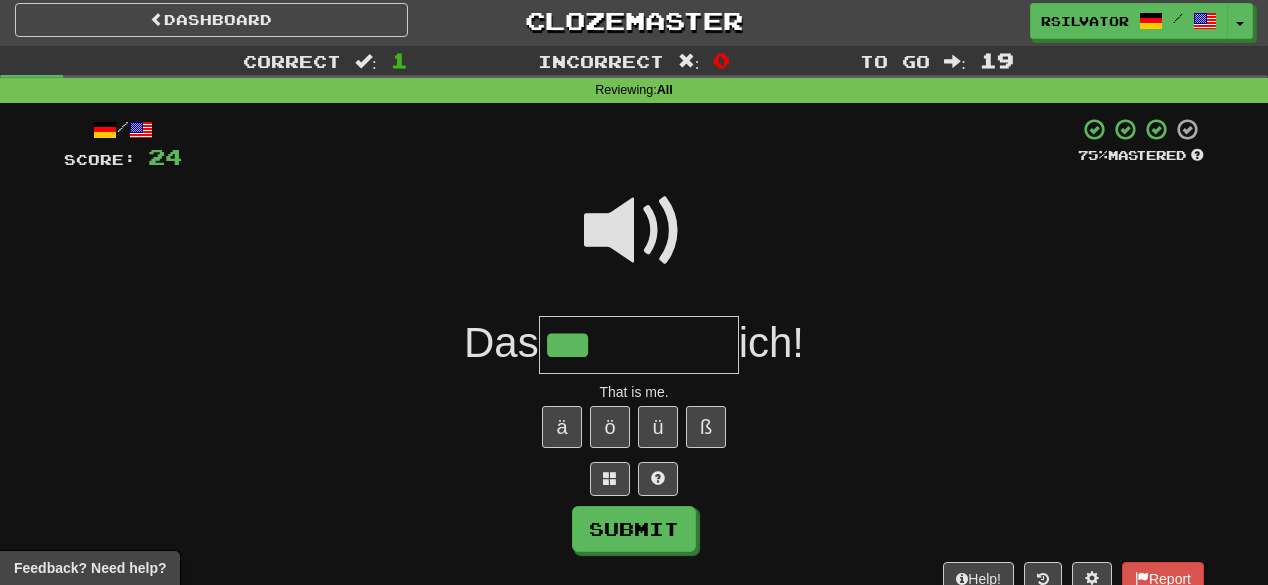 type on "***" 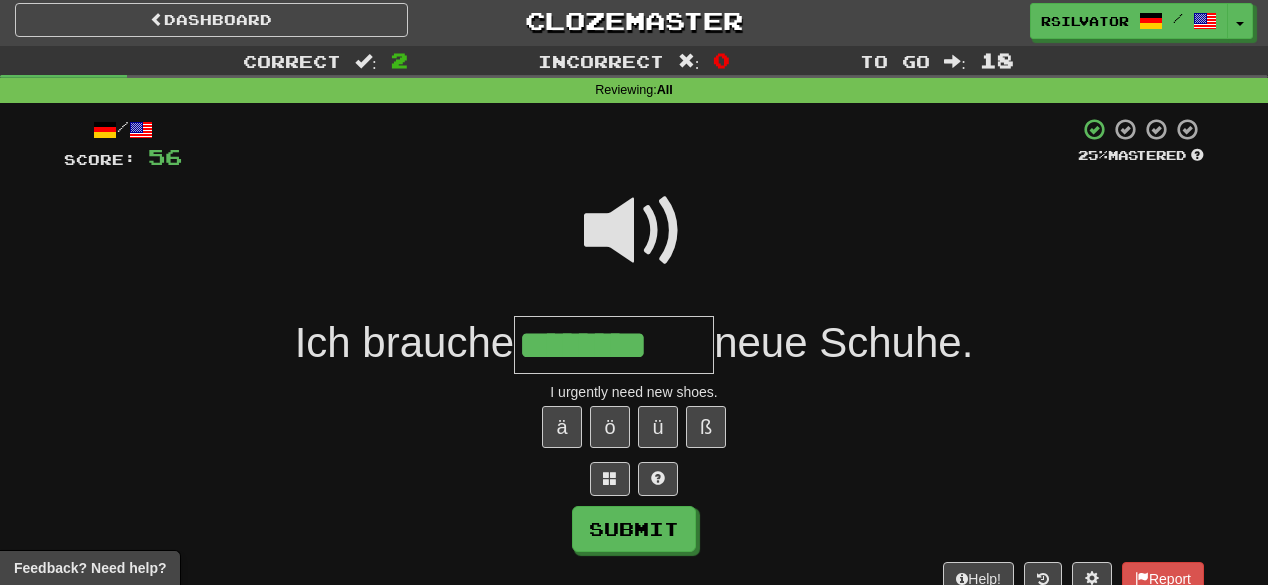 type on "********" 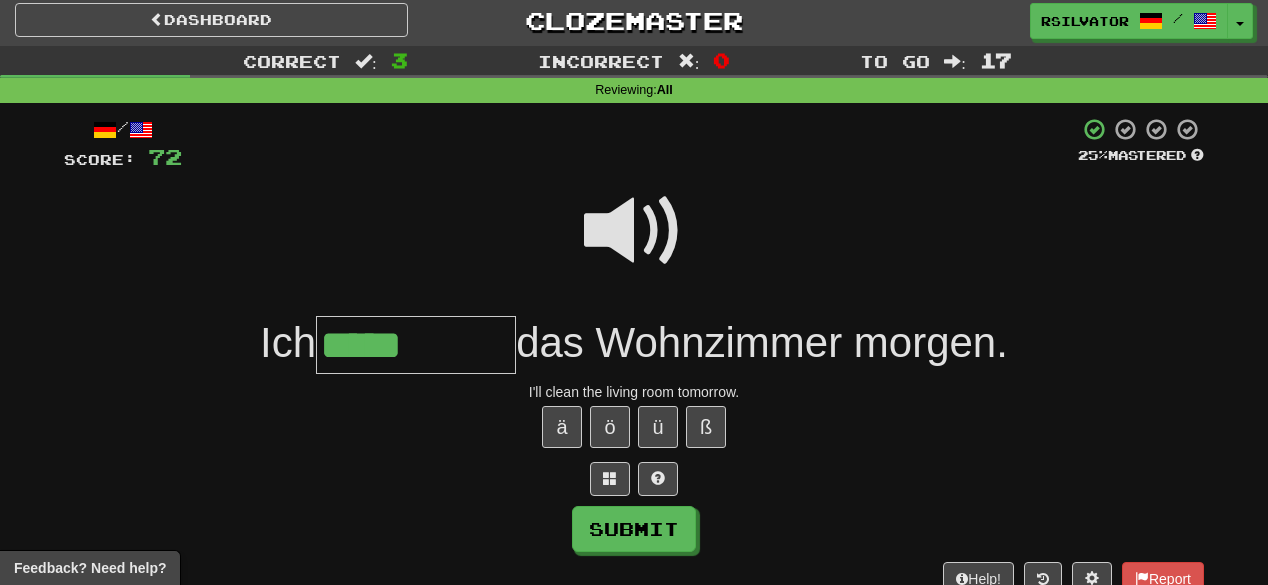 type on "*****" 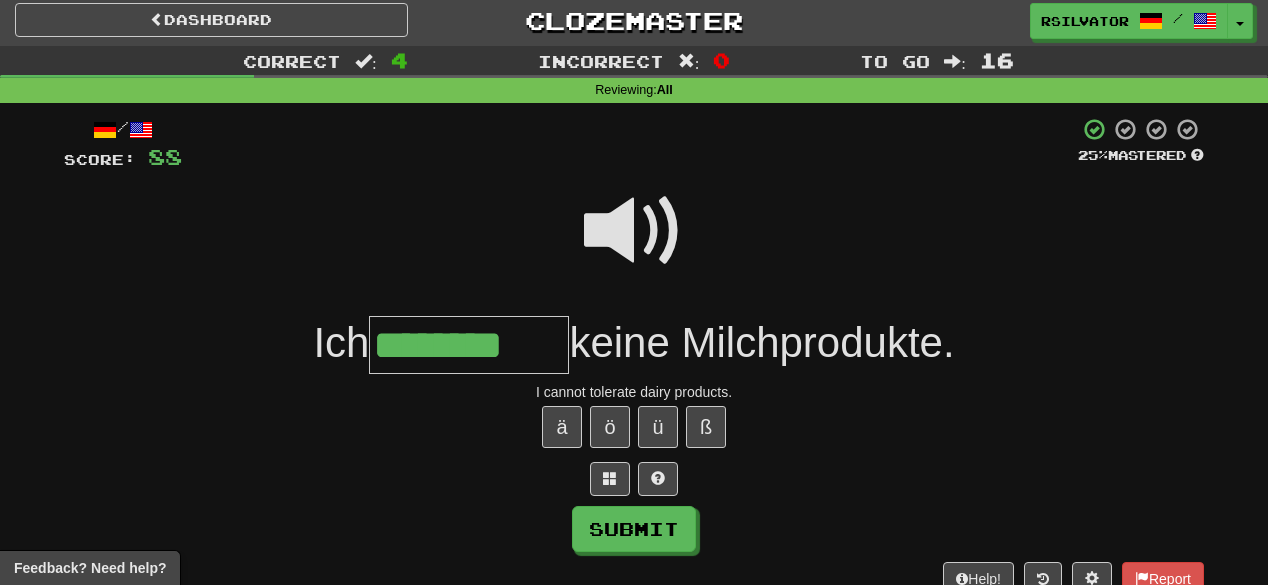 type on "********" 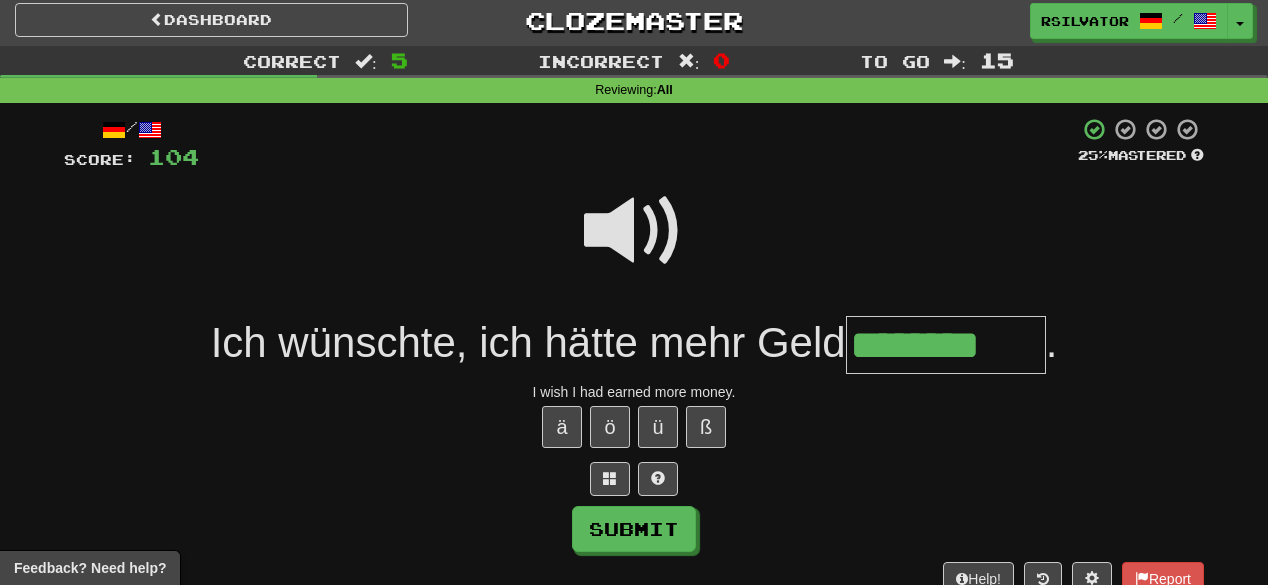 type on "********" 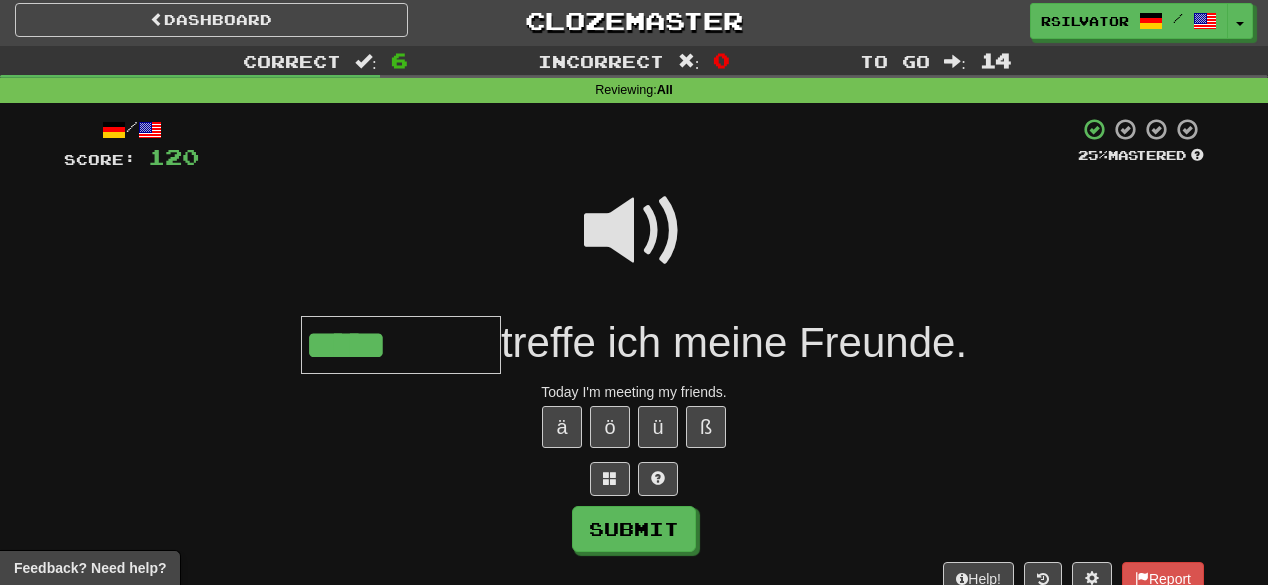 type on "*****" 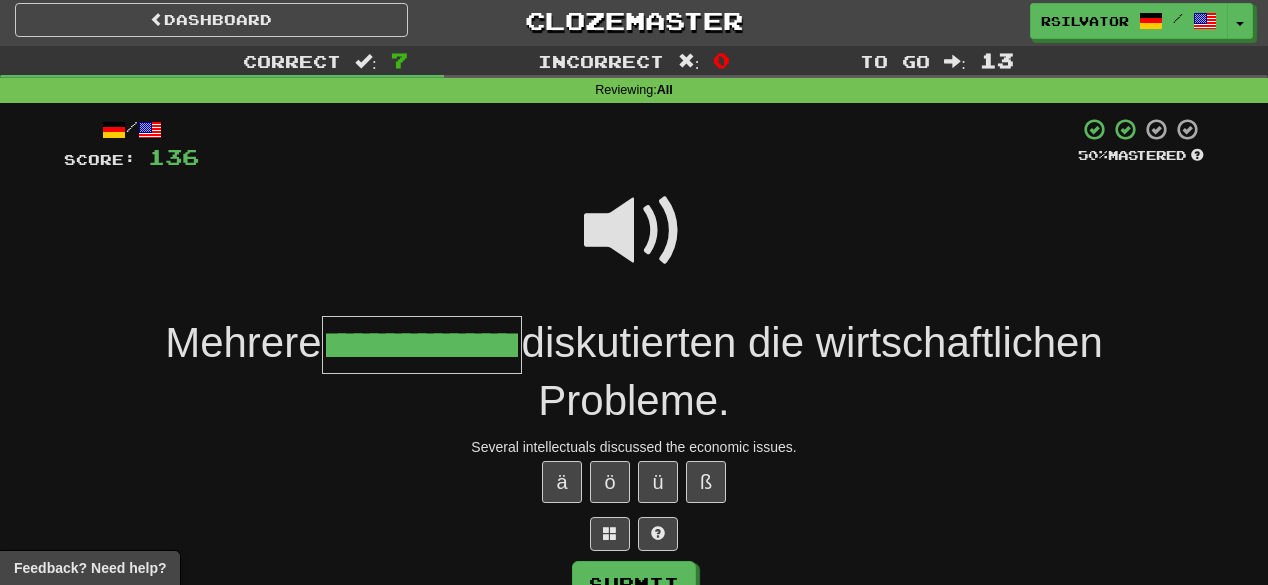 scroll, scrollTop: 0, scrollLeft: 40, axis: horizontal 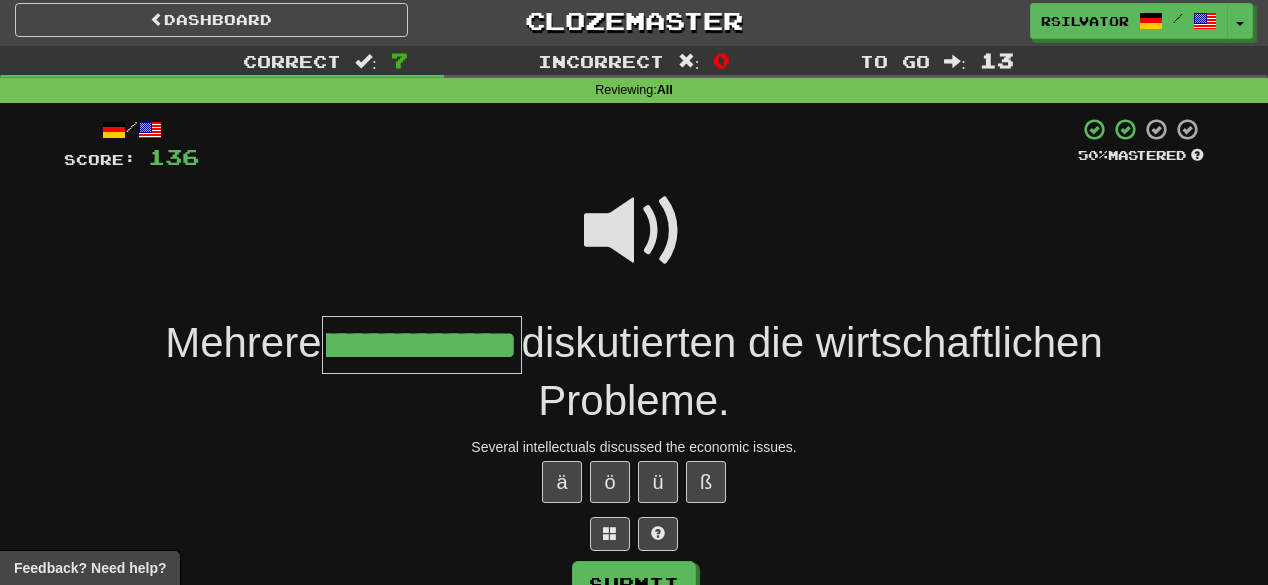 type on "**********" 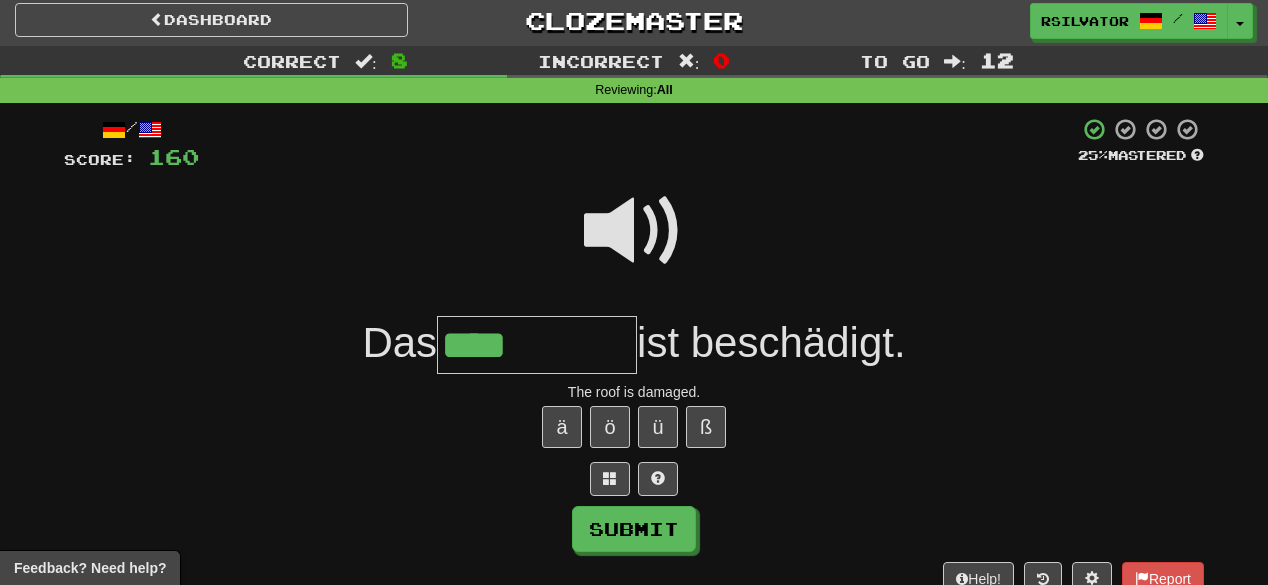 type on "****" 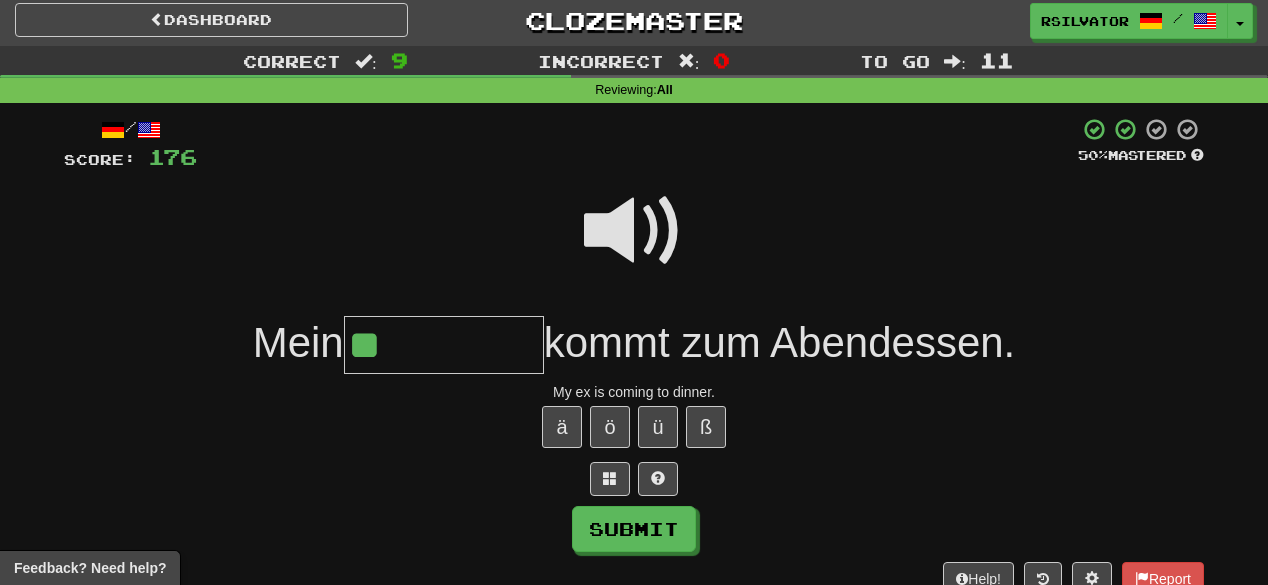 type on "**" 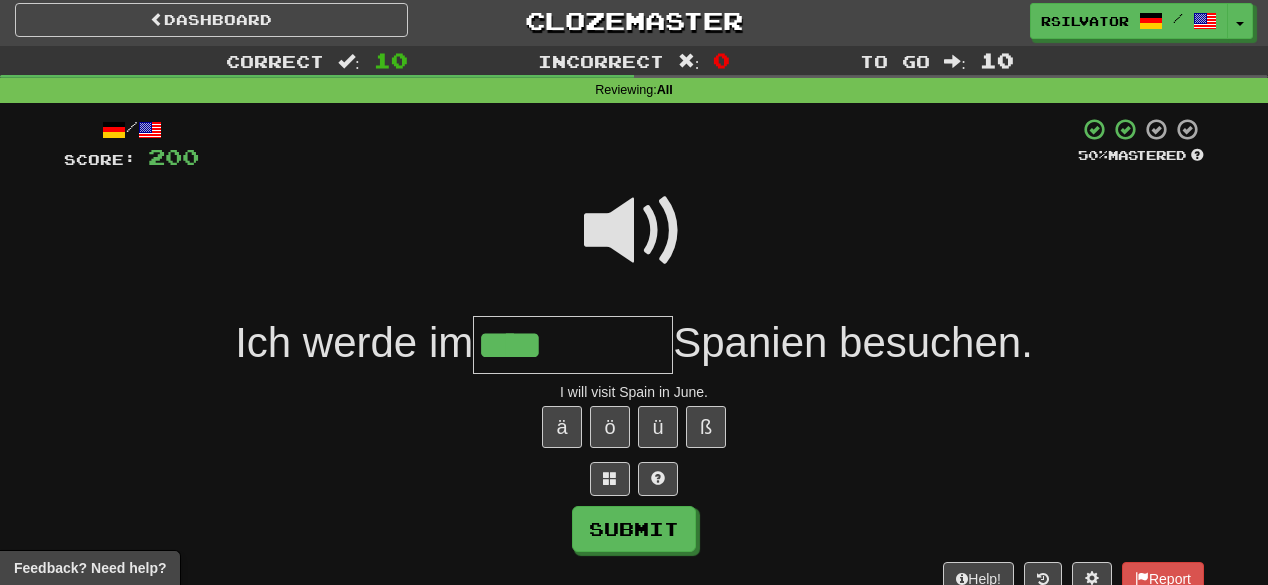 type on "****" 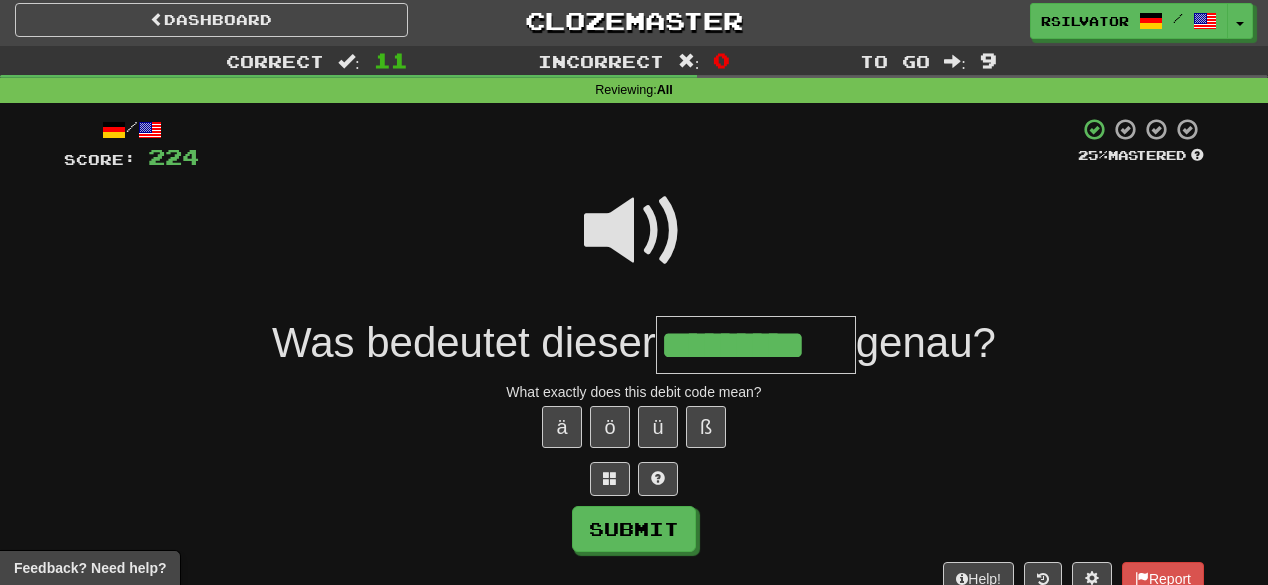 scroll, scrollTop: 0, scrollLeft: 20, axis: horizontal 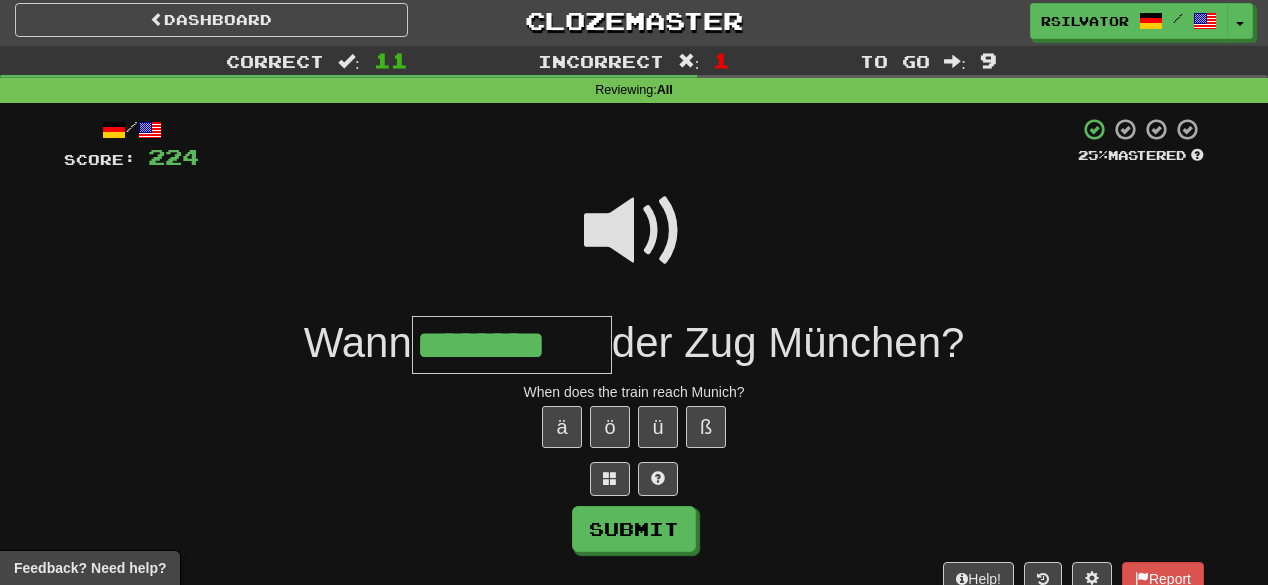 type on "********" 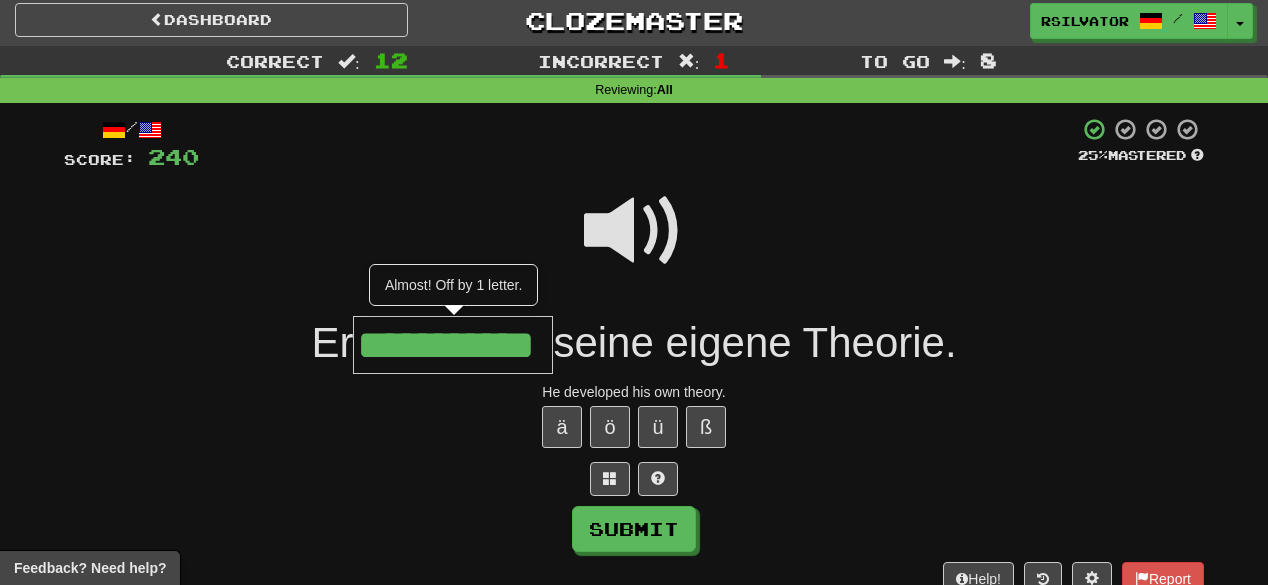 scroll, scrollTop: 0, scrollLeft: 15, axis: horizontal 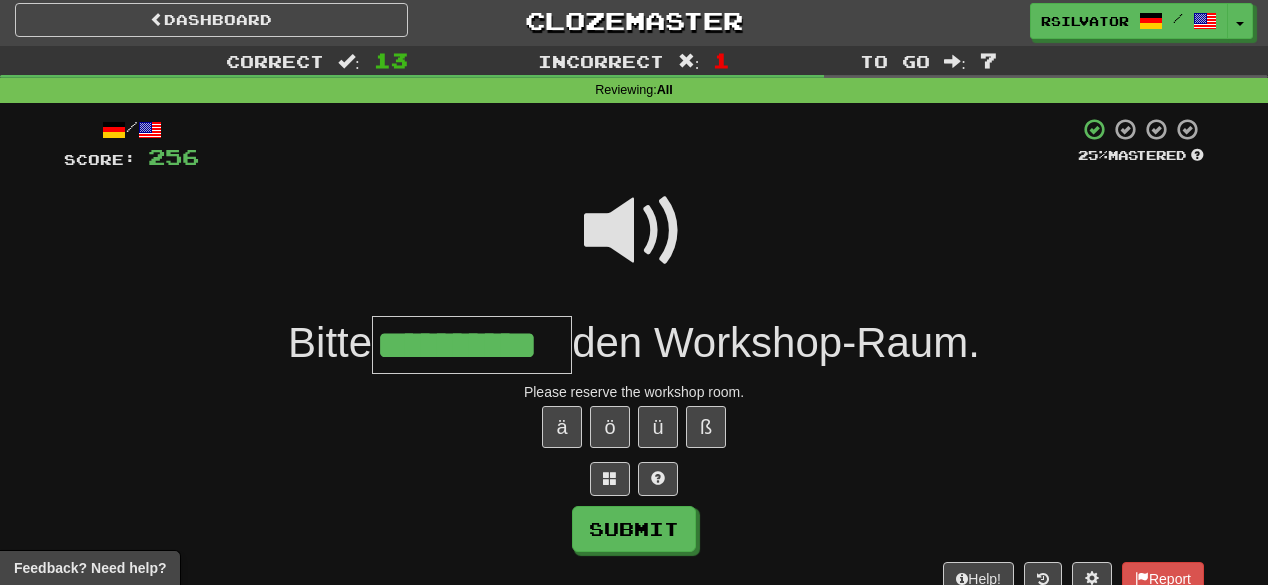 type on "**********" 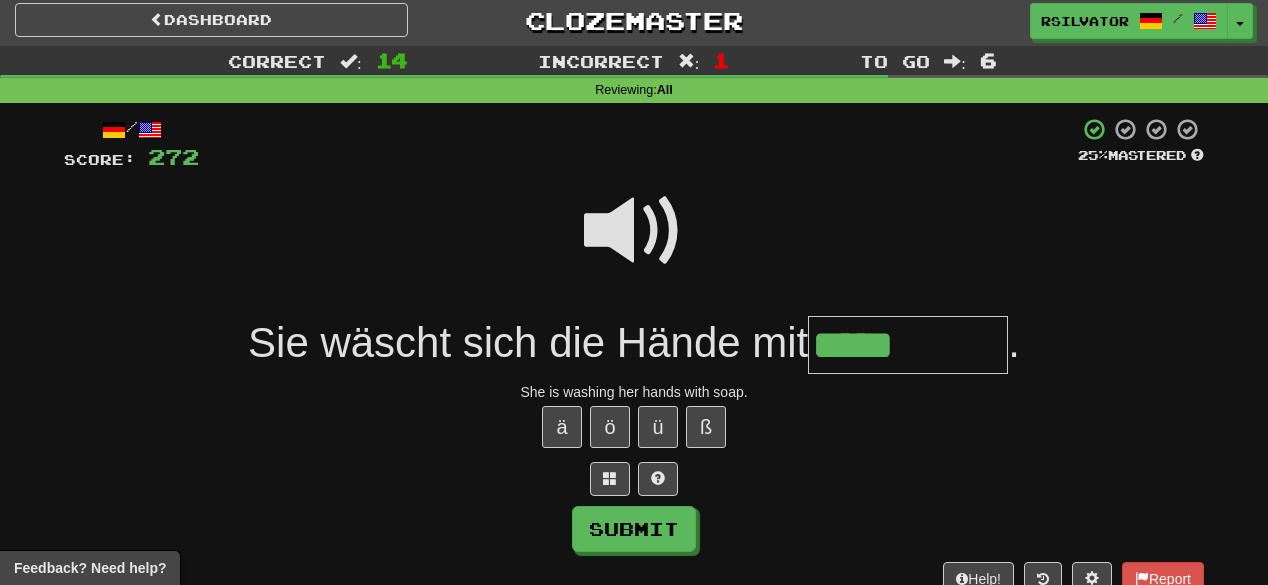 type on "*****" 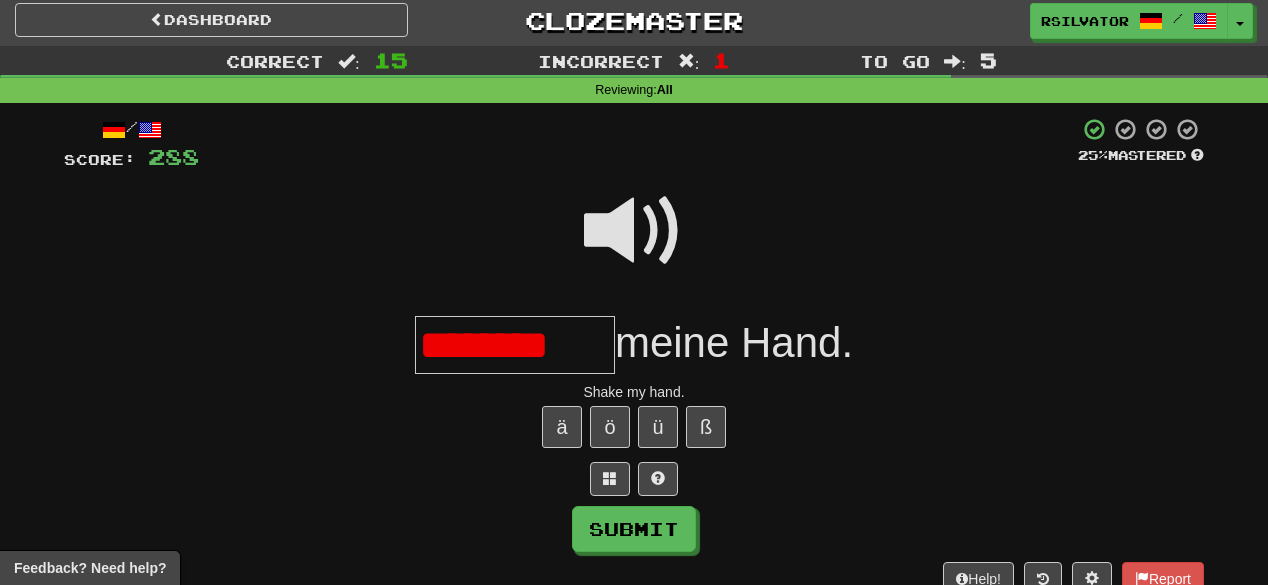 type on "********" 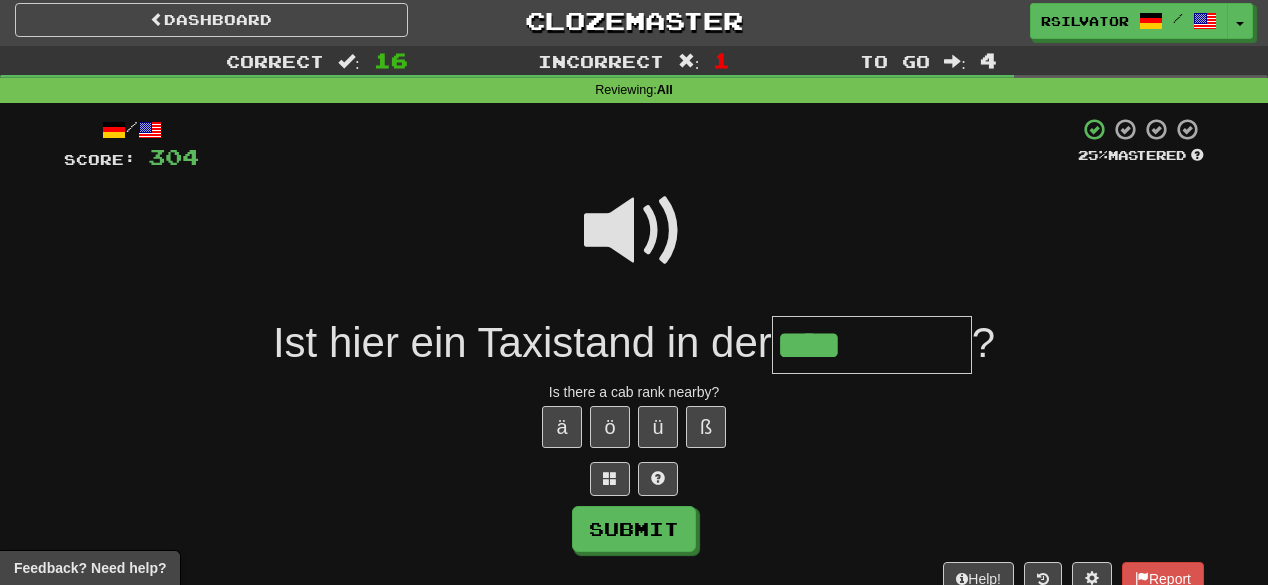type on "****" 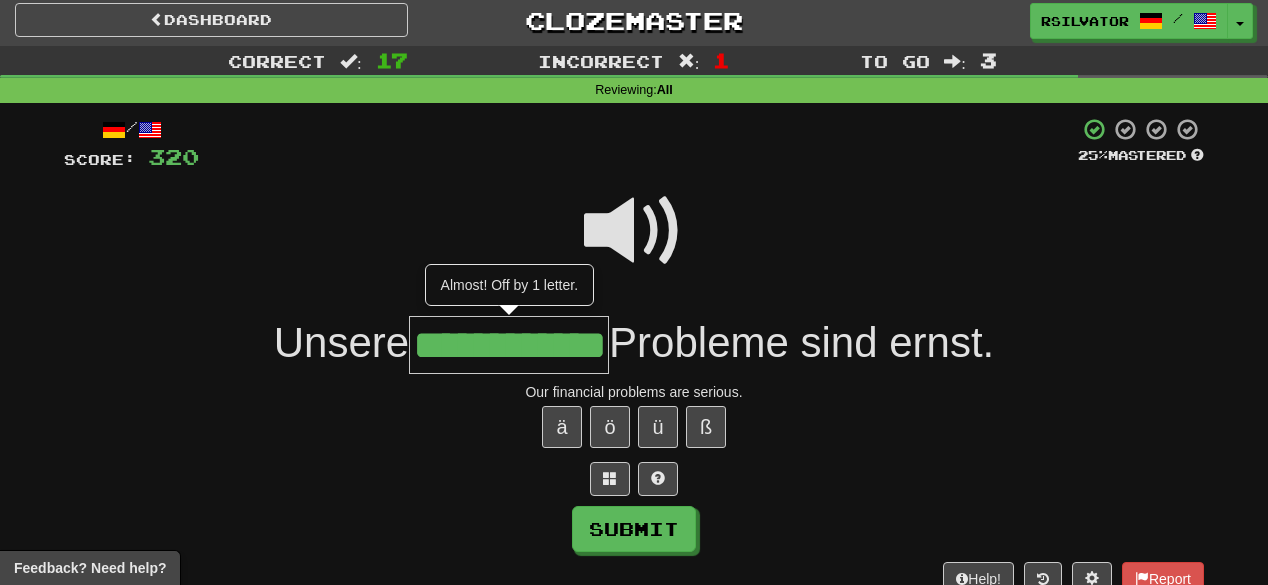 scroll, scrollTop: 0, scrollLeft: 17, axis: horizontal 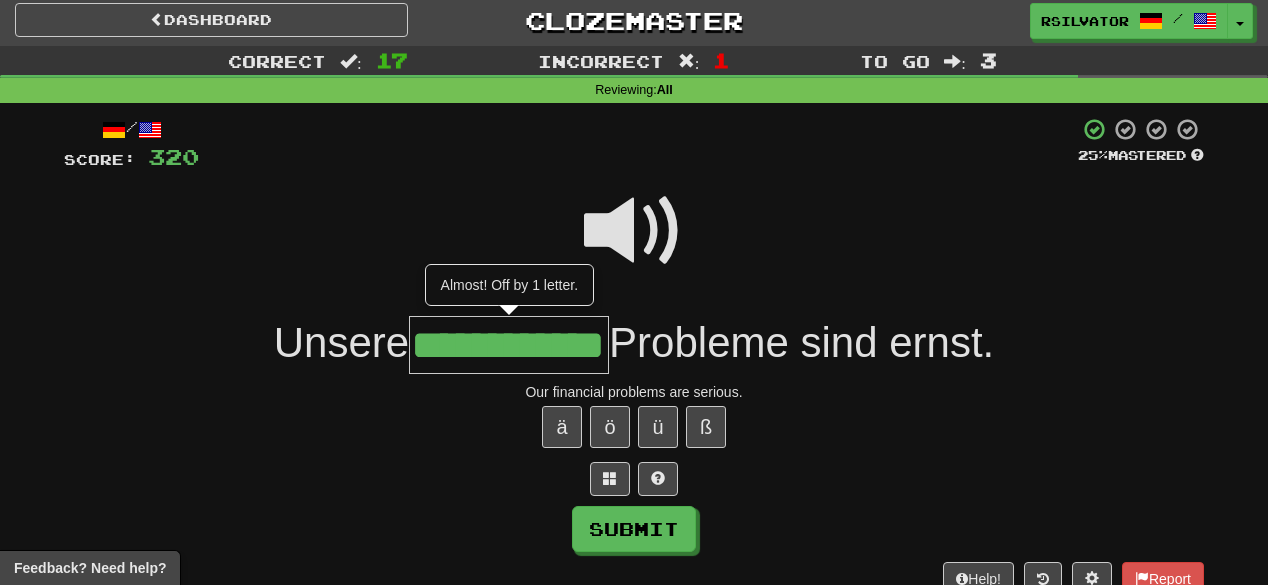 type on "**********" 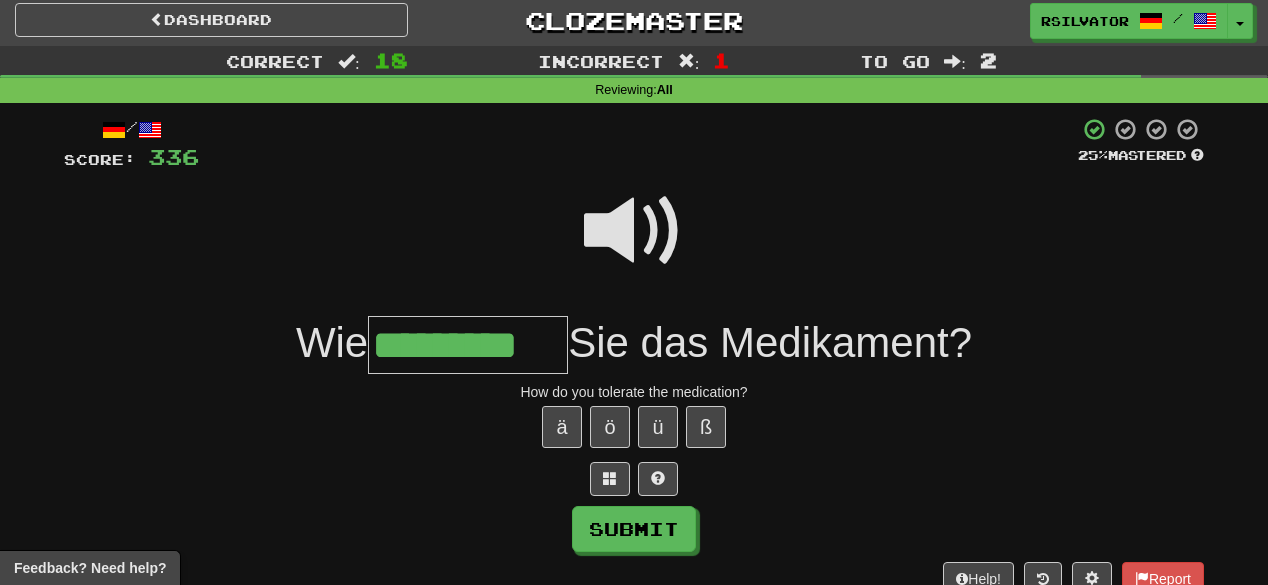 type on "*********" 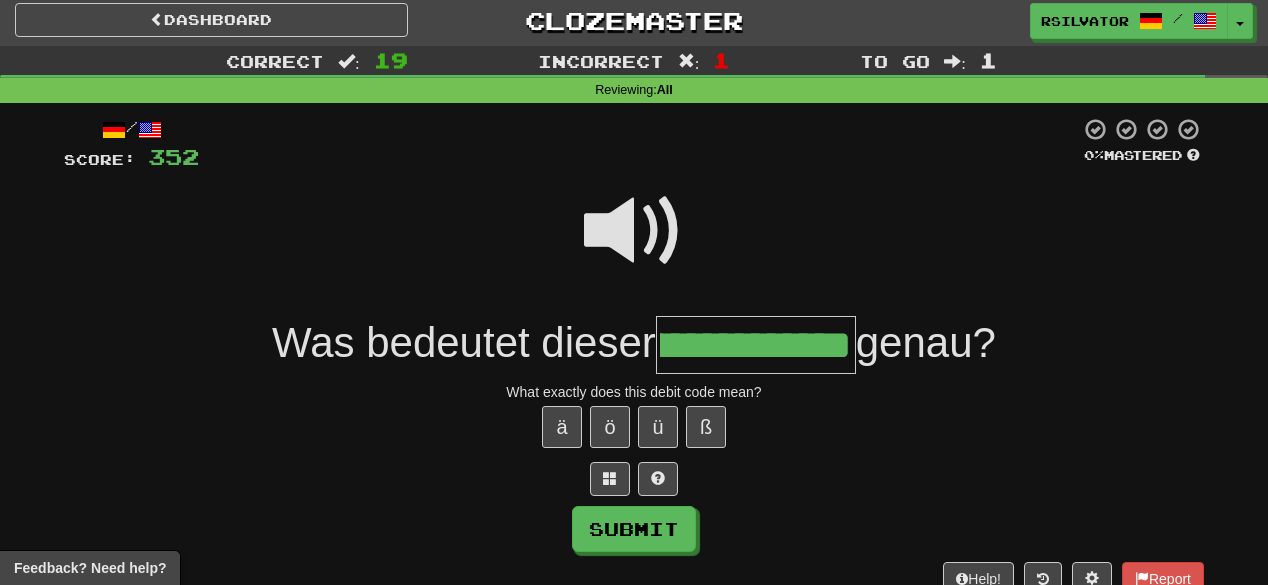 scroll, scrollTop: 0, scrollLeft: 132, axis: horizontal 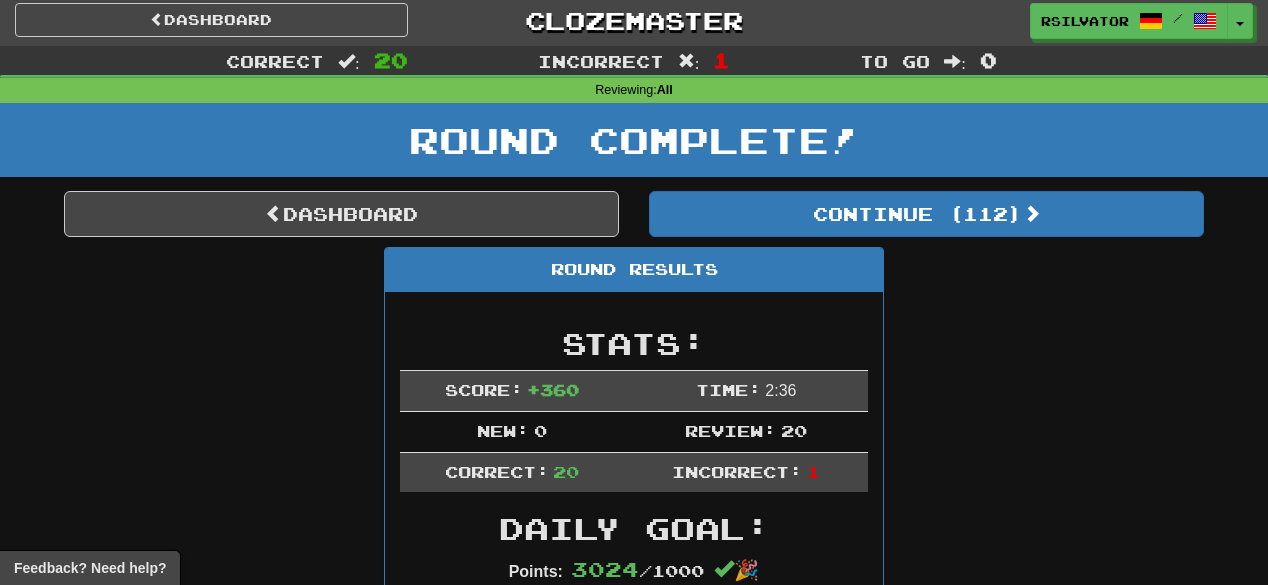 click on "Round Results Stats: Score:   + 360 Time:   2 : 36 New:   0 Review:   20 Correct:   20 Incorrect:   1 Daily Goal: Points:   3024  /  1000  🎉 Time remaining: 14   Hours Progress:  /  Level:  97 ⬆🎉🙌 3.221  points to level  98  - keep going! Ranked:  6 th  this week ( 2.948  points to  5 th ) Sentences:  Report Sie möchte mehr Geld  verdienen . She wants to earn more money.  Report Das  bin  ich! That is me.  Report Ich brauche  dringend  neue Schuhe. I urgently need new shoes.  Report Ich  putze  das Wohnzimmer morgen. I'll clean the living room tomorrow.  Report Ich  vertrage  keine Milchprodukte. I cannot tolerate dairy products.  Report Ich wünschte, ich hätte mehr Geld  verdient . I wish I had earned more money.  Report Heute  treffe ich meine Freunde. Today I'm meeting my friends.  Report Mehrere  Intellektuelle  diskutierten die wirtschaftlichen Probleme. Several intellectuals discussed the economic issues.  Report Das  Dach  ist beschädigt. The roof is damaged.  Report Mein  Ex Juni ." at bounding box center (634, 1556) 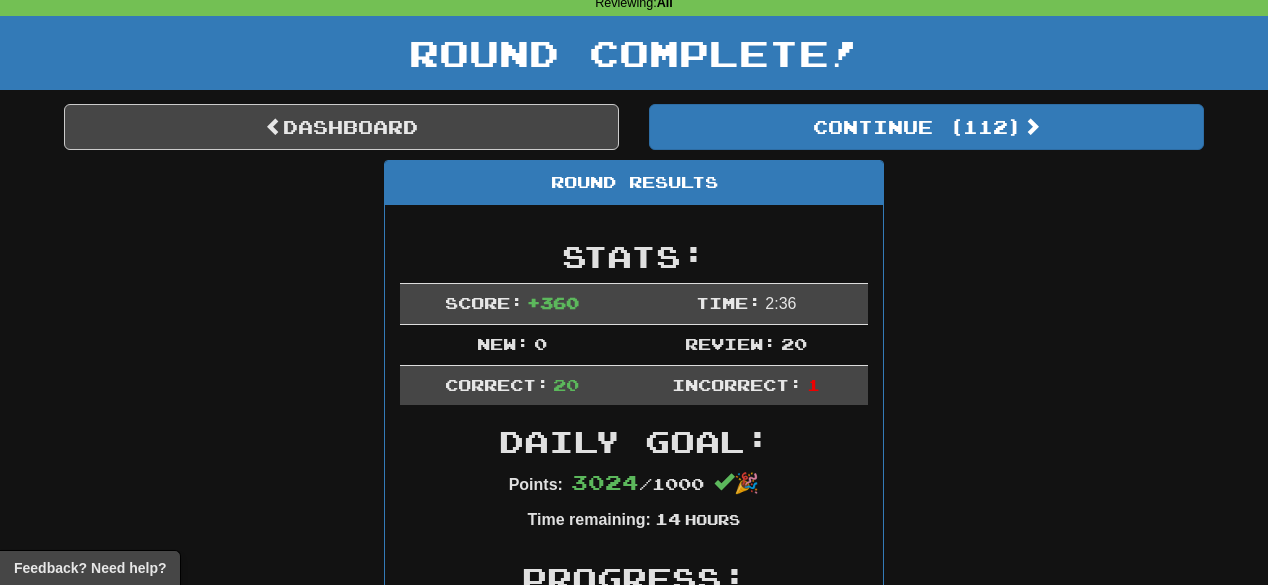 scroll, scrollTop: 85, scrollLeft: 0, axis: vertical 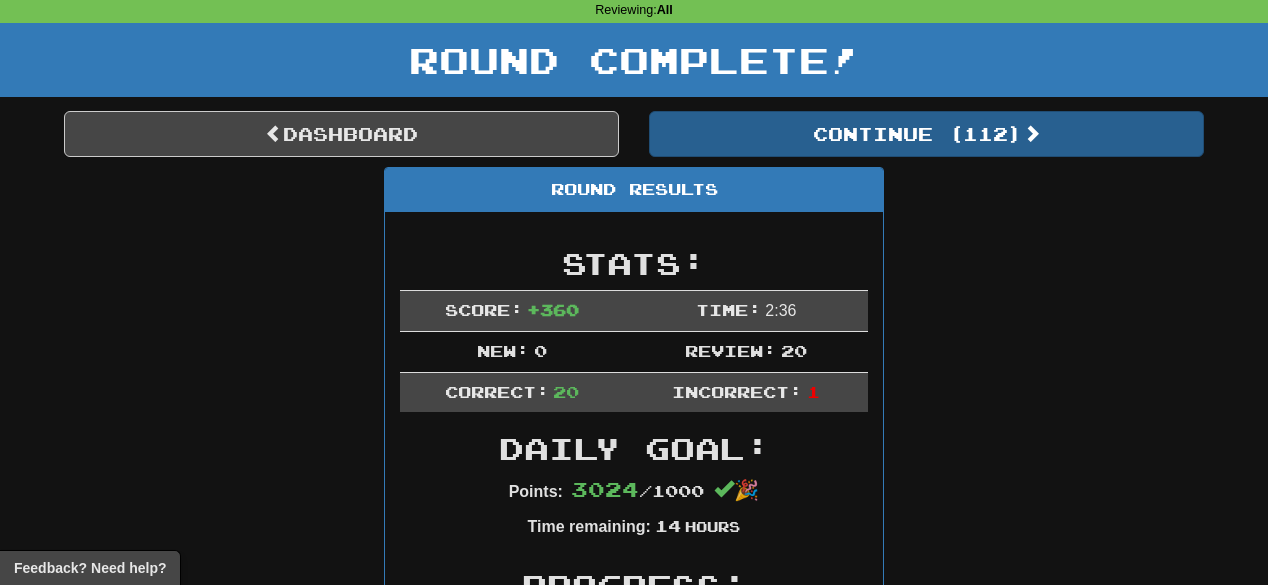 click on "Dashboard Continue ( 112 )  Round Results Stats: Score:   + 360 Time:   2 : 36 New:   0 Review:   20 Correct:   20 Incorrect:   1 Daily Goal: Points:   3024  /  1000  🎉 Time remaining: 14   Hours Progress:  /  Level:  97 ⬆🎉🙌 3.221  points to level  98  - keep going! Ranked:  6 th  this week ( 2.948  points to  5 th ) Sentences:  Report Sie möchte mehr Geld  verdienen . She wants to earn more money.  Report Das  bin  ich! That is me.  Report Ich brauche  dringend  neue Schuhe. I urgently need new shoes.  Report Ich  putze  das Wohnzimmer morgen. I'll clean the living room tomorrow.  Report Ich  vertrage  keine Milchprodukte. I cannot tolerate dairy products.  Report Ich wünschte, ich hätte mehr Geld  verdient . I wish I had earned more money.  Report Heute  treffe ich meine Freunde. Today I'm meeting my friends.  Report Mehrere  Intellektuelle  diskutierten die wirtschaftlichen Probleme. Several intellectuals discussed the economic issues.  Report Das  Dach  ist beschädigt.  Report Mein  Ex" at bounding box center (634, 1471) 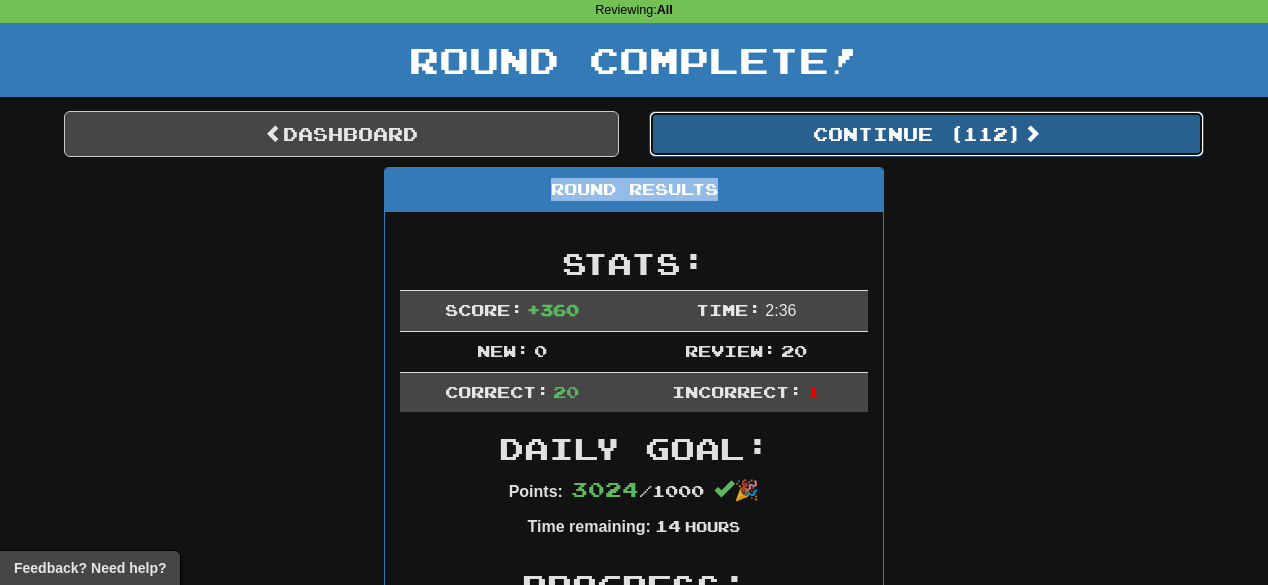 click on "Continue ( 112 )" at bounding box center [926, 134] 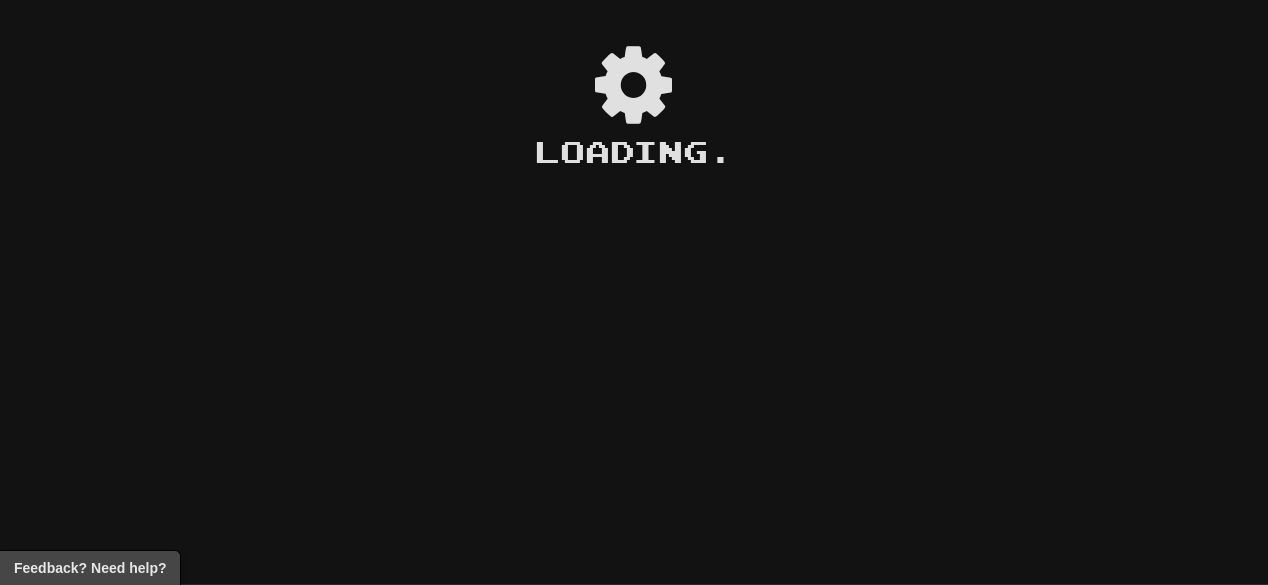 scroll, scrollTop: 0, scrollLeft: 0, axis: both 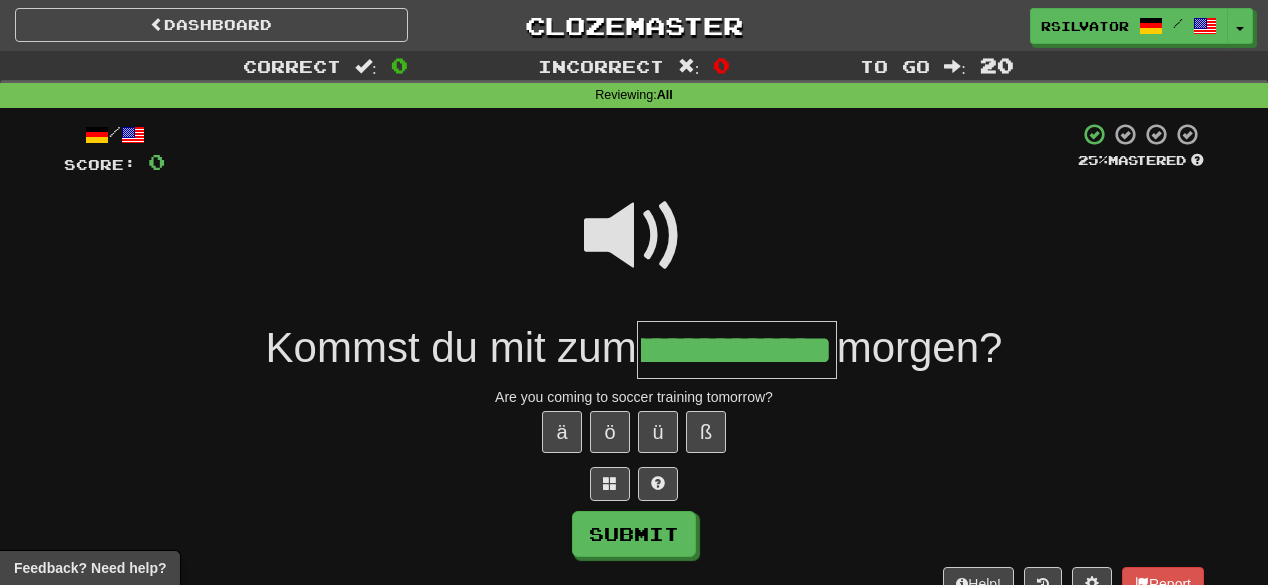 type on "**********" 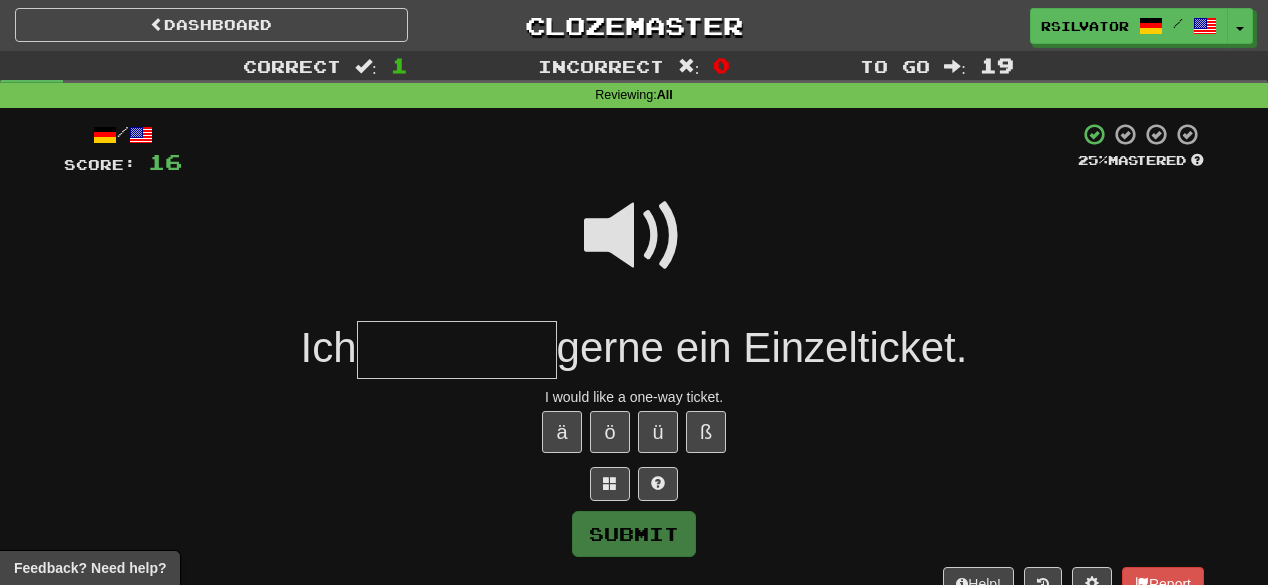 type on "*" 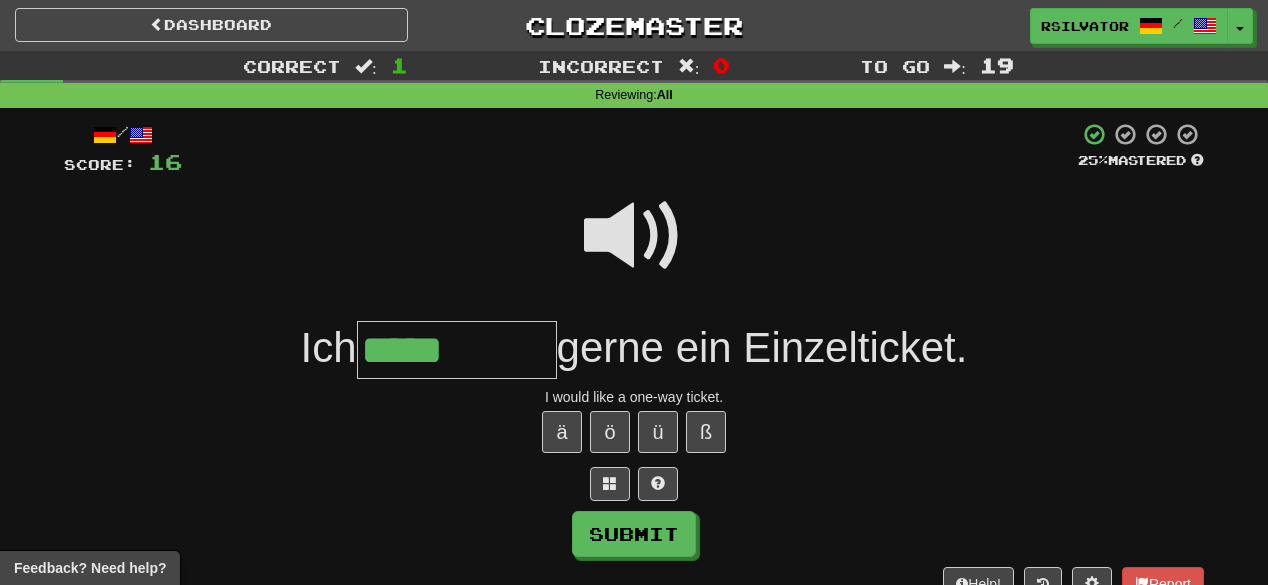 type on "*****" 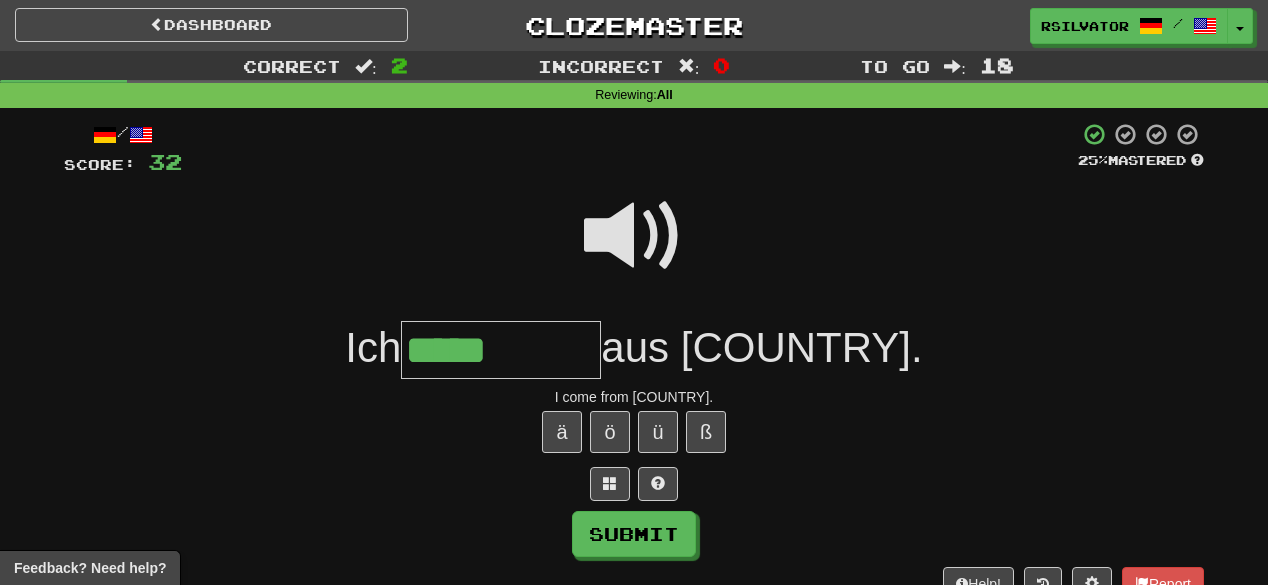 type on "*****" 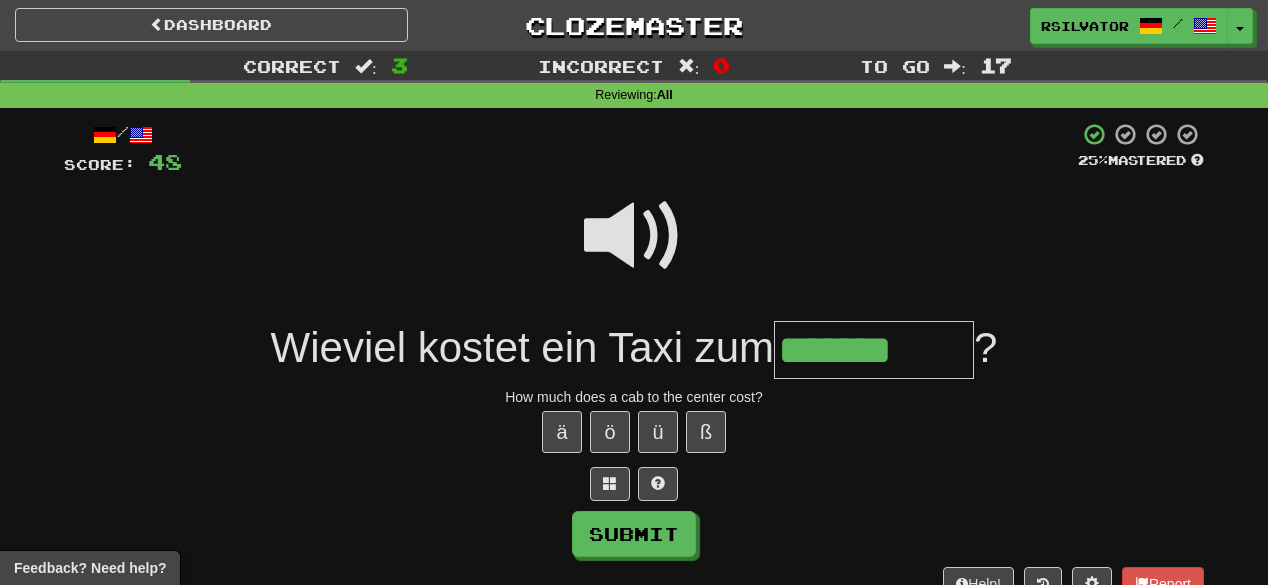 type on "*******" 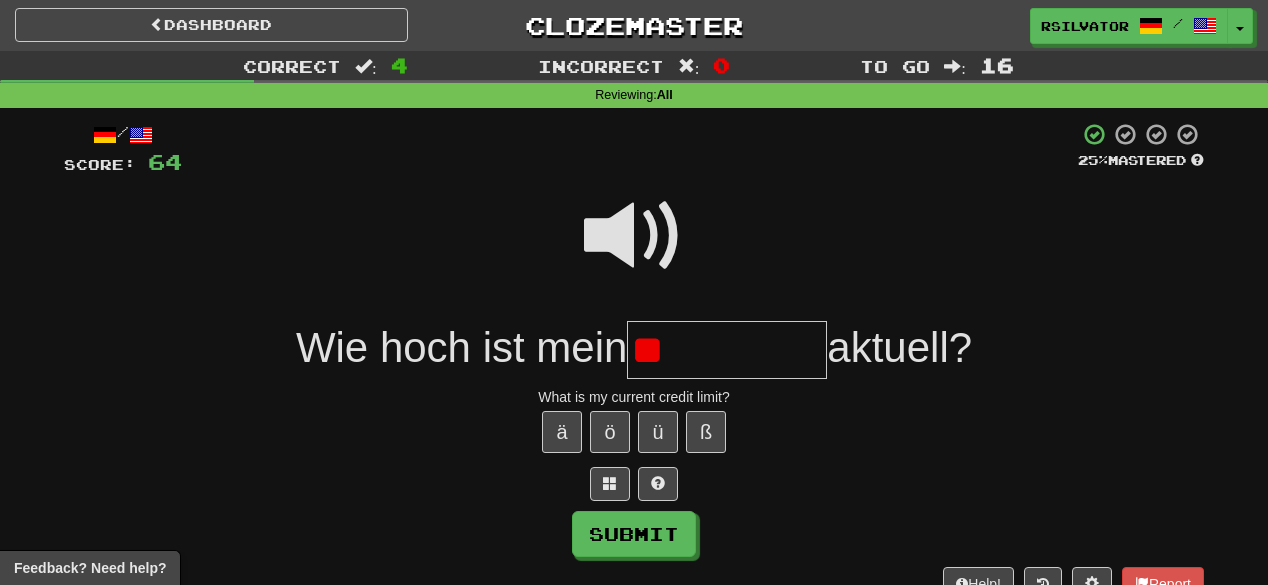 type on "*" 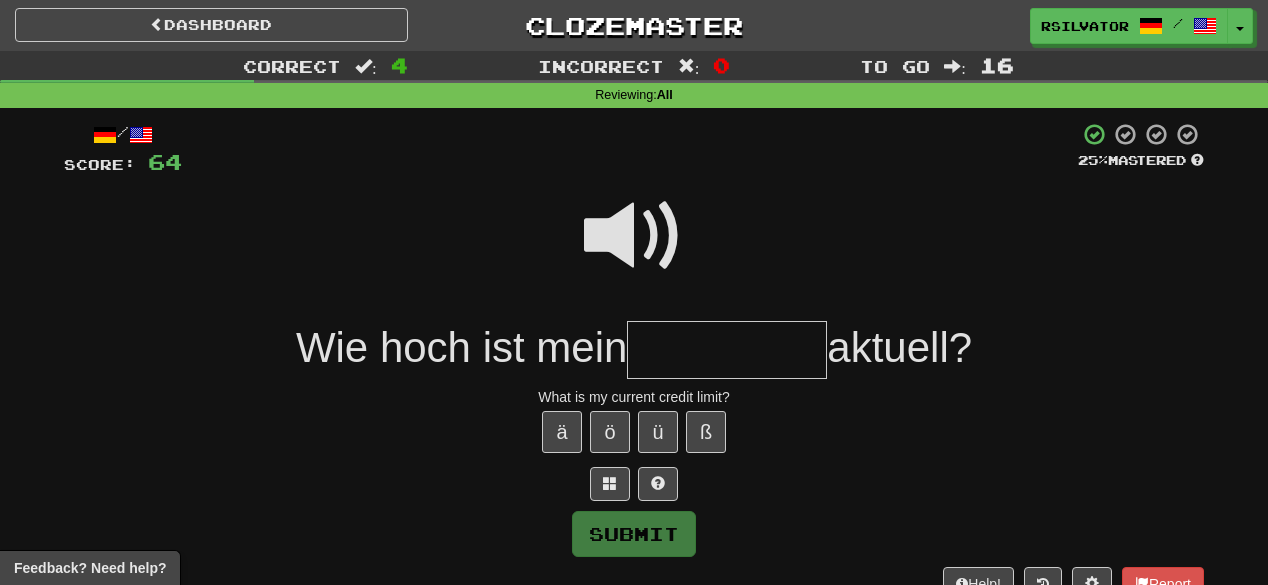type on "*" 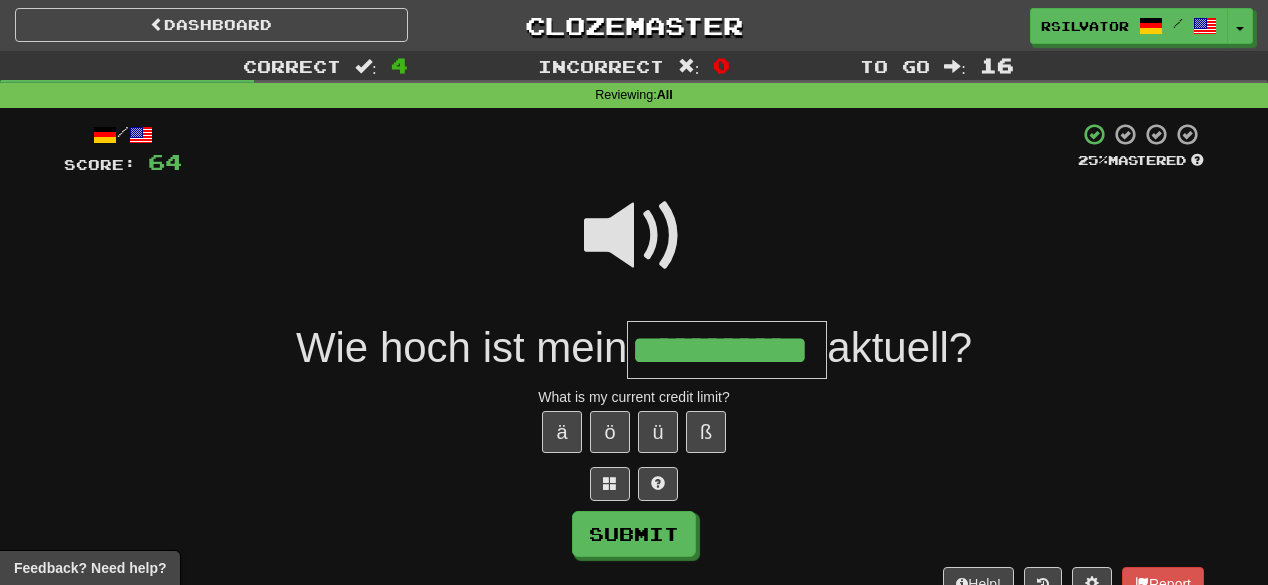 type on "**********" 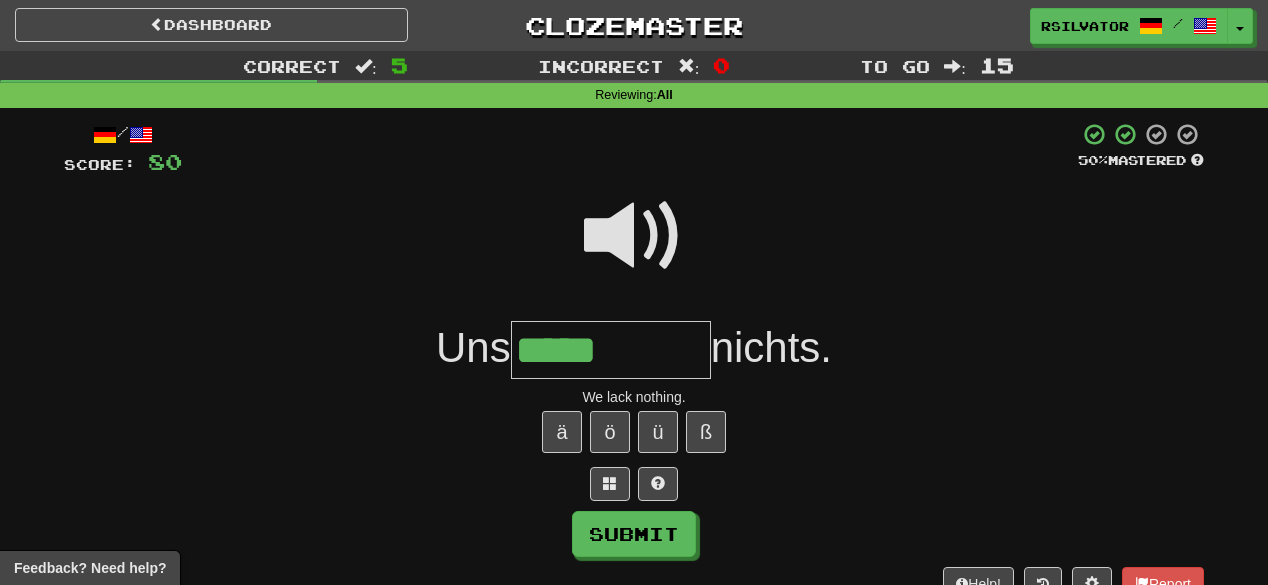 type on "*****" 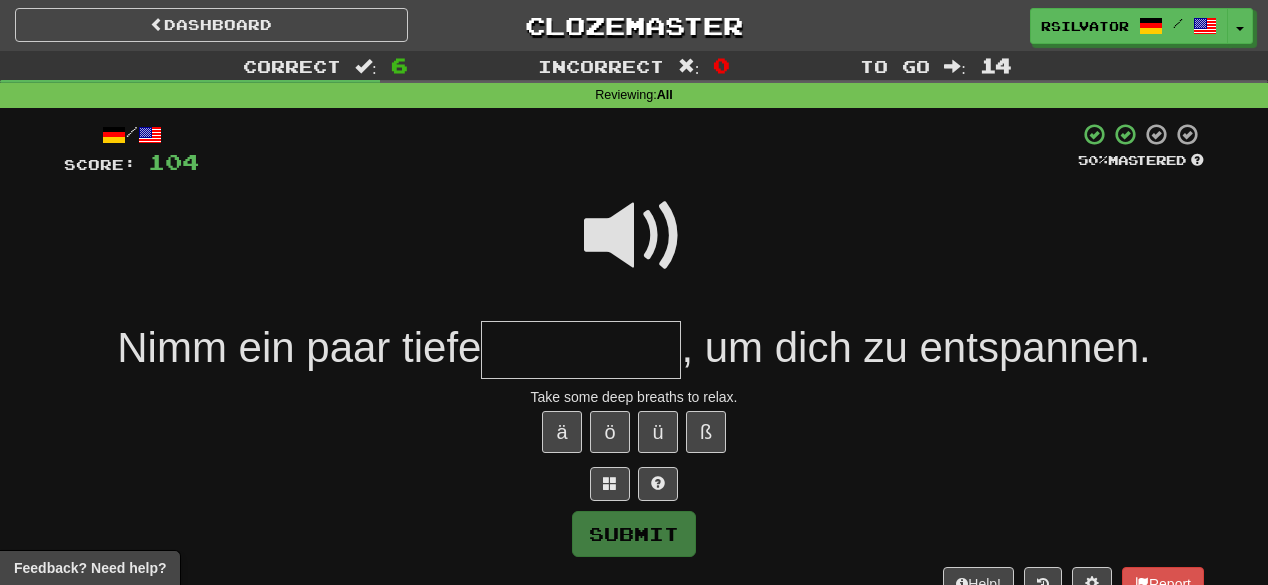 click at bounding box center [634, 236] 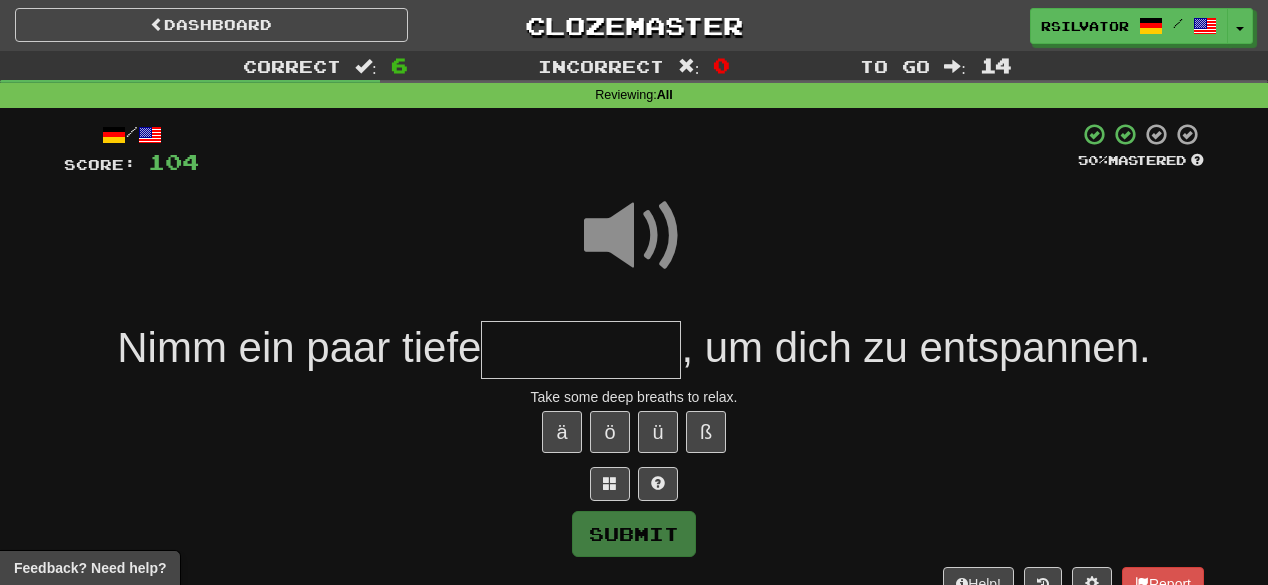 click at bounding box center (581, 350) 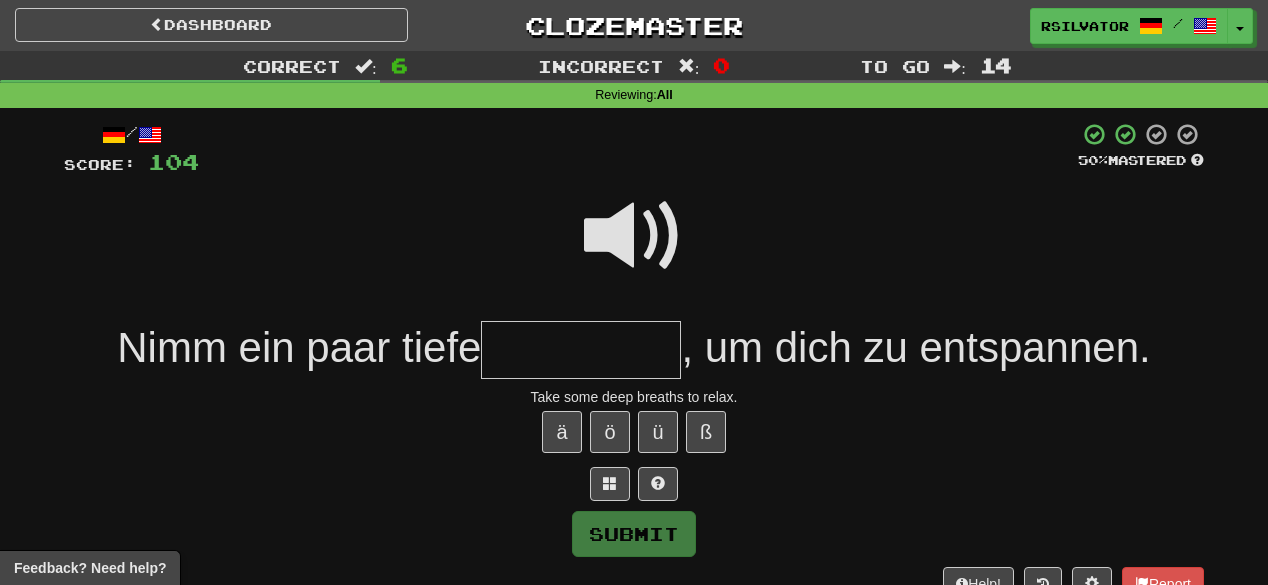 type on "*" 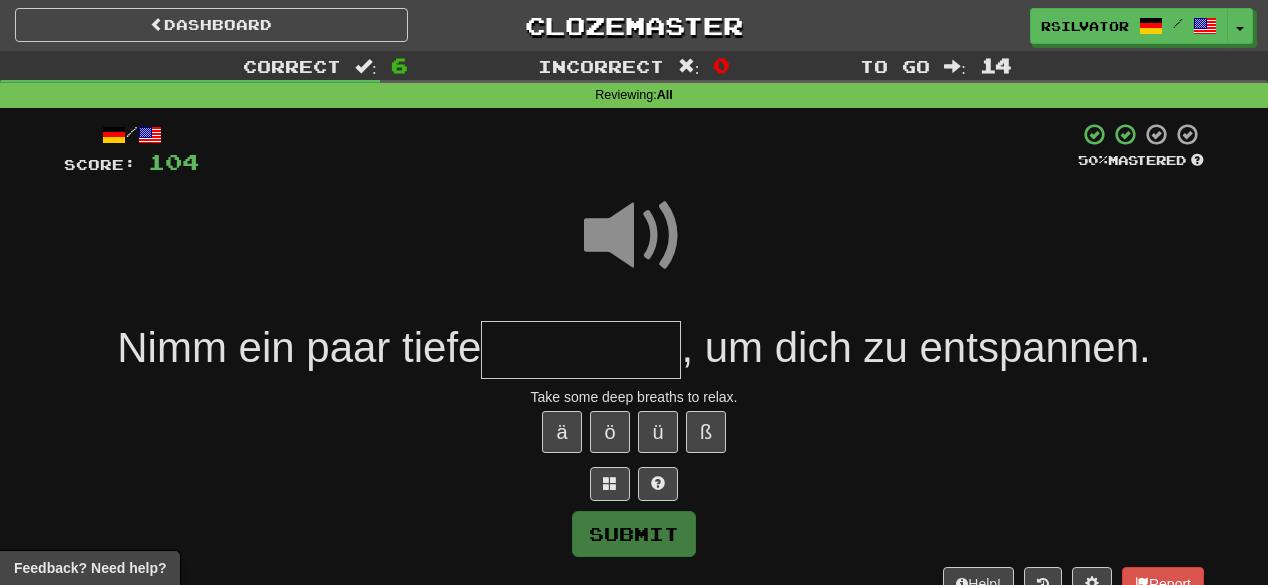 click at bounding box center (581, 350) 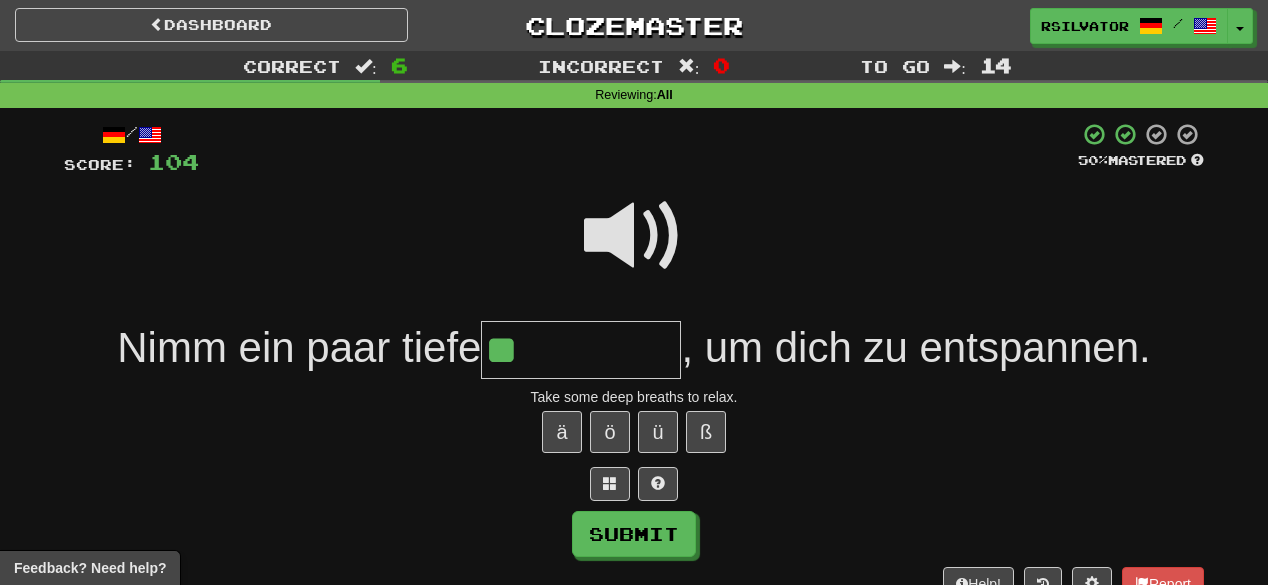 click at bounding box center [634, 249] 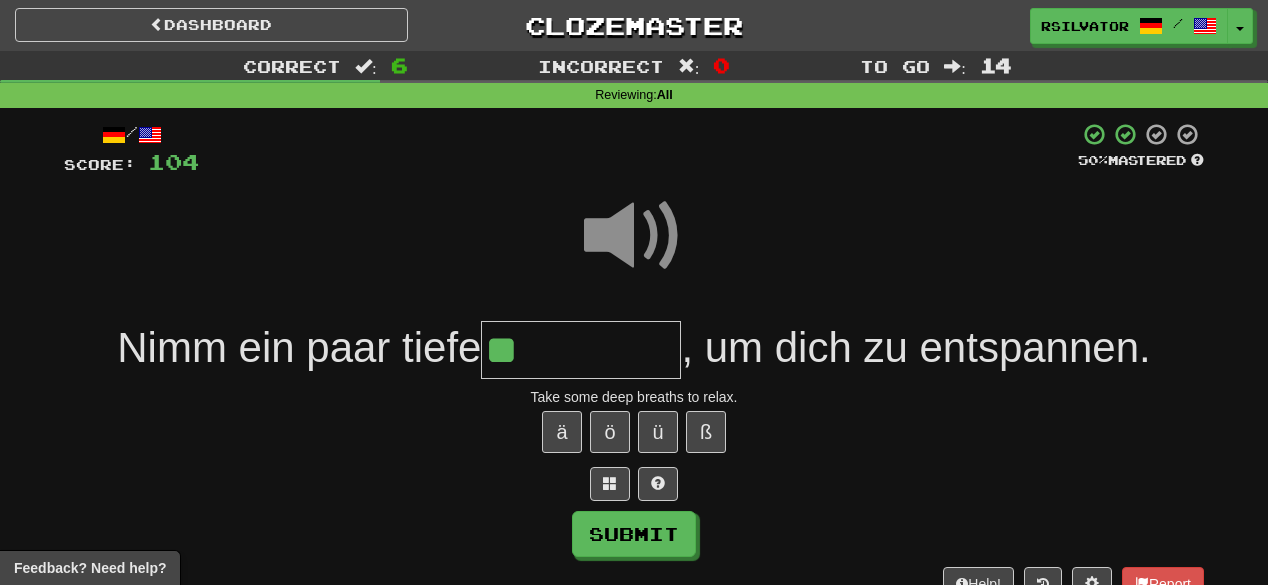 click on "**" at bounding box center (581, 350) 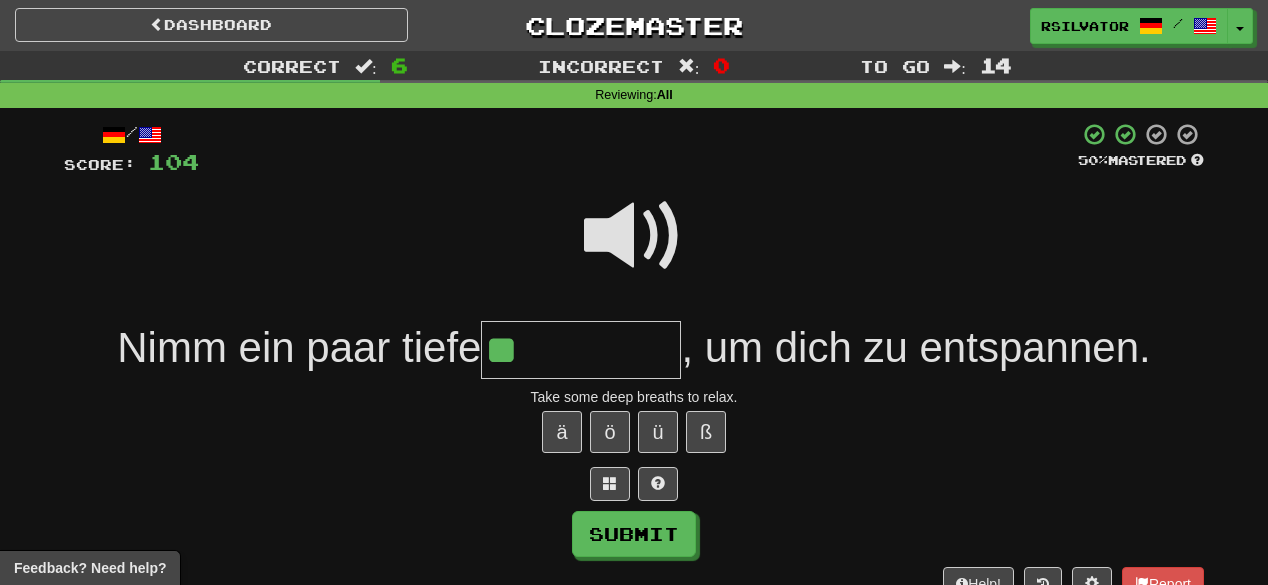 click at bounding box center (634, 236) 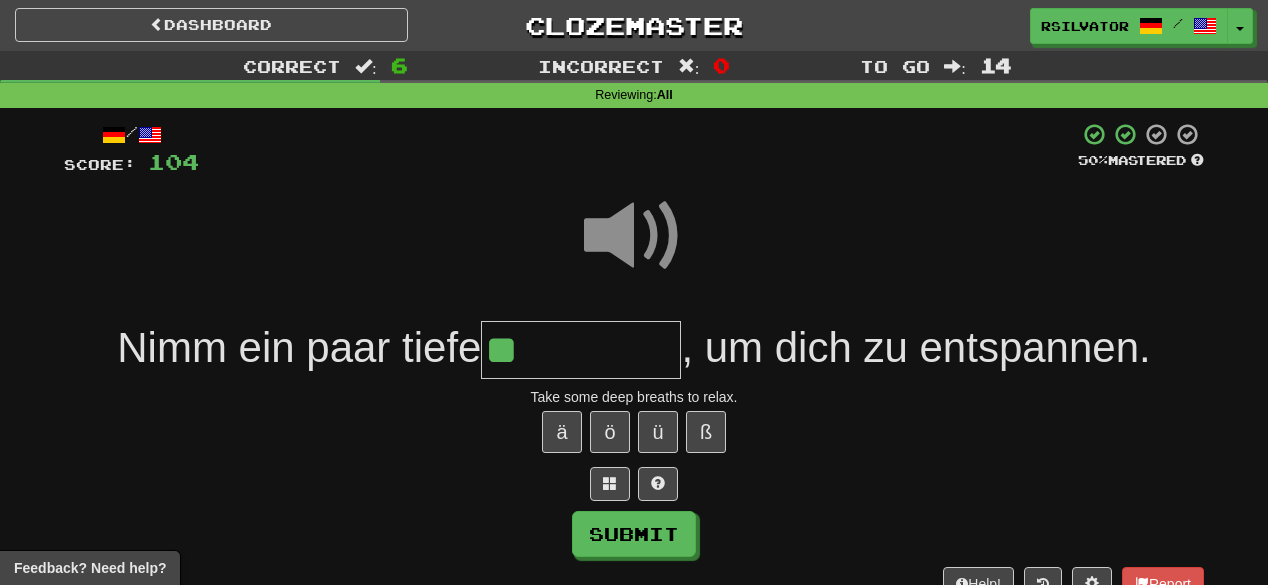 click on "**" at bounding box center (581, 350) 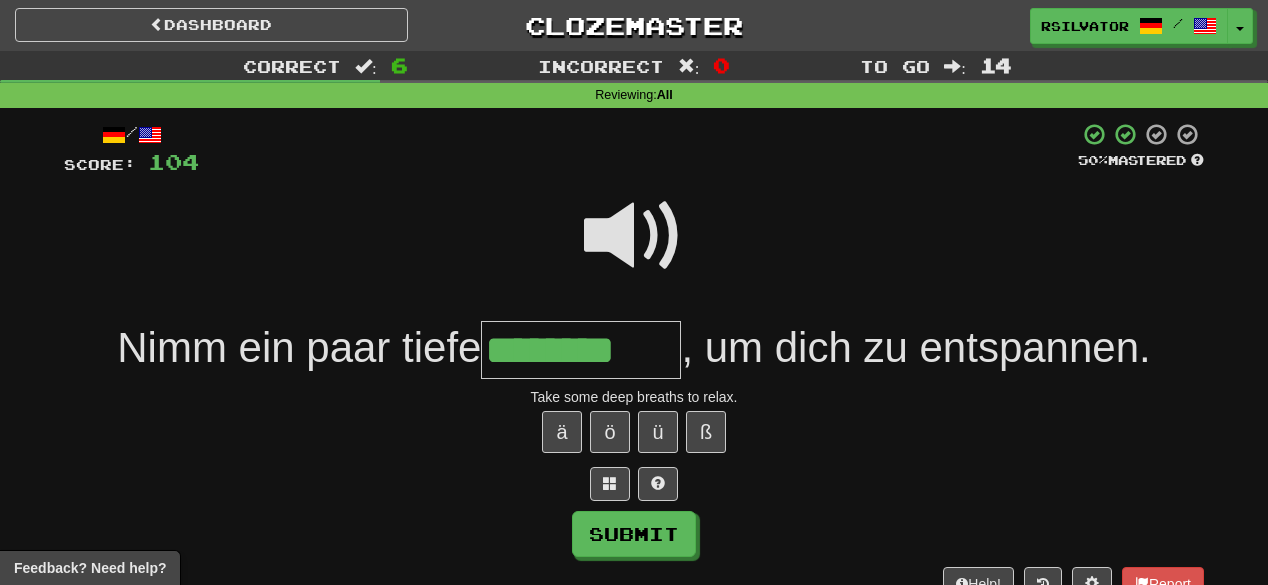 type on "********" 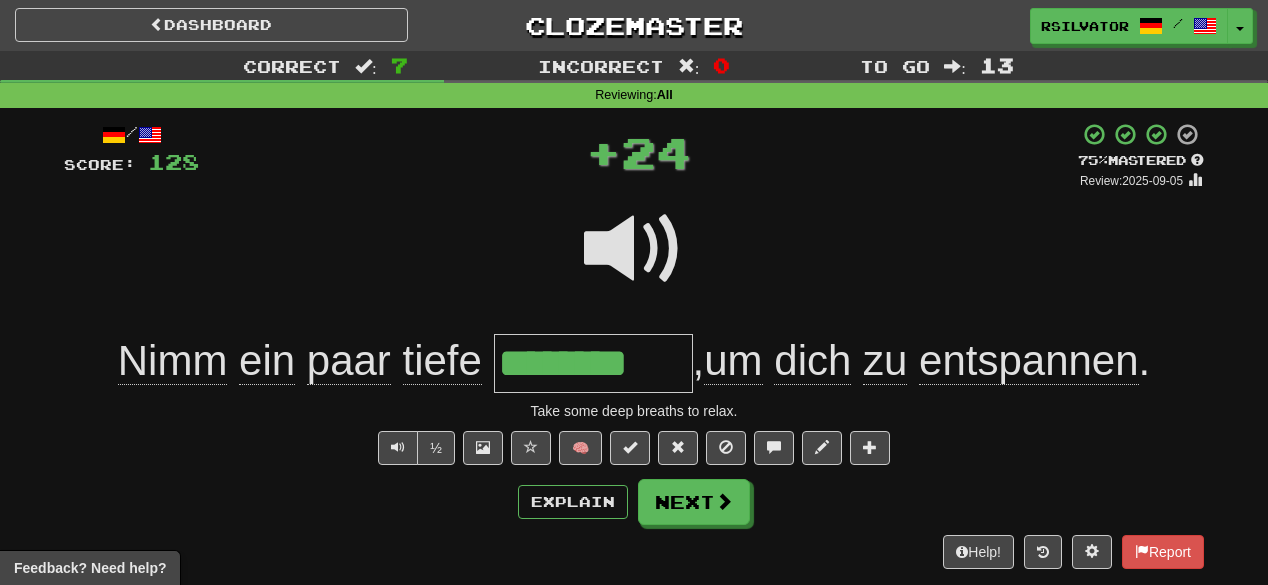 click on "********" at bounding box center [593, 363] 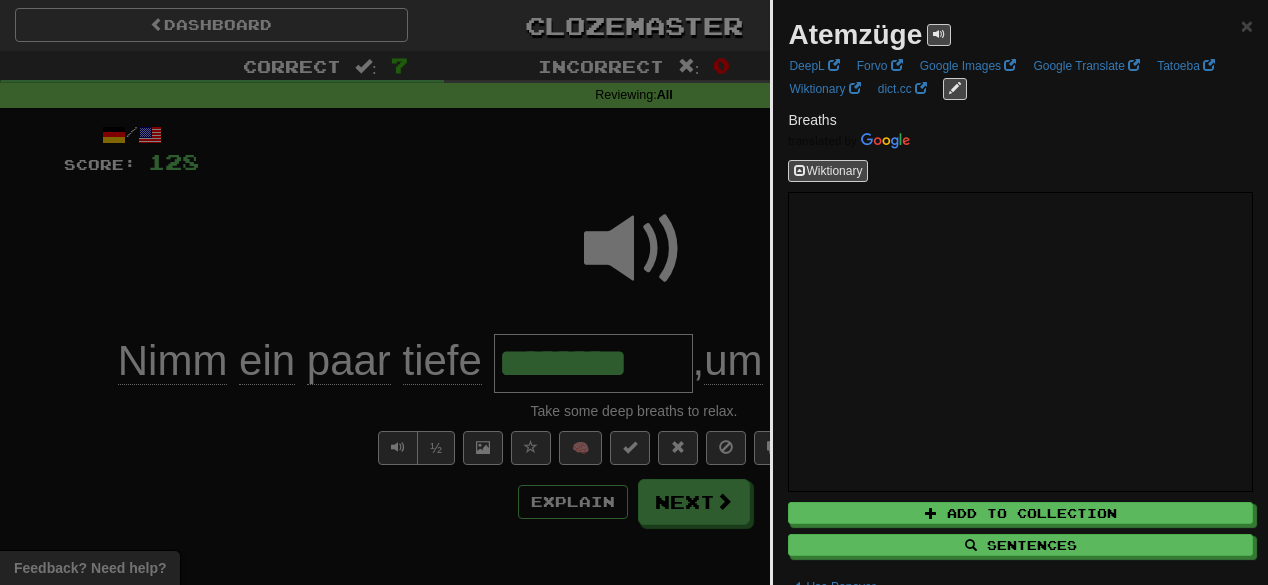 click at bounding box center [634, 292] 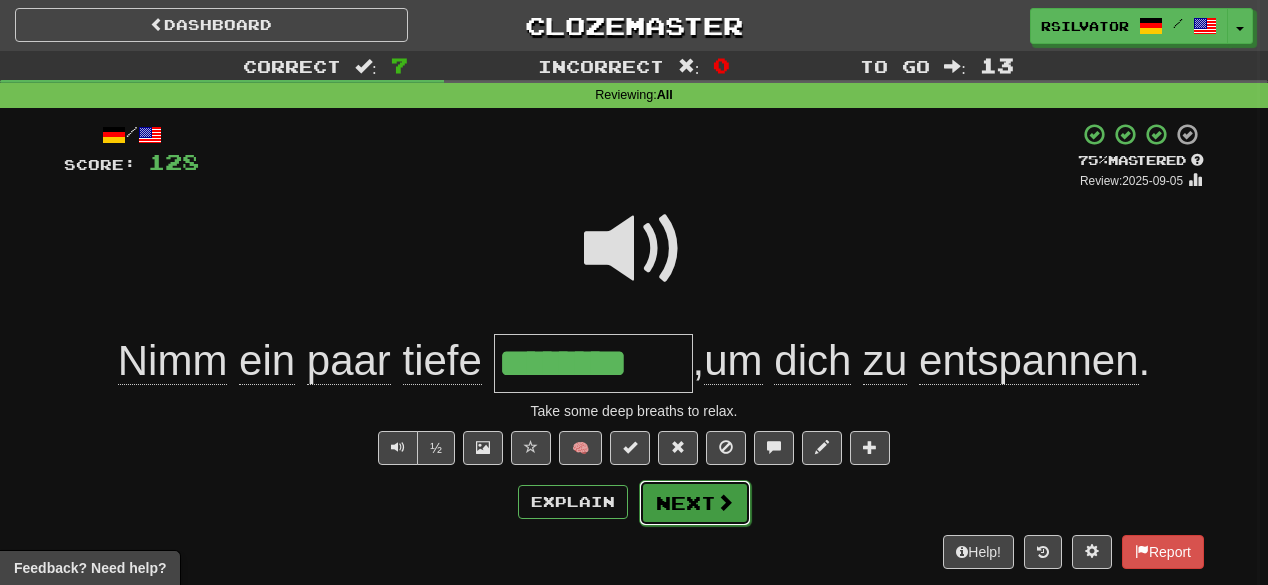 click on "Next" at bounding box center (695, 503) 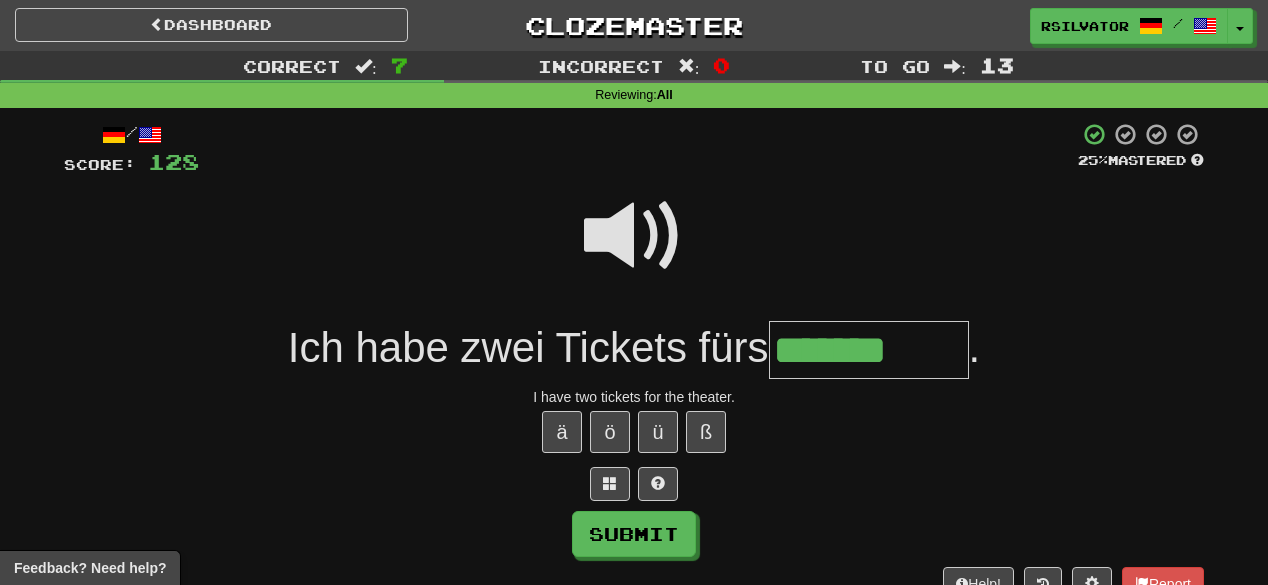 type on "*******" 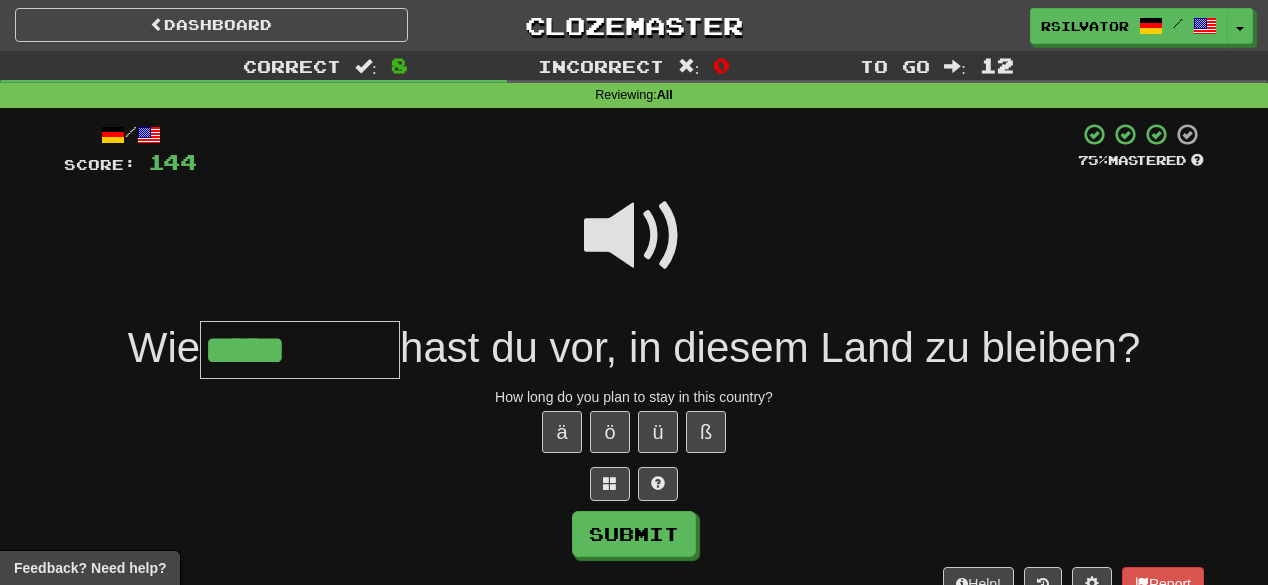 type on "****" 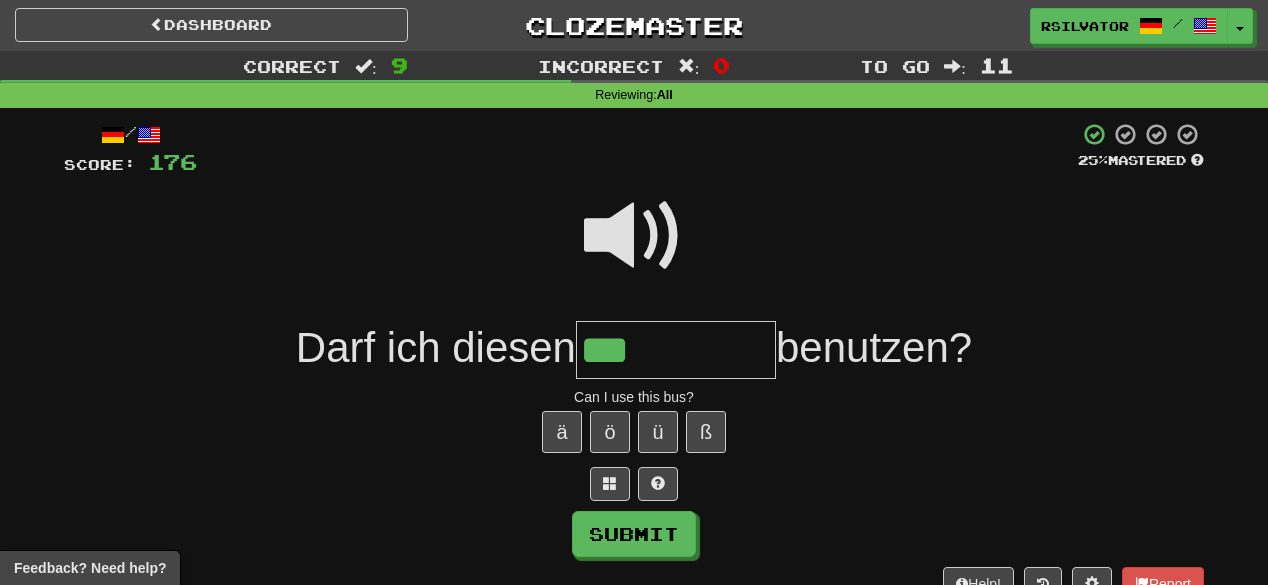 type on "***" 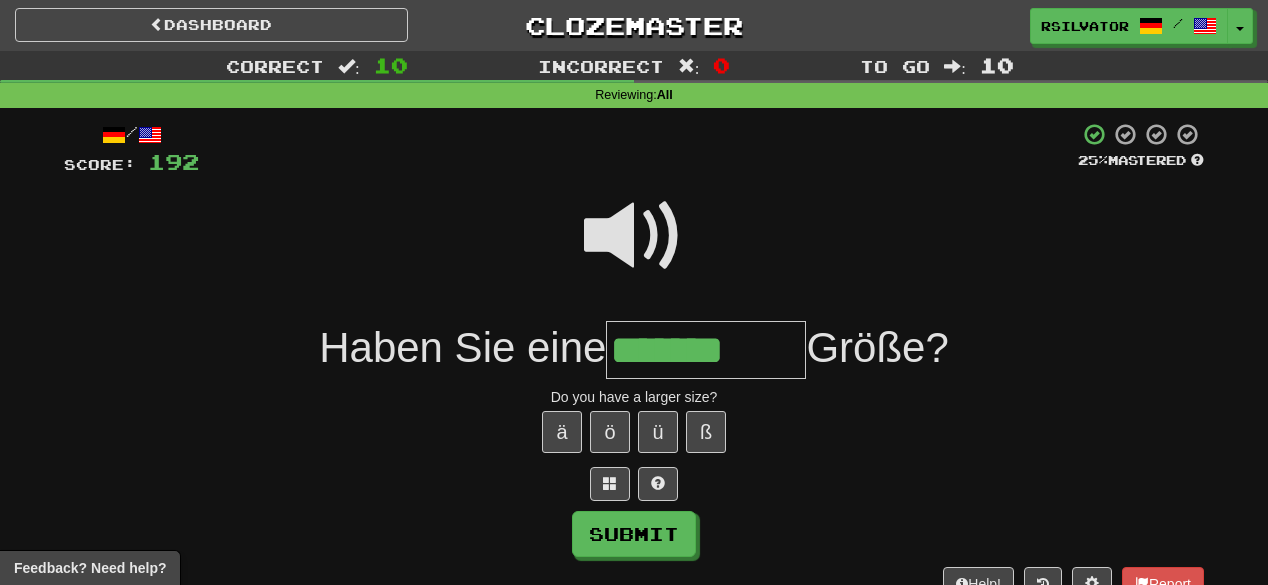 type on "*******" 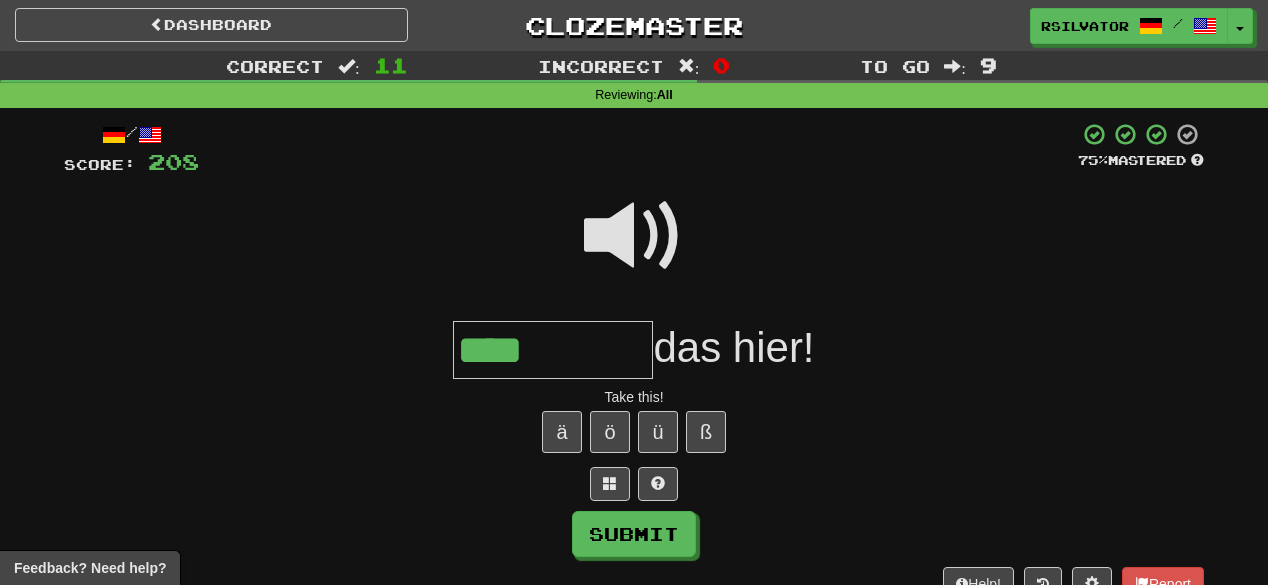 type on "****" 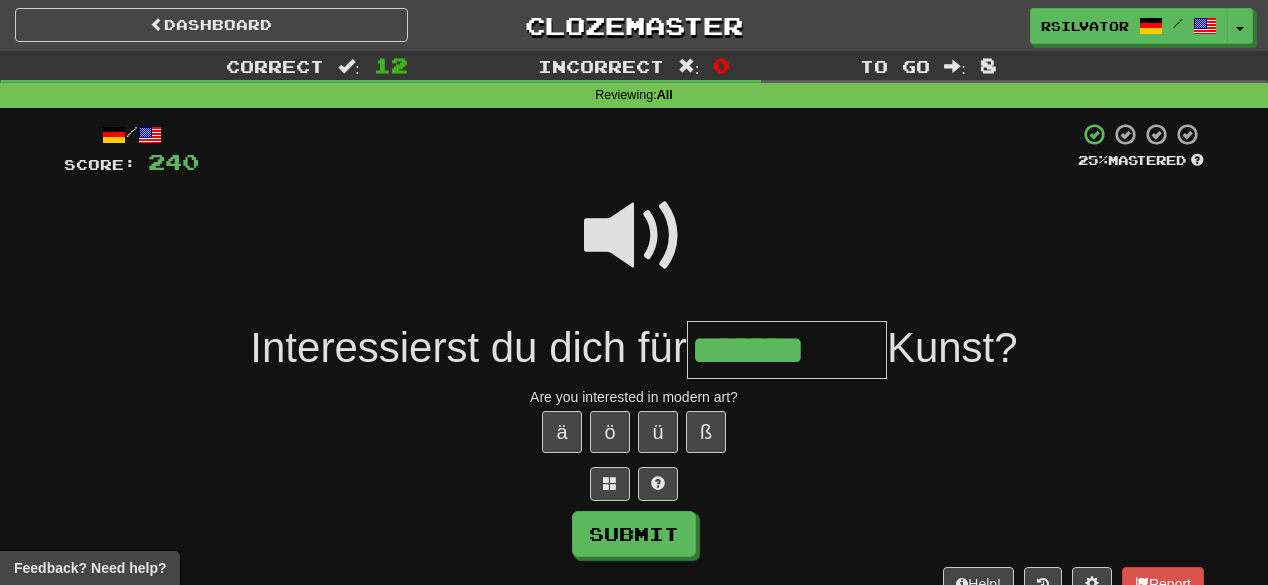 type on "*******" 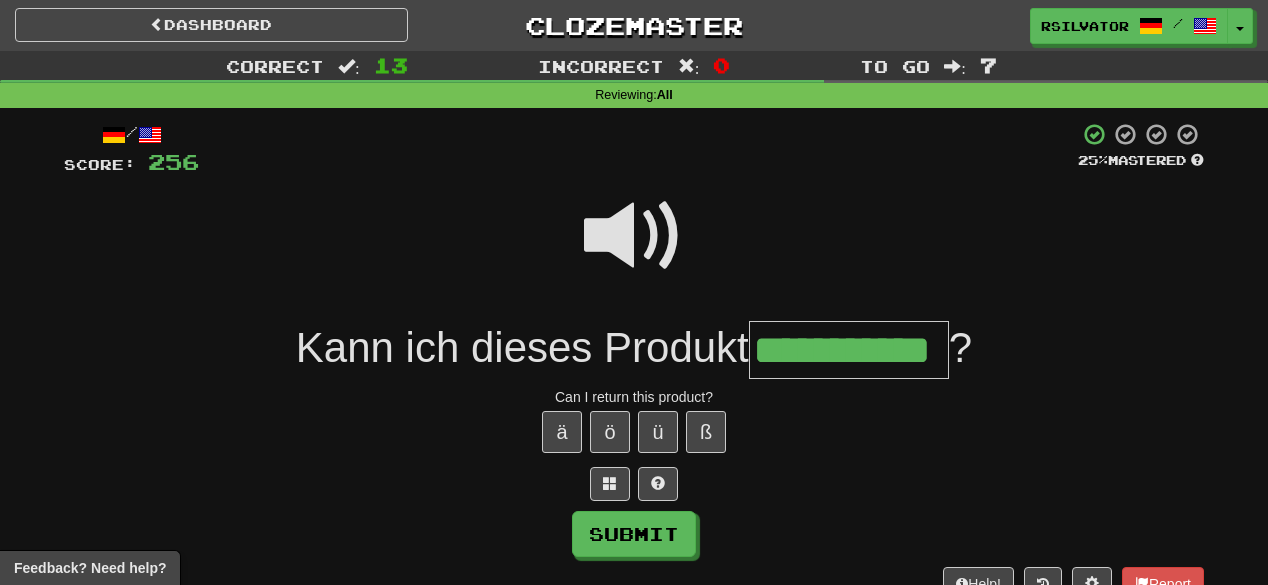 scroll, scrollTop: 0, scrollLeft: 48, axis: horizontal 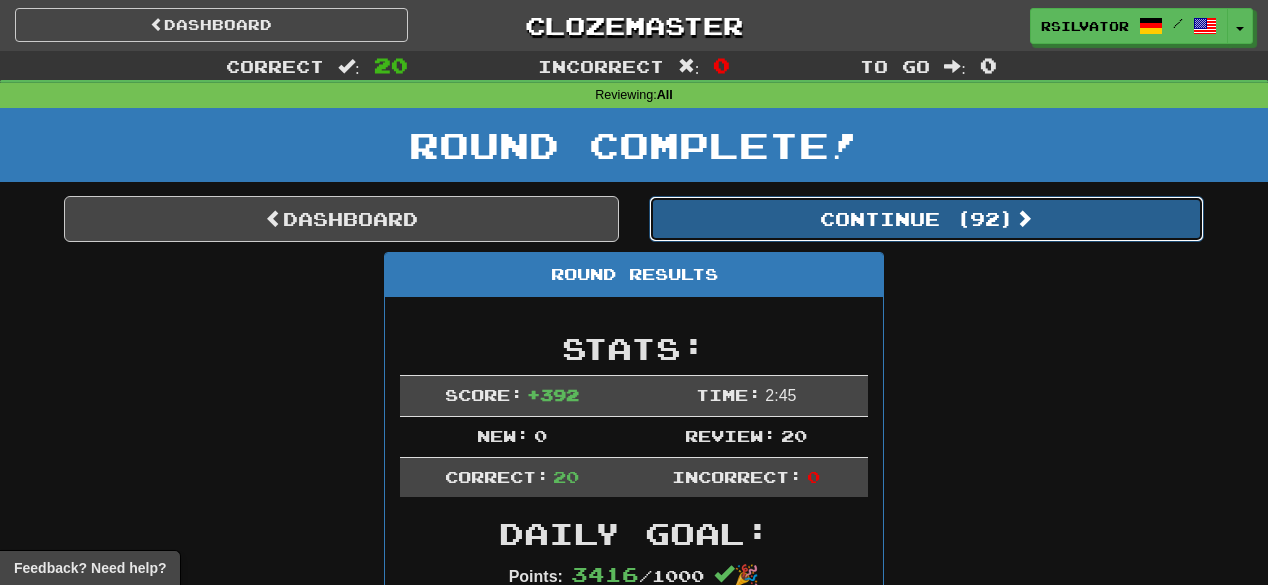 click on "Continue ( 92 )" at bounding box center [926, 219] 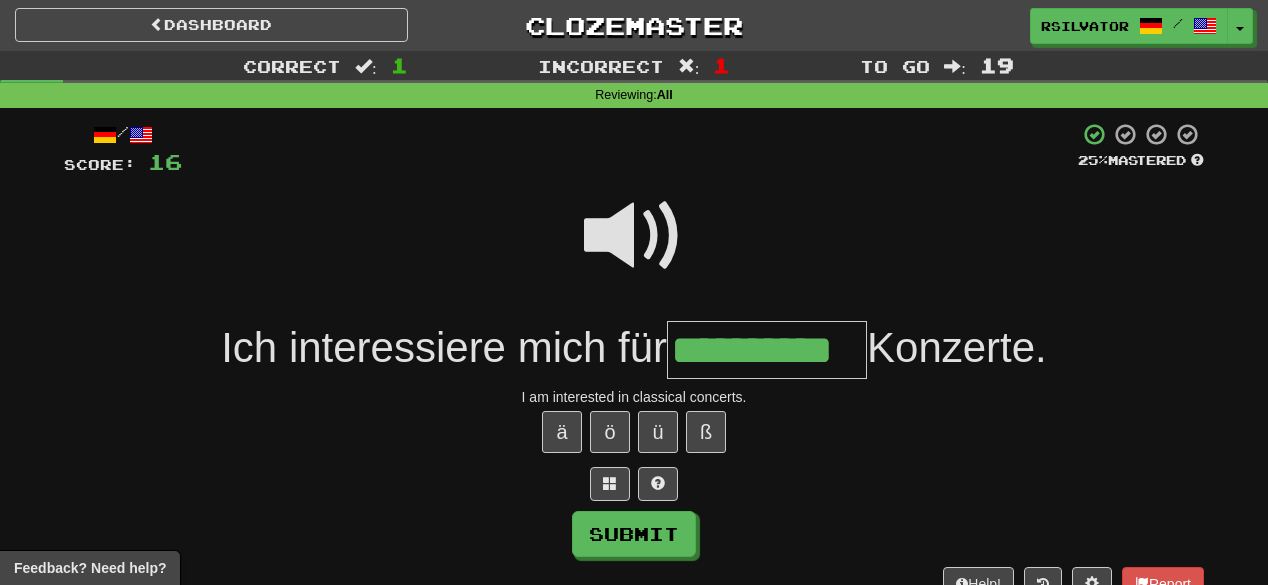 scroll, scrollTop: 0, scrollLeft: 0, axis: both 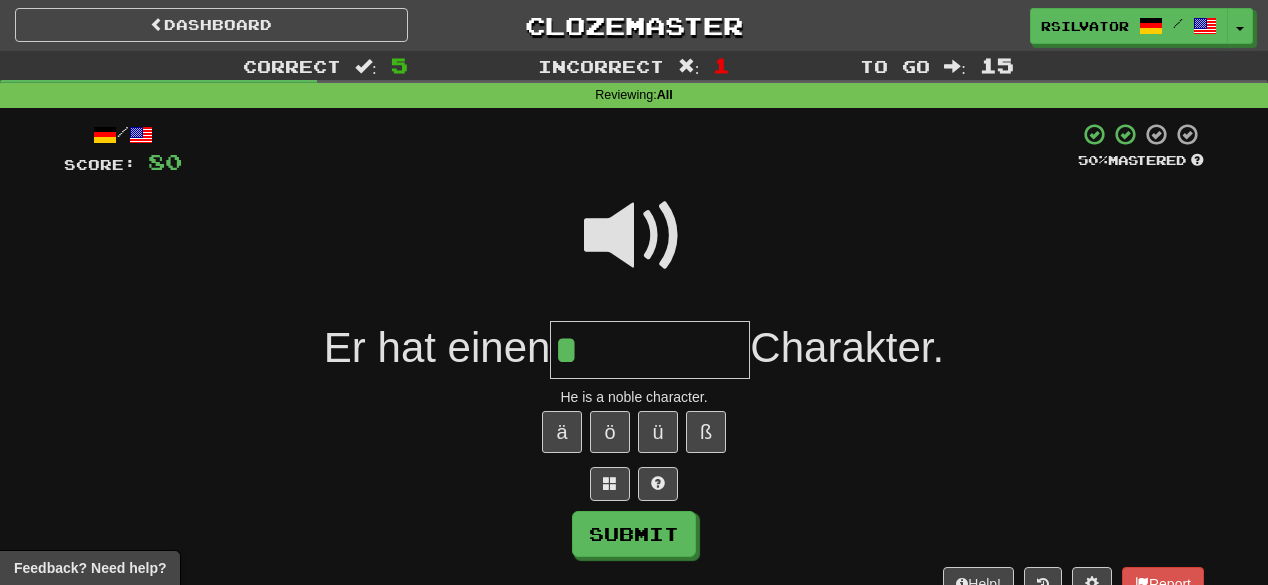 click at bounding box center [634, 236] 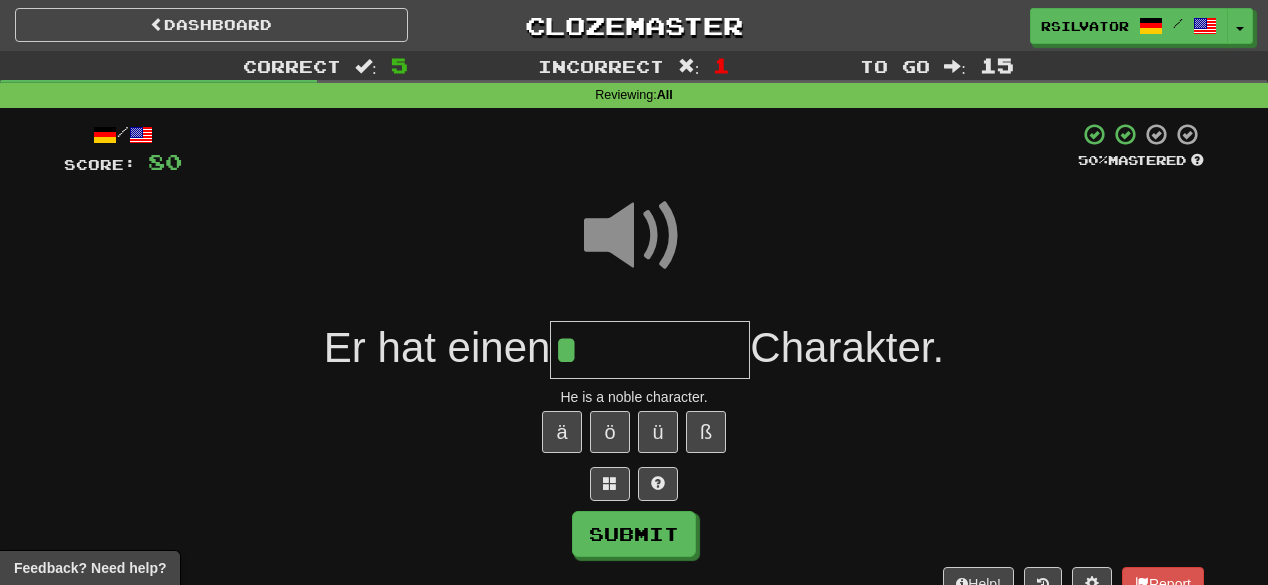 click on "*" at bounding box center (650, 350) 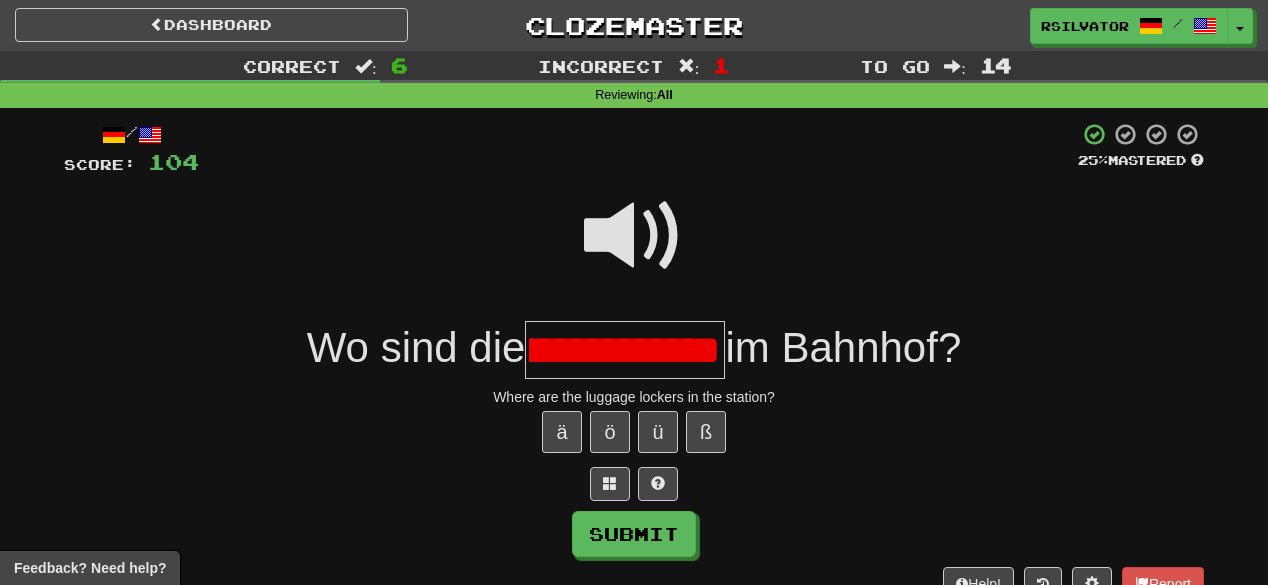 scroll, scrollTop: 0, scrollLeft: 105, axis: horizontal 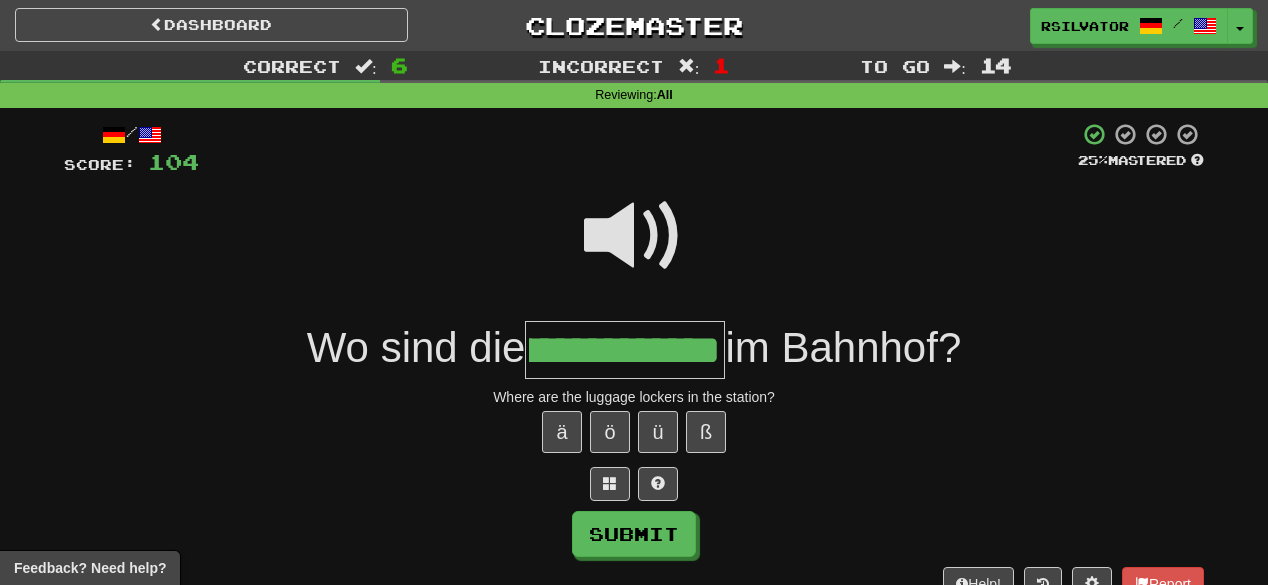 click at bounding box center [634, 236] 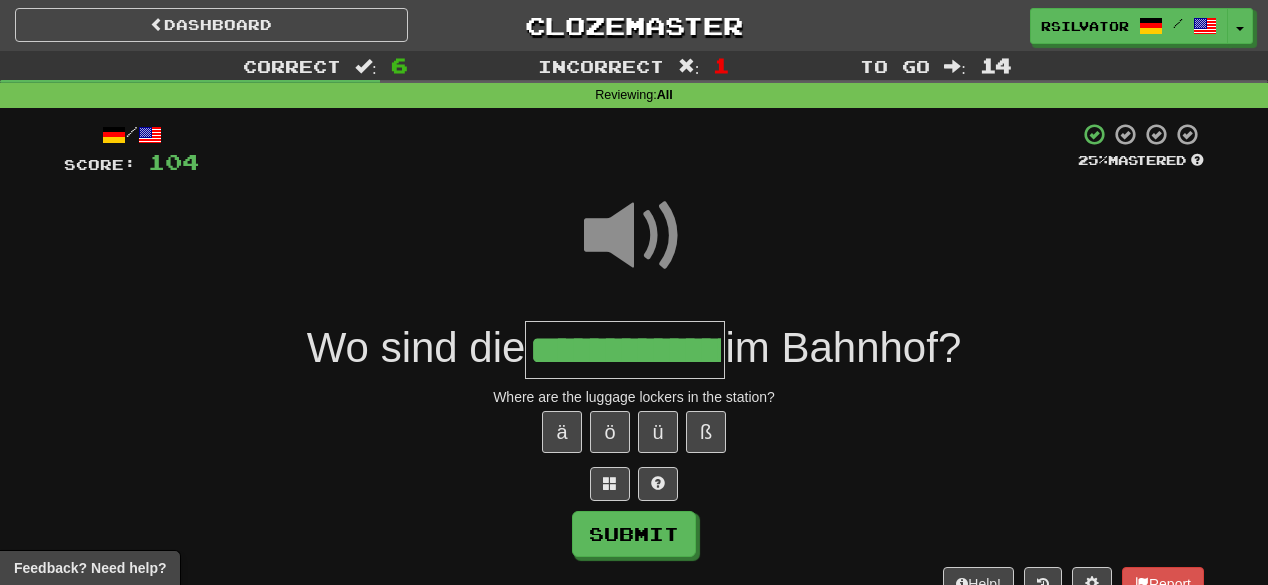 click on "**********" at bounding box center (625, 350) 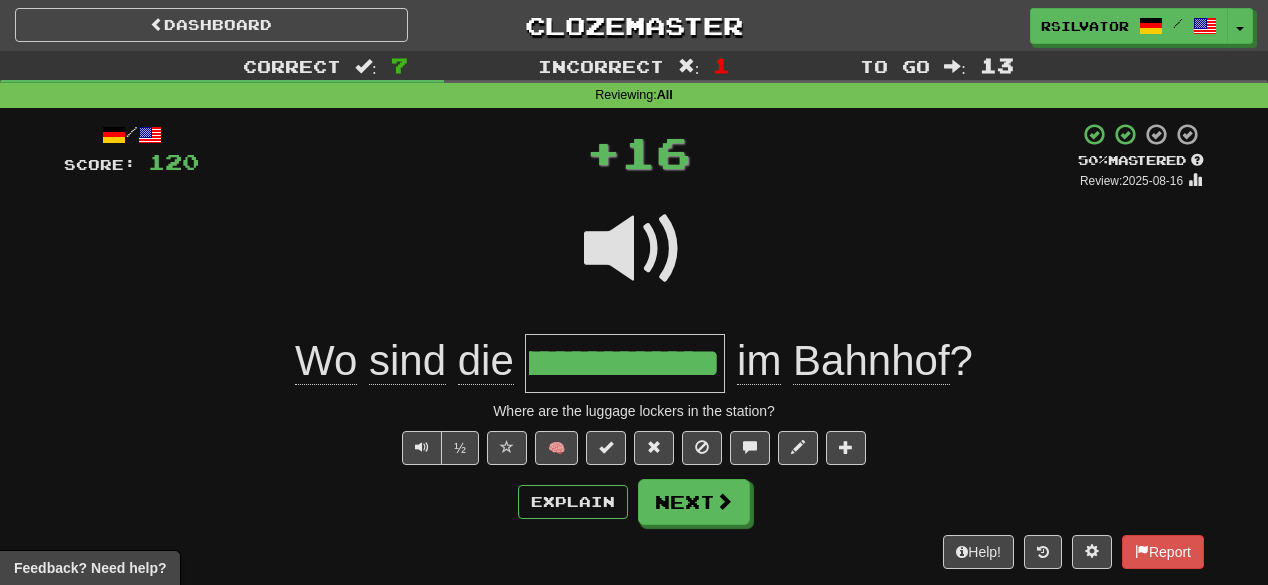 scroll, scrollTop: 0, scrollLeft: 0, axis: both 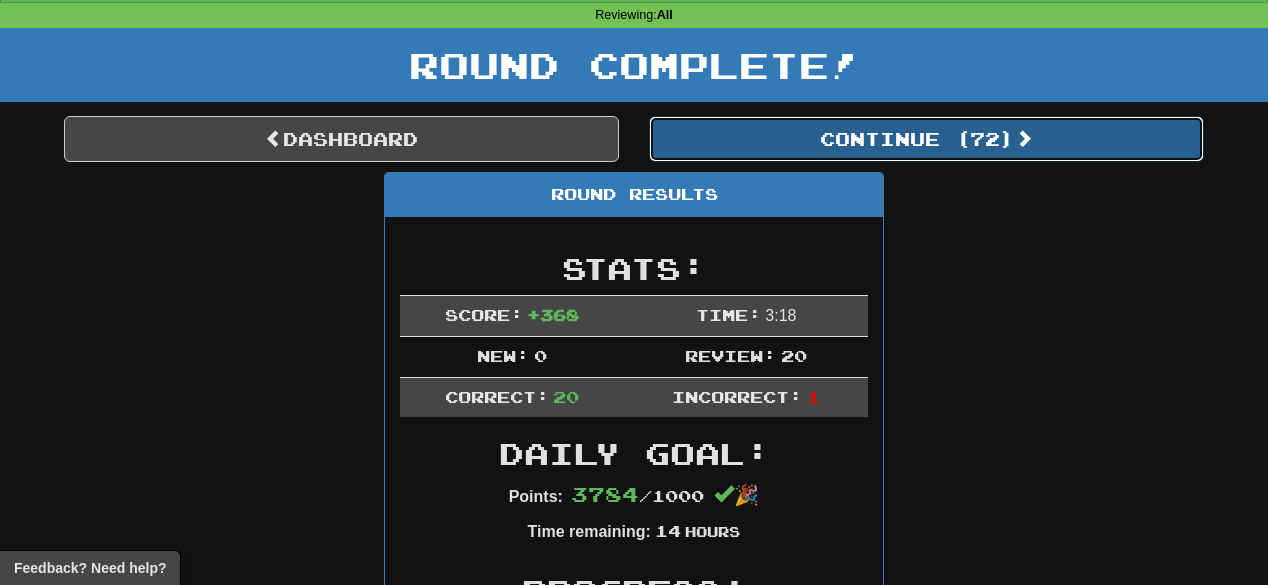 click on "Continue ( 72 )" at bounding box center [926, 139] 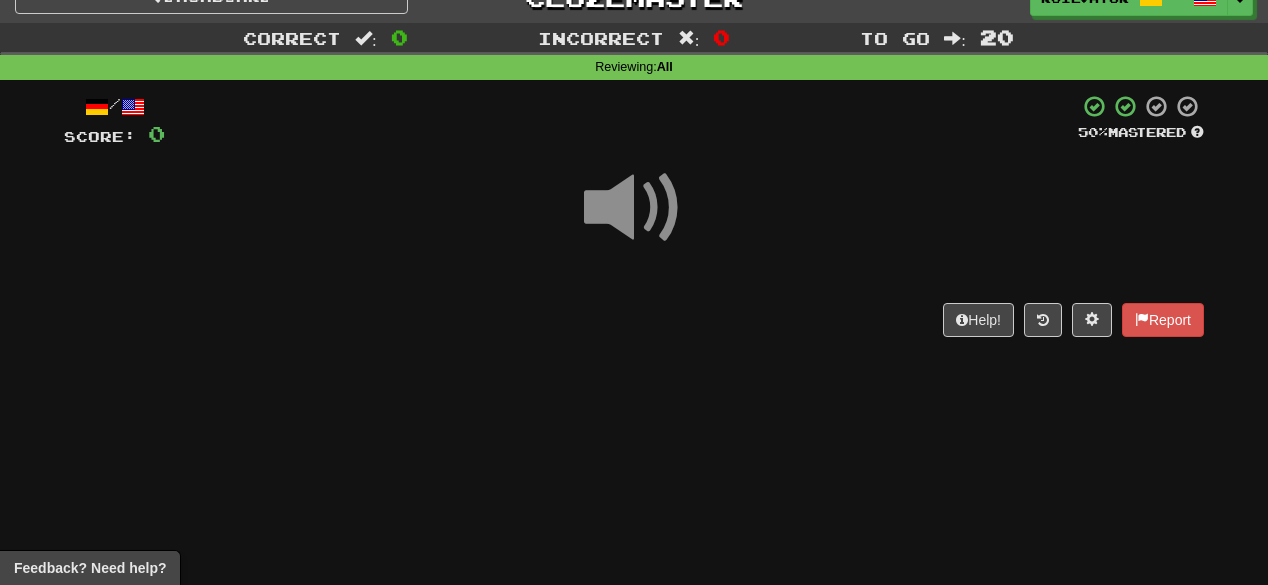 scroll, scrollTop: 0, scrollLeft: 0, axis: both 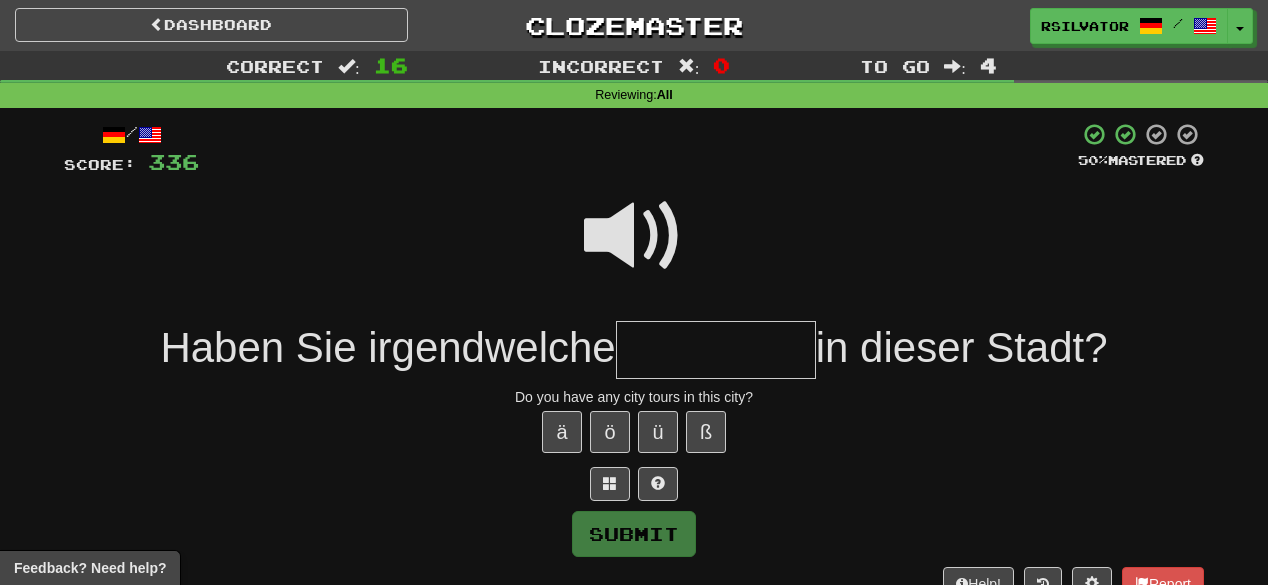 click at bounding box center (634, 249) 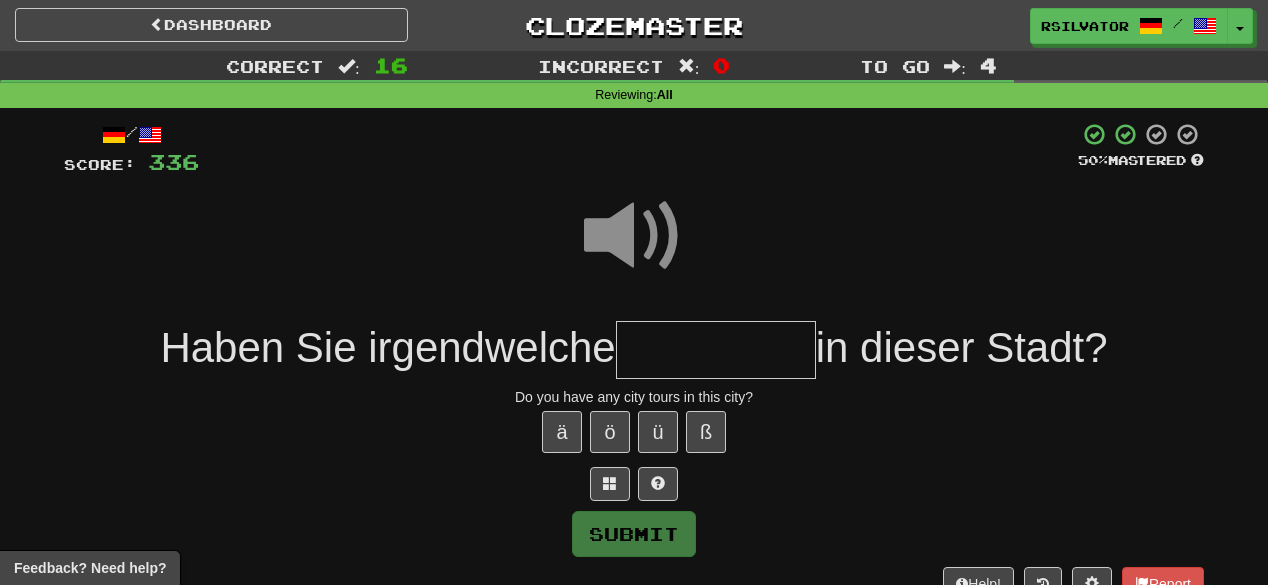 click at bounding box center (716, 350) 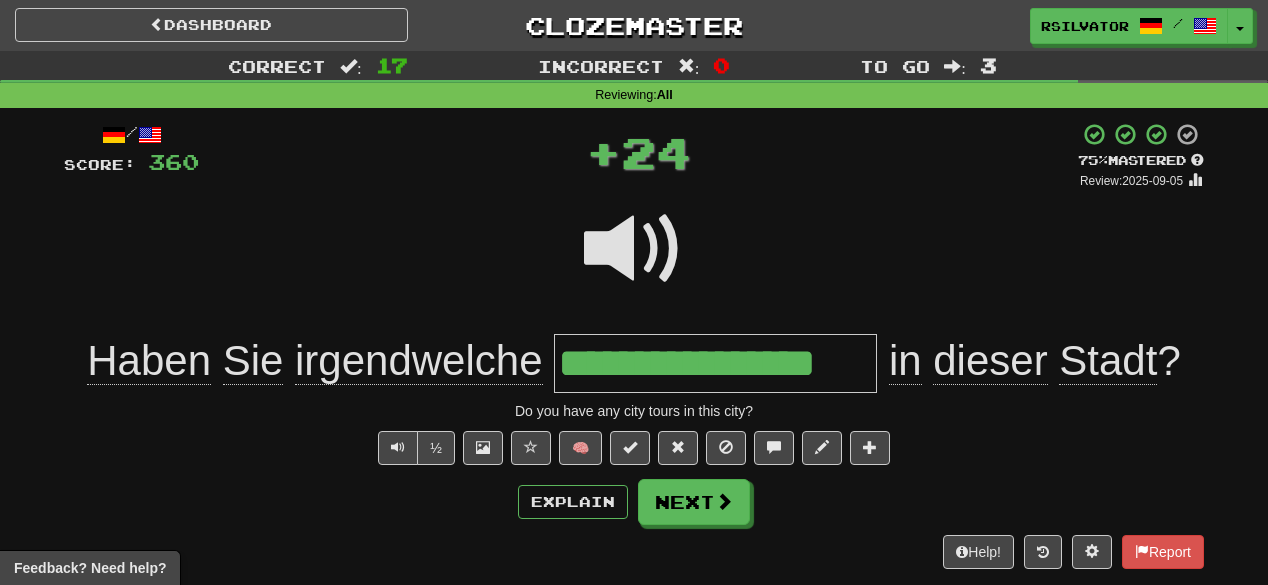 scroll, scrollTop: 0, scrollLeft: 0, axis: both 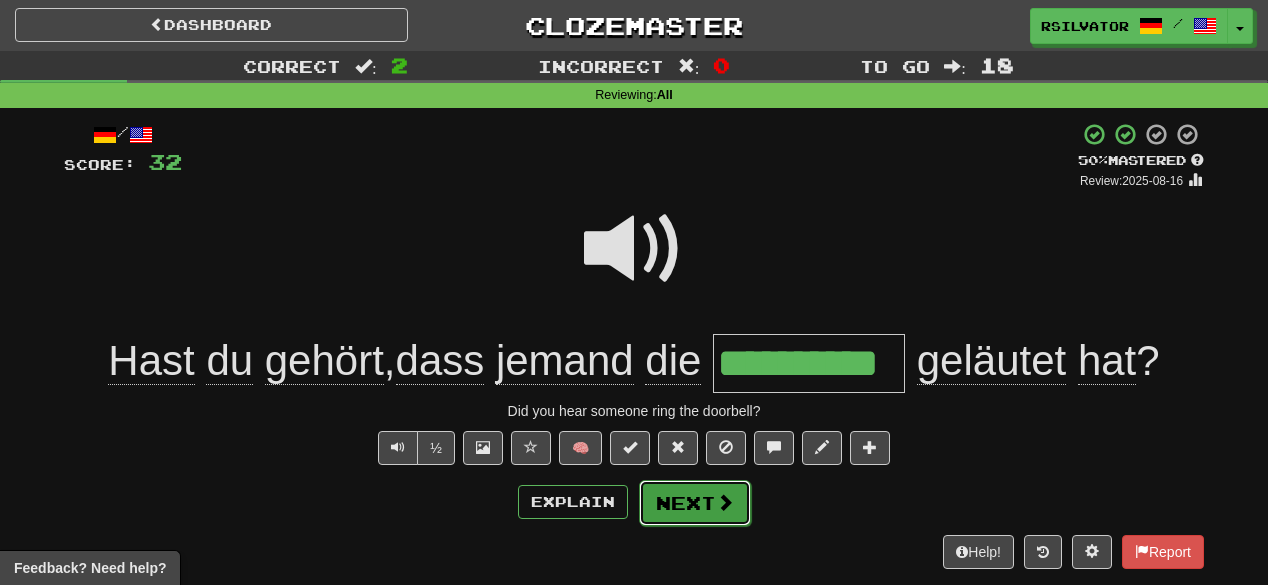 click on "Next" at bounding box center (695, 503) 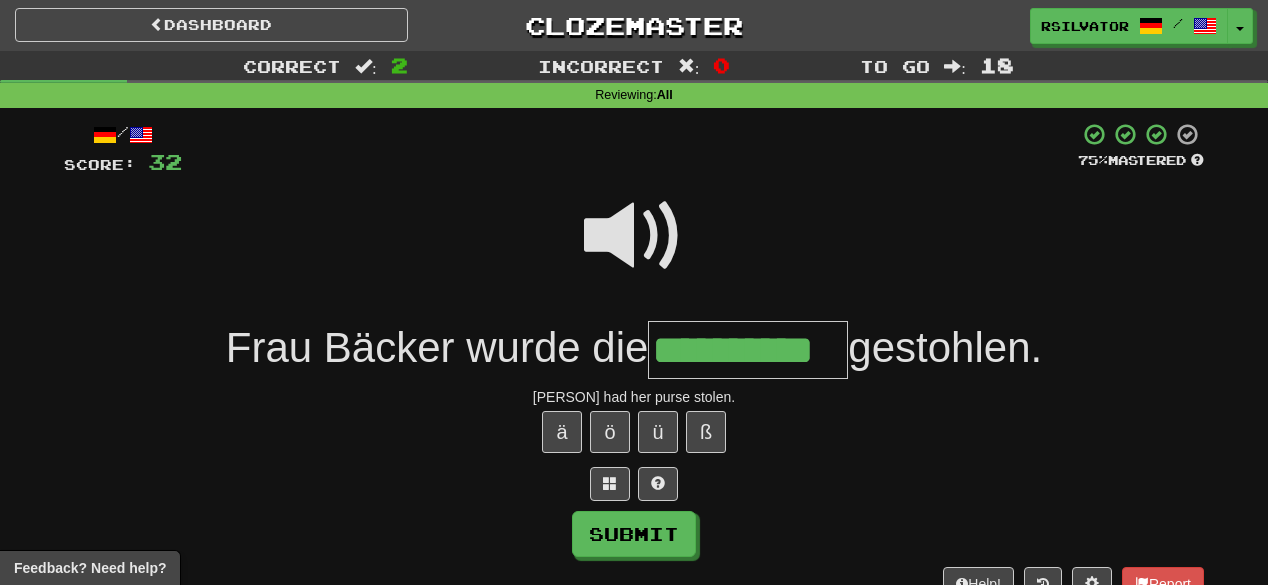 scroll, scrollTop: 0, scrollLeft: 0, axis: both 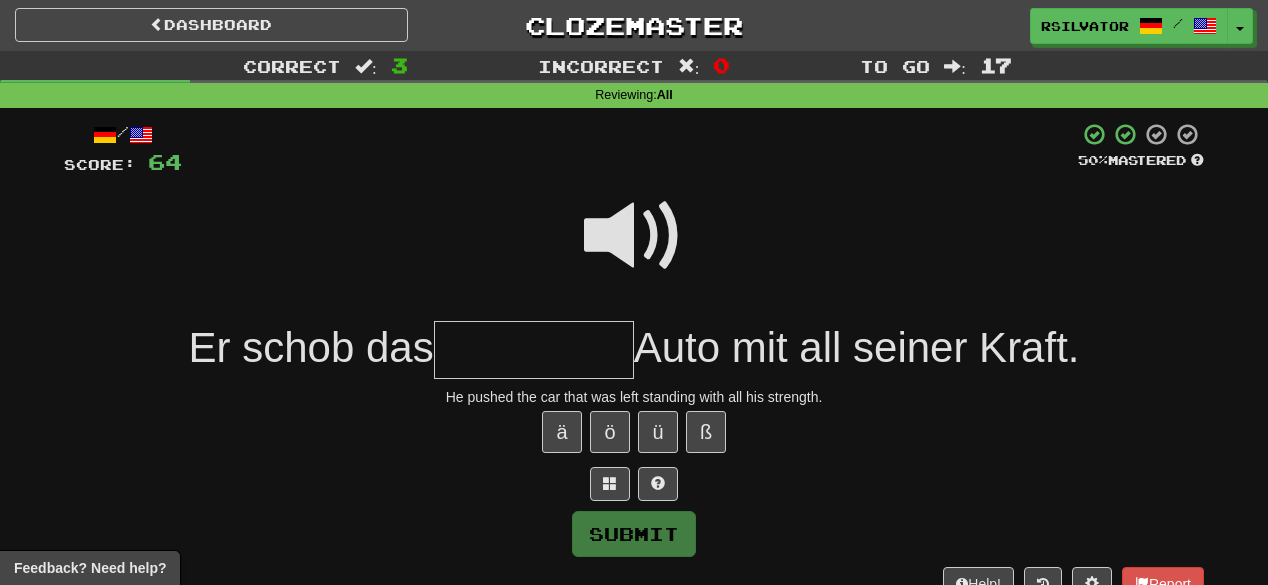 click at bounding box center (634, 236) 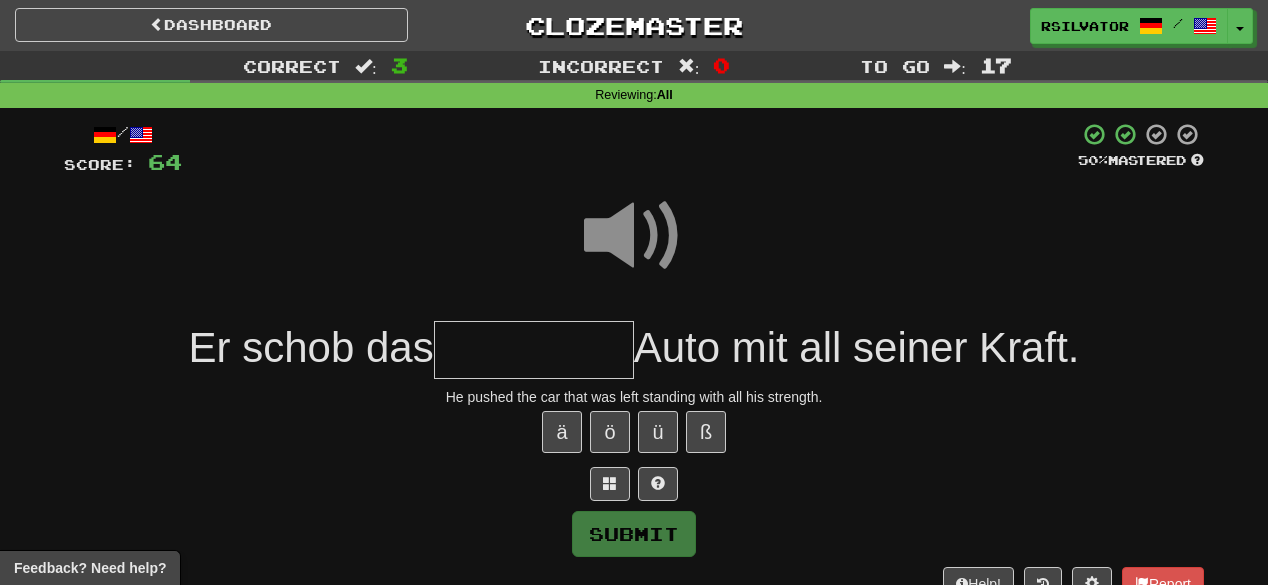 click at bounding box center (534, 350) 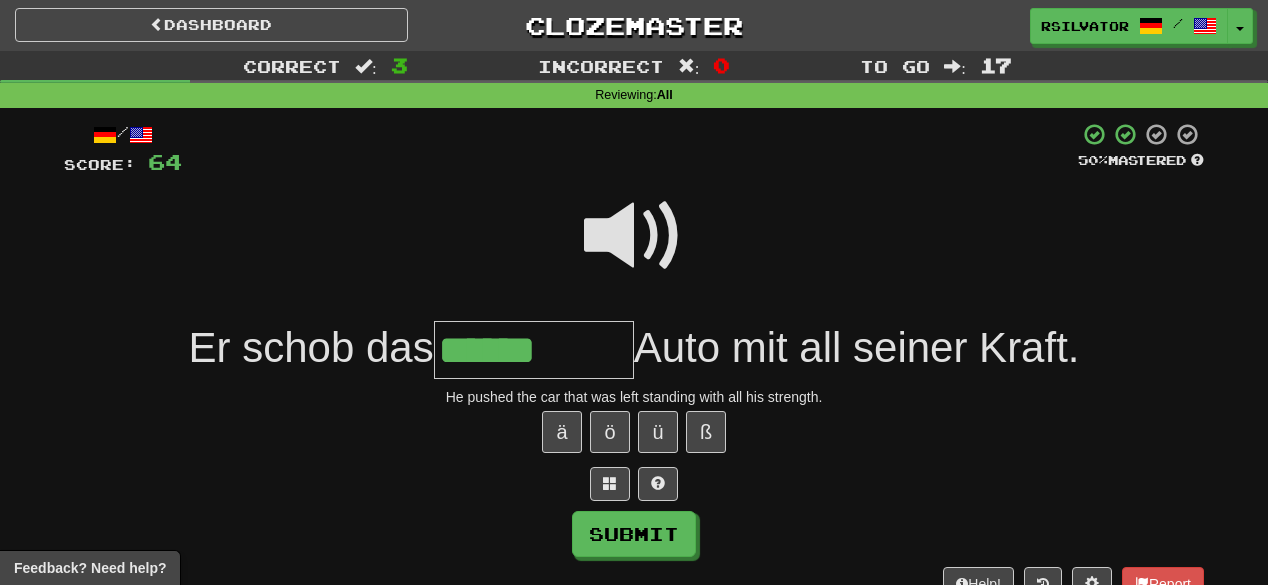 click at bounding box center (634, 236) 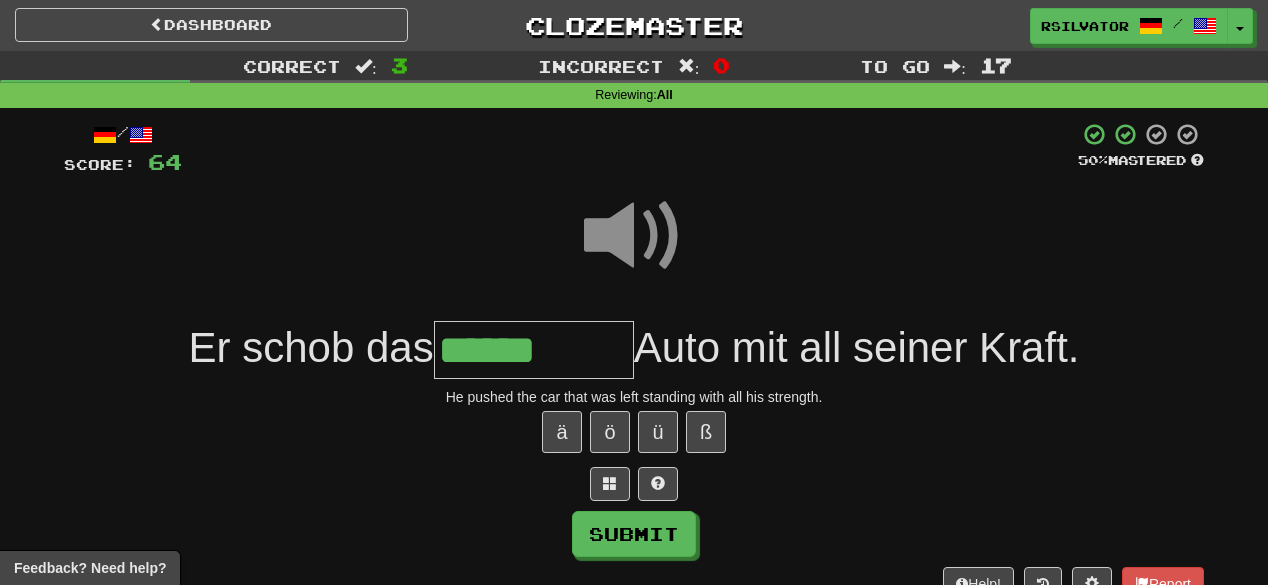click on "******" at bounding box center [534, 350] 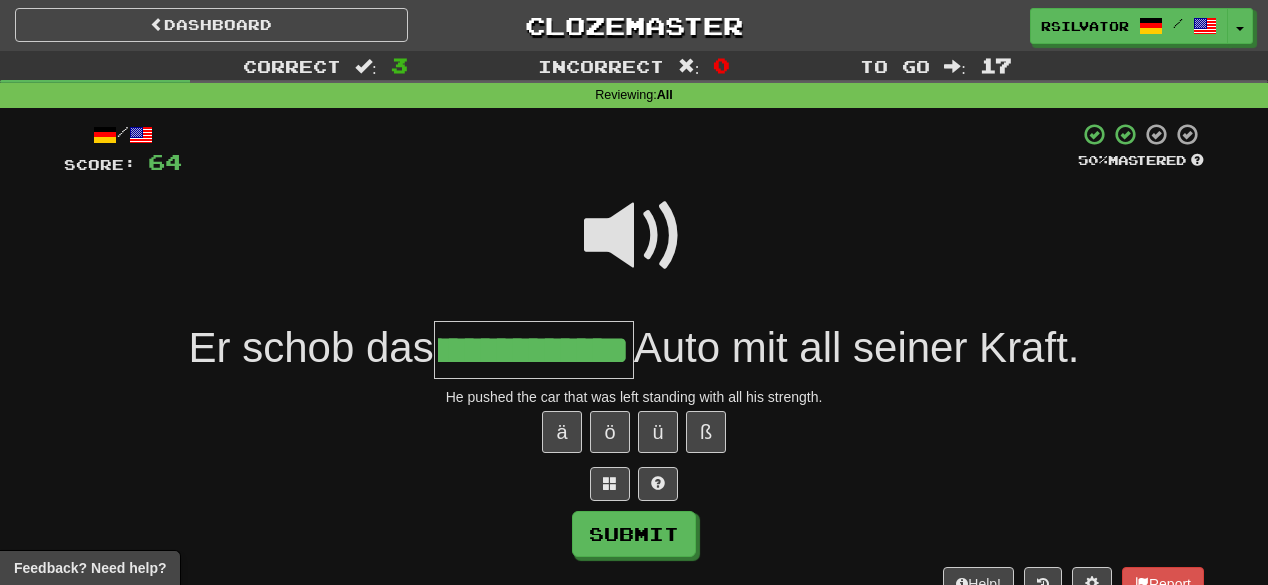 scroll, scrollTop: 0, scrollLeft: 0, axis: both 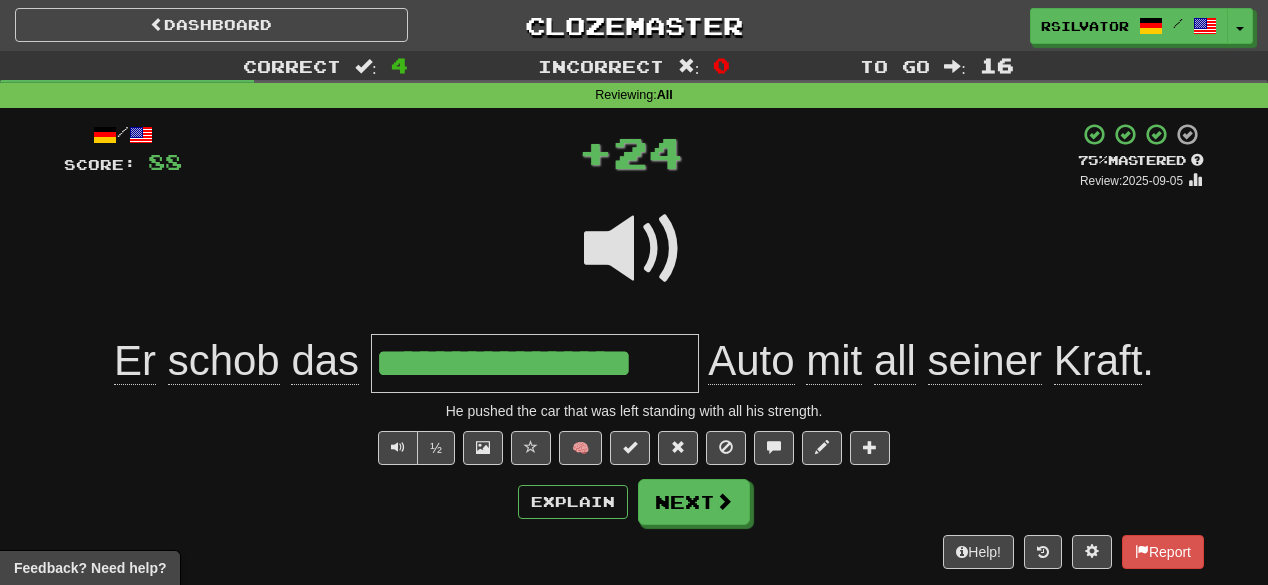 click on "**********" at bounding box center [535, 363] 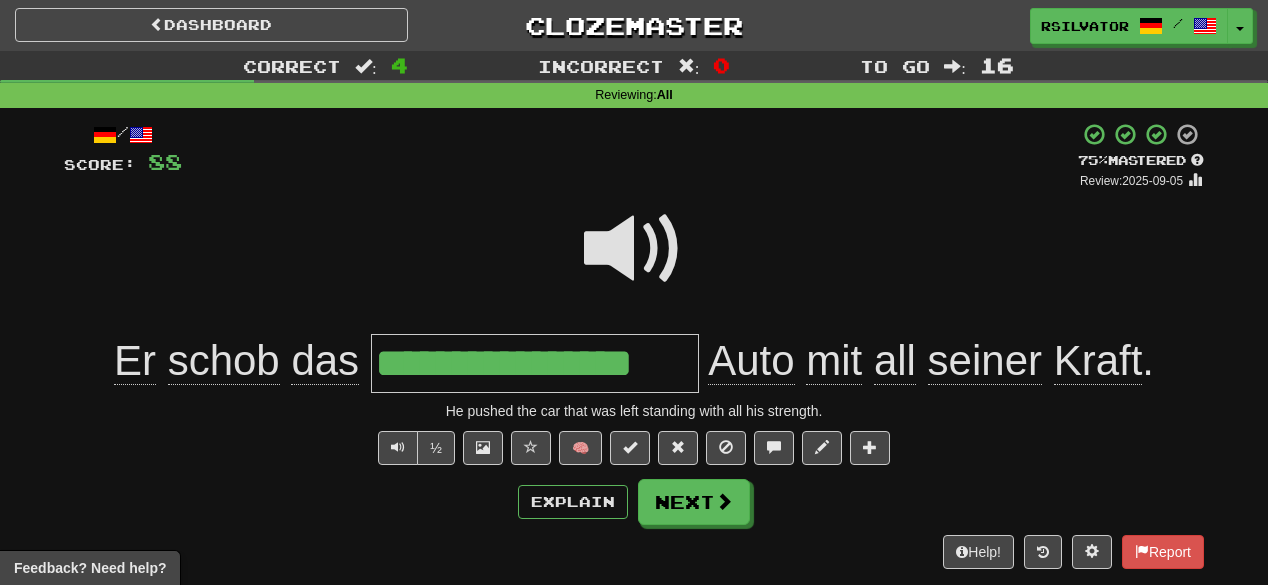 click on "**********" at bounding box center [535, 363] 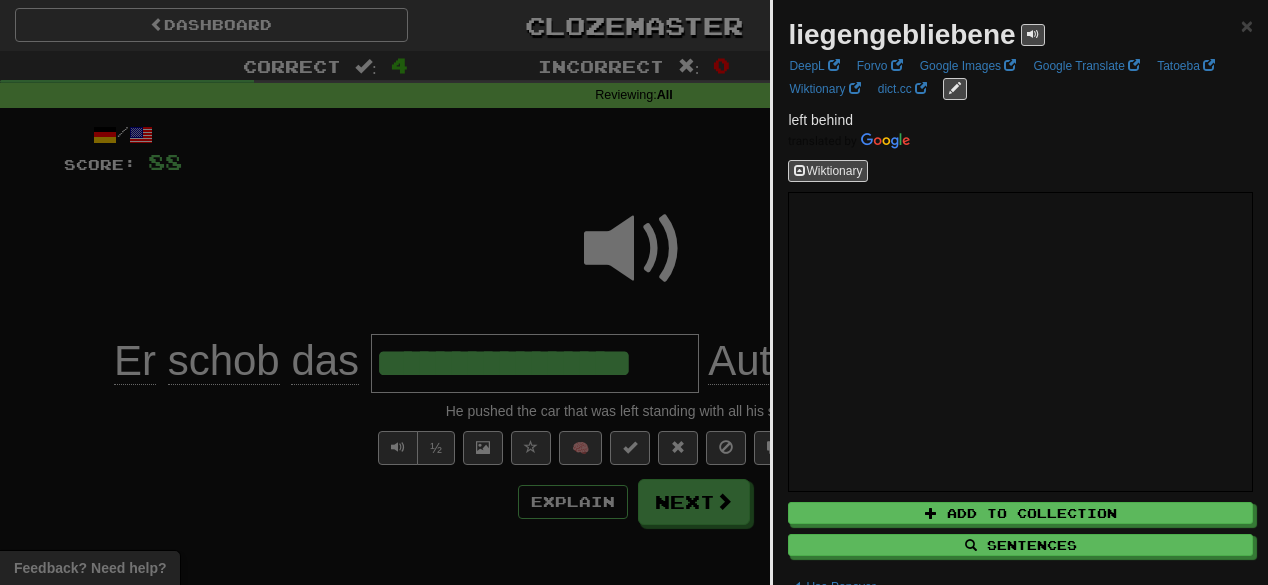 click at bounding box center [634, 292] 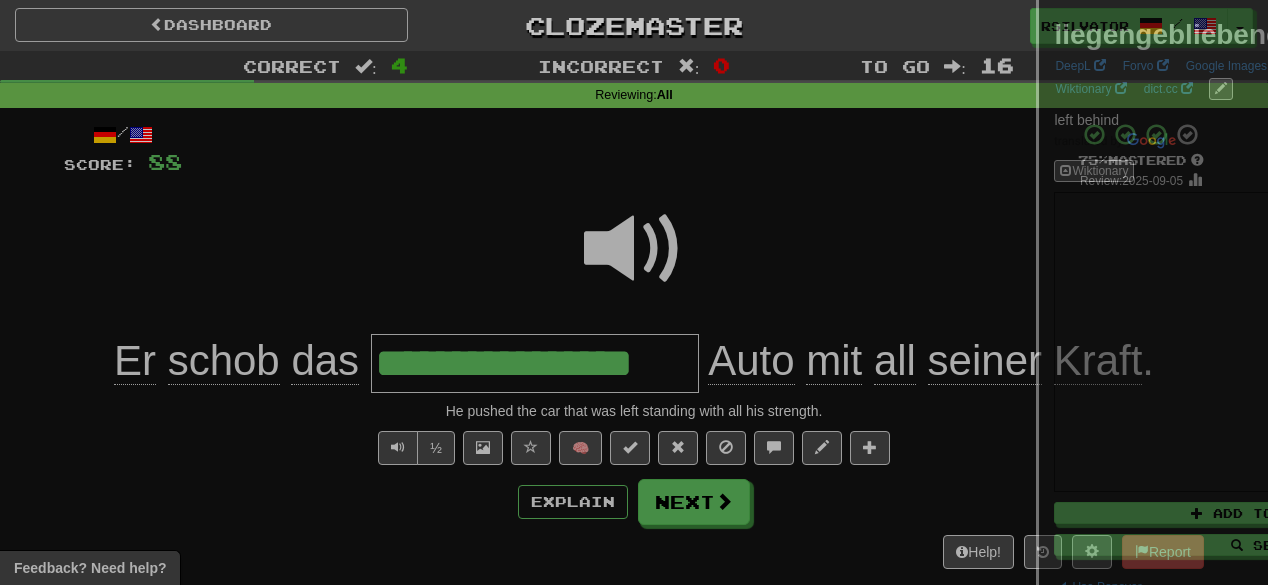 click at bounding box center (634, 292) 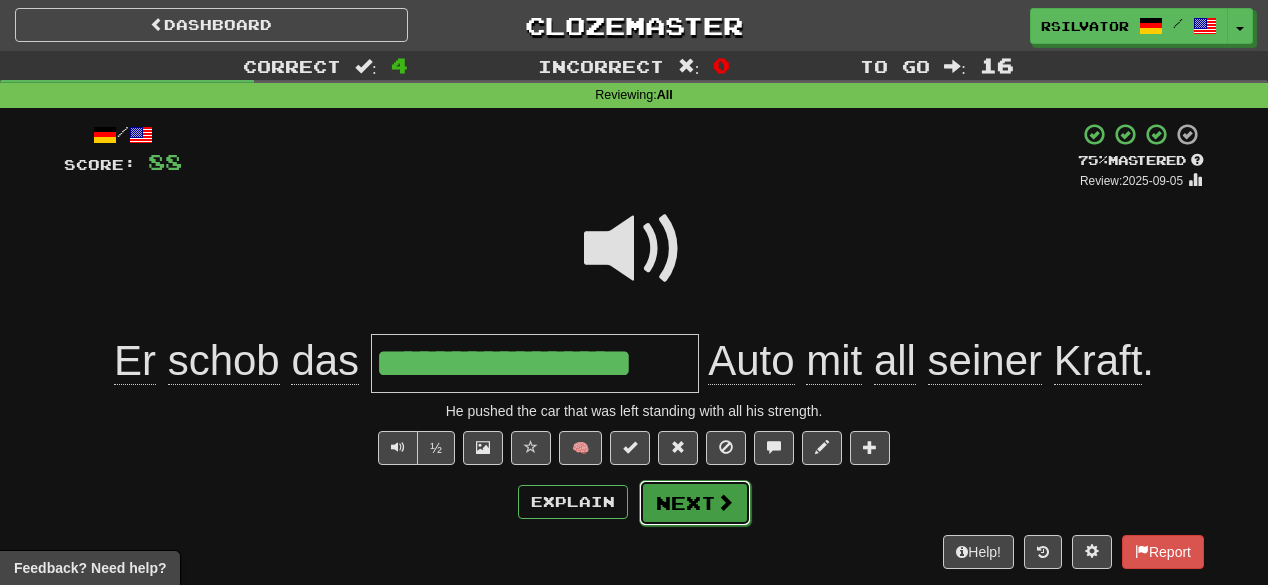 click on "Next" at bounding box center [695, 503] 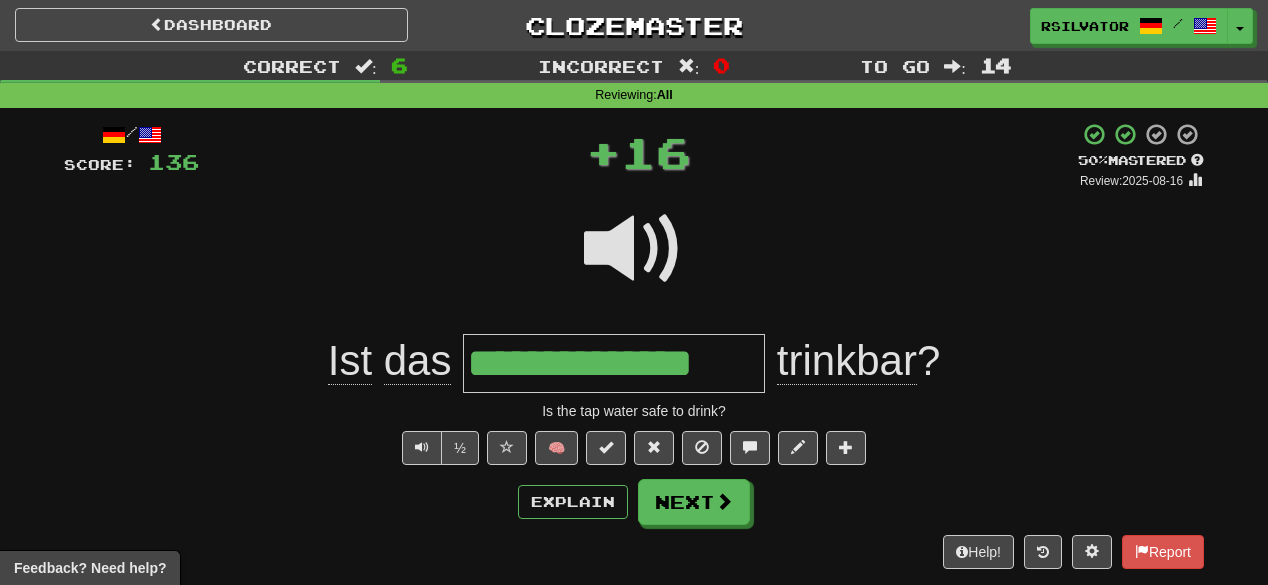 scroll, scrollTop: 0, scrollLeft: 0, axis: both 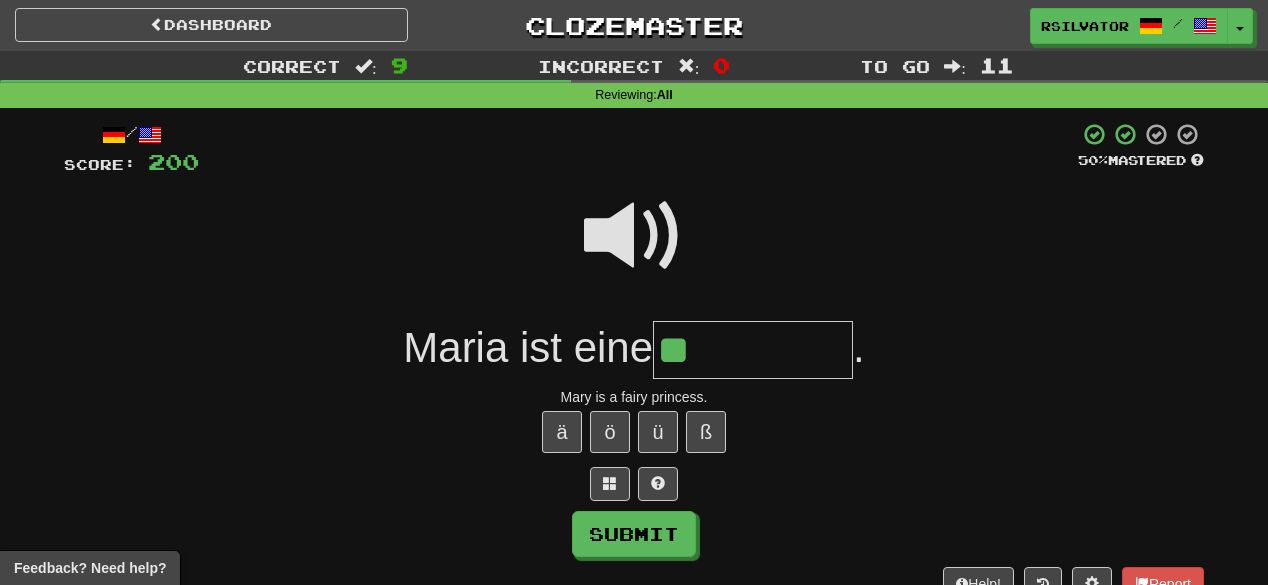 click at bounding box center (634, 236) 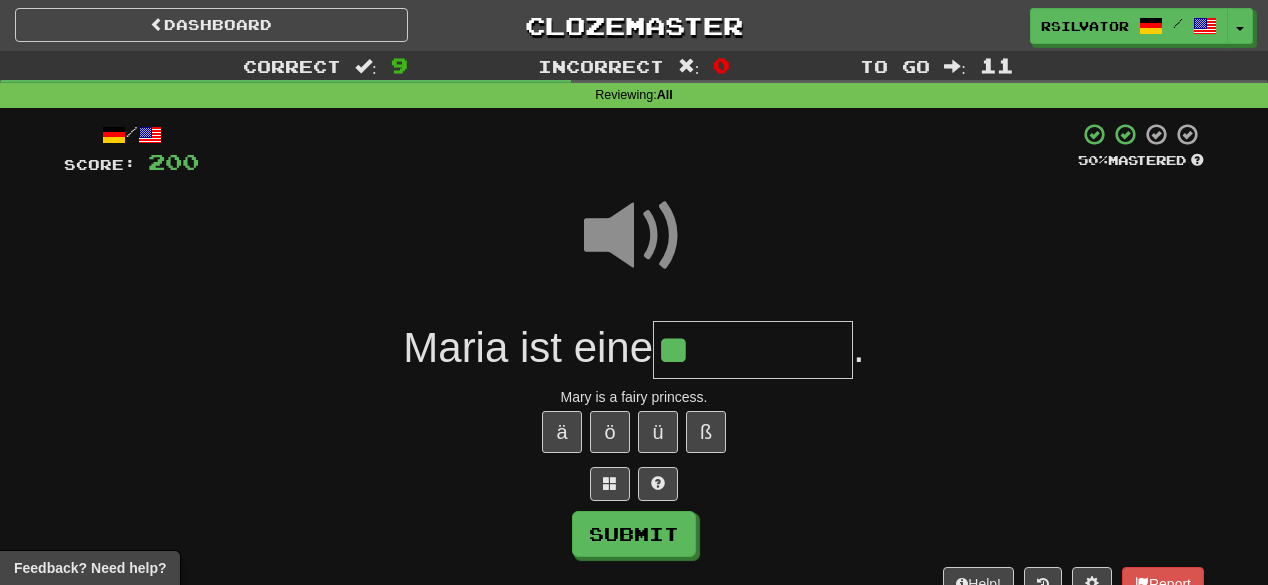 click on "**" at bounding box center (753, 350) 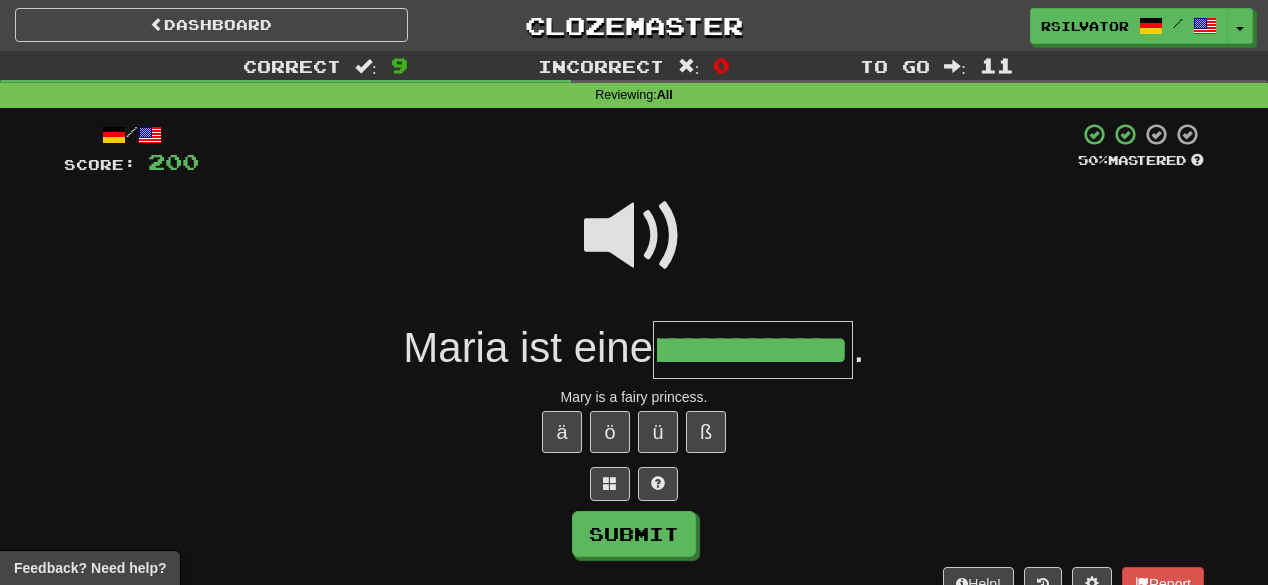 scroll, scrollTop: 0, scrollLeft: 0, axis: both 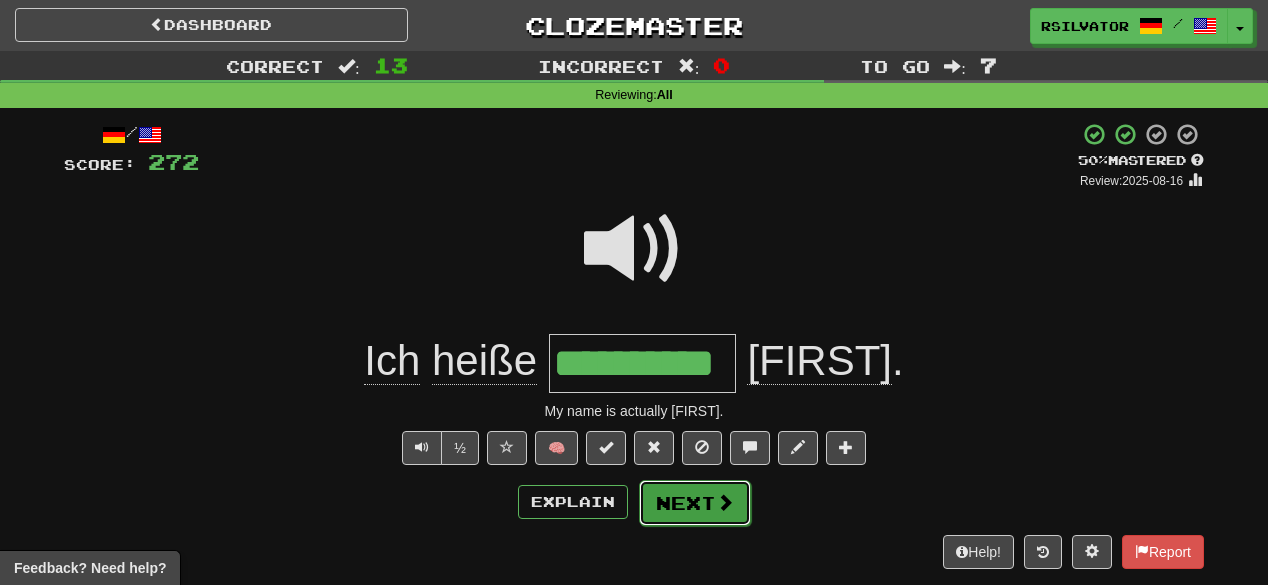 click on "Next" at bounding box center [695, 503] 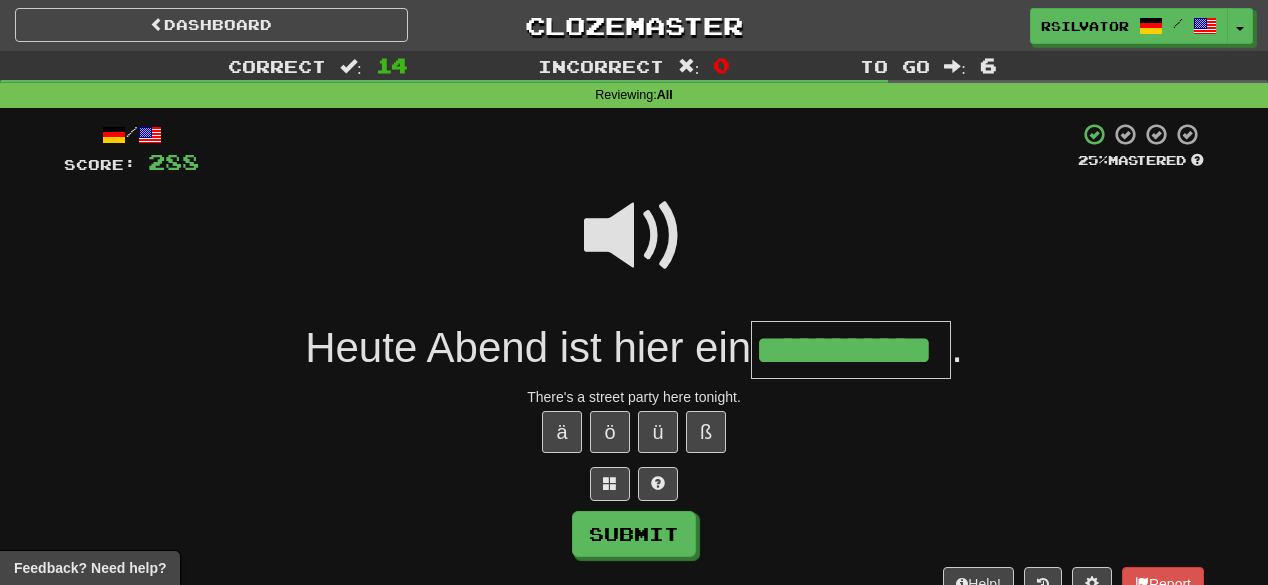 scroll, scrollTop: 0, scrollLeft: 0, axis: both 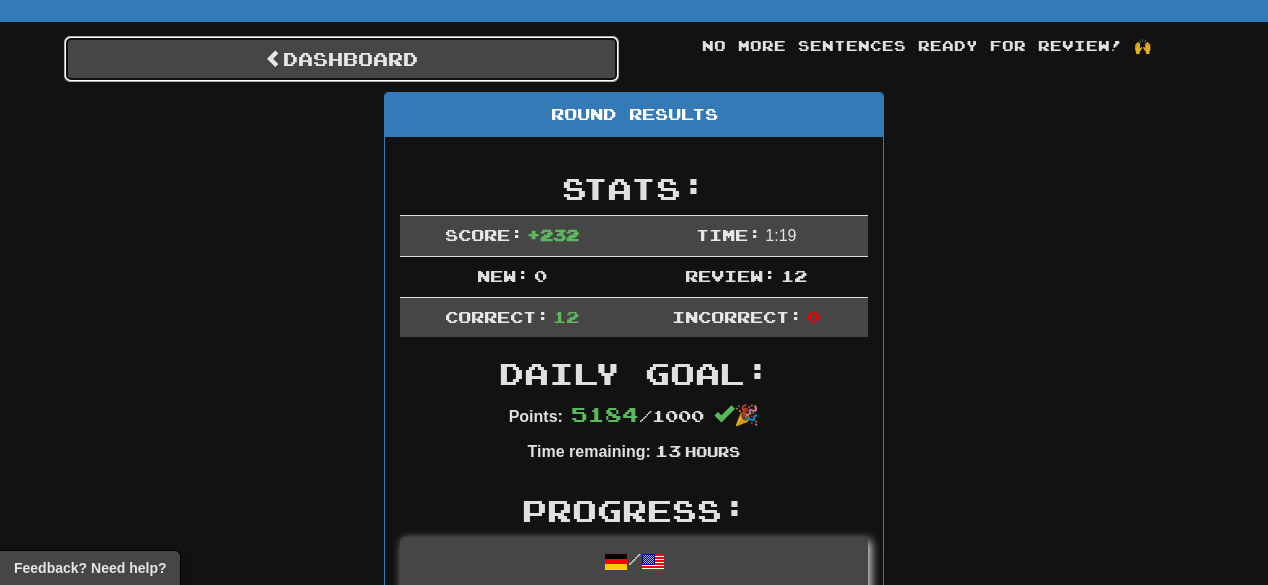 click on "Dashboard" at bounding box center (341, 59) 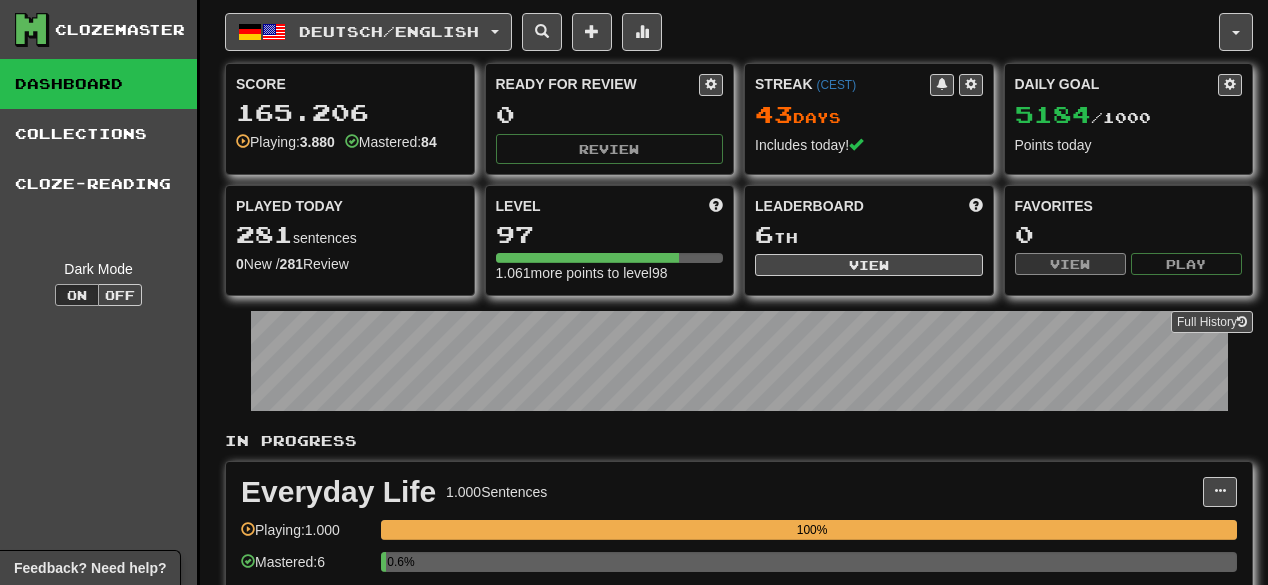 scroll, scrollTop: 0, scrollLeft: 0, axis: both 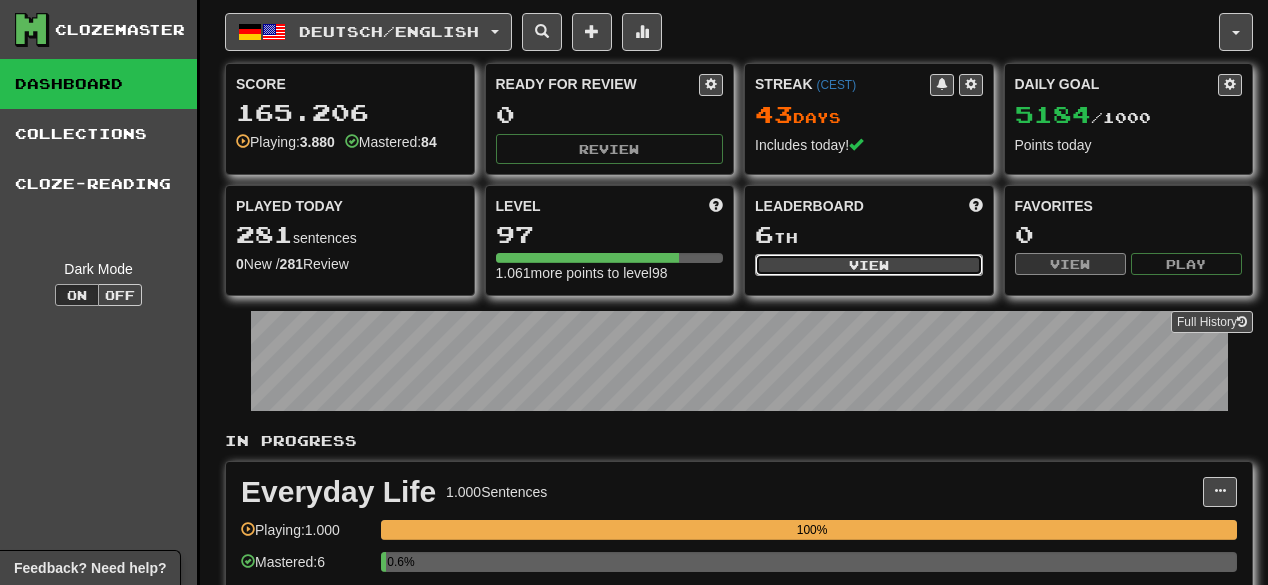 click on "View" at bounding box center [869, 265] 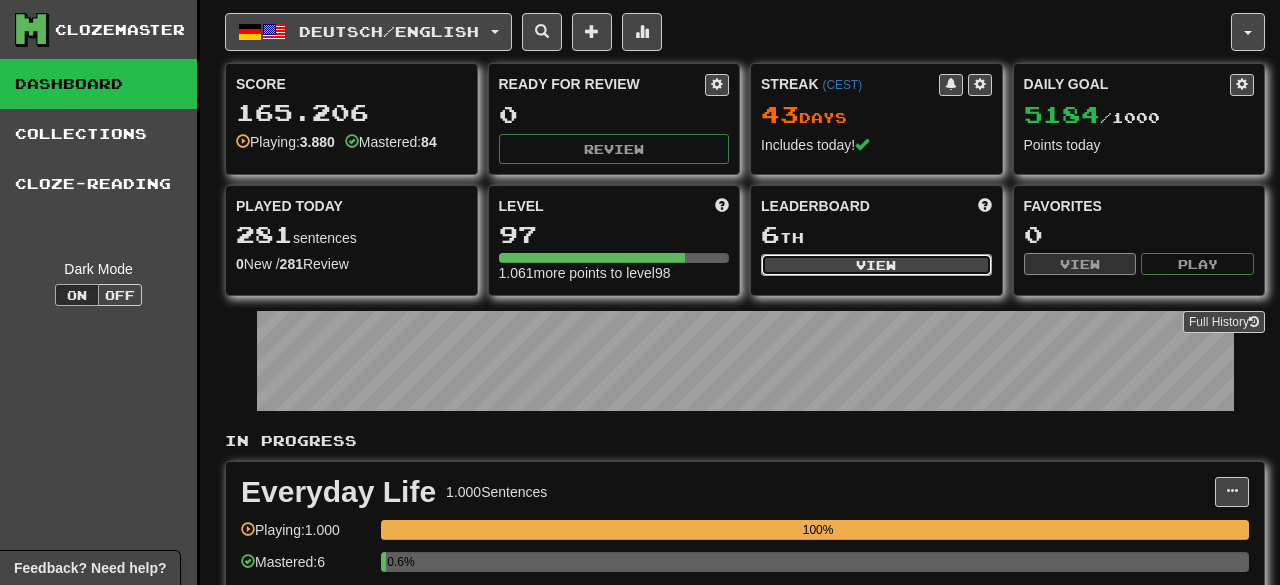 select on "**********" 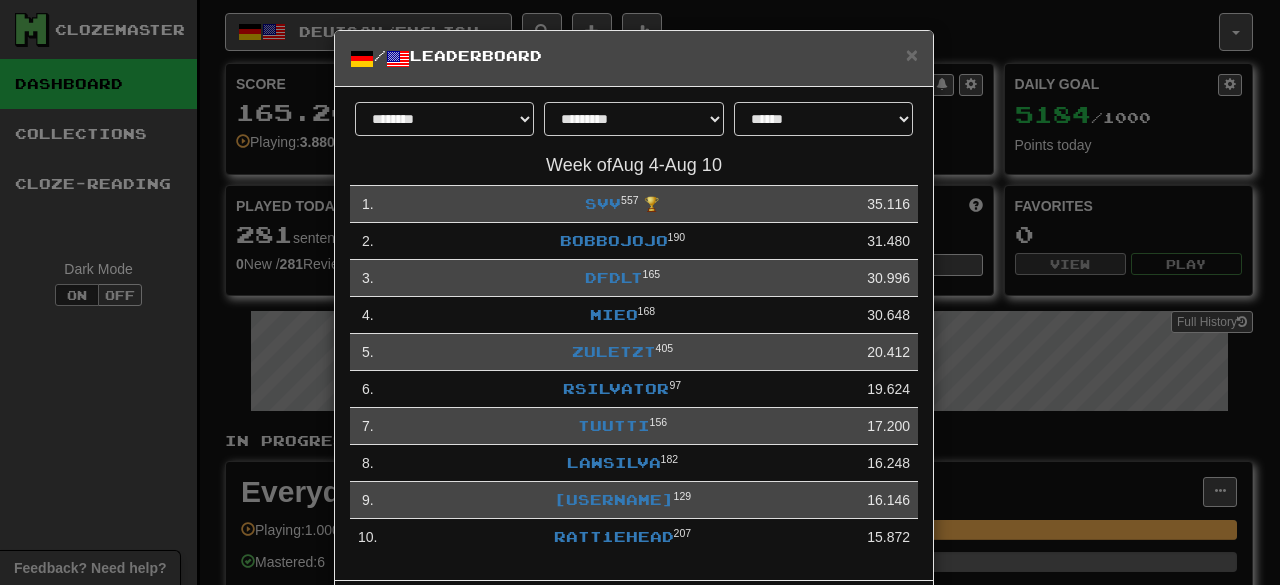 click on "**********" at bounding box center (640, 292) 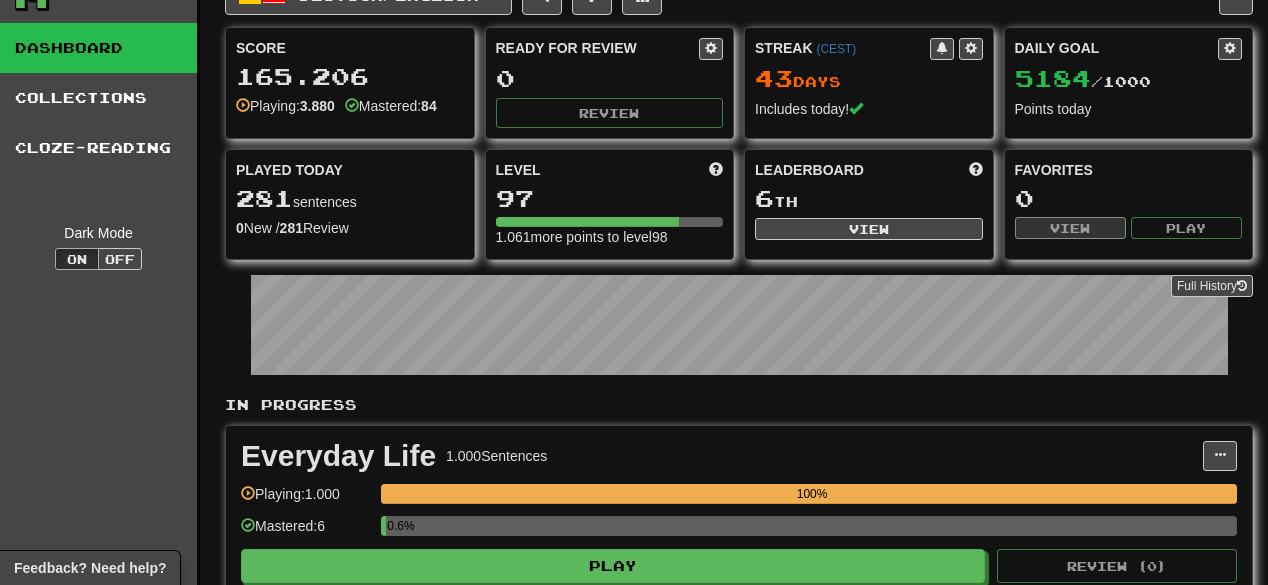 scroll, scrollTop: 0, scrollLeft: 0, axis: both 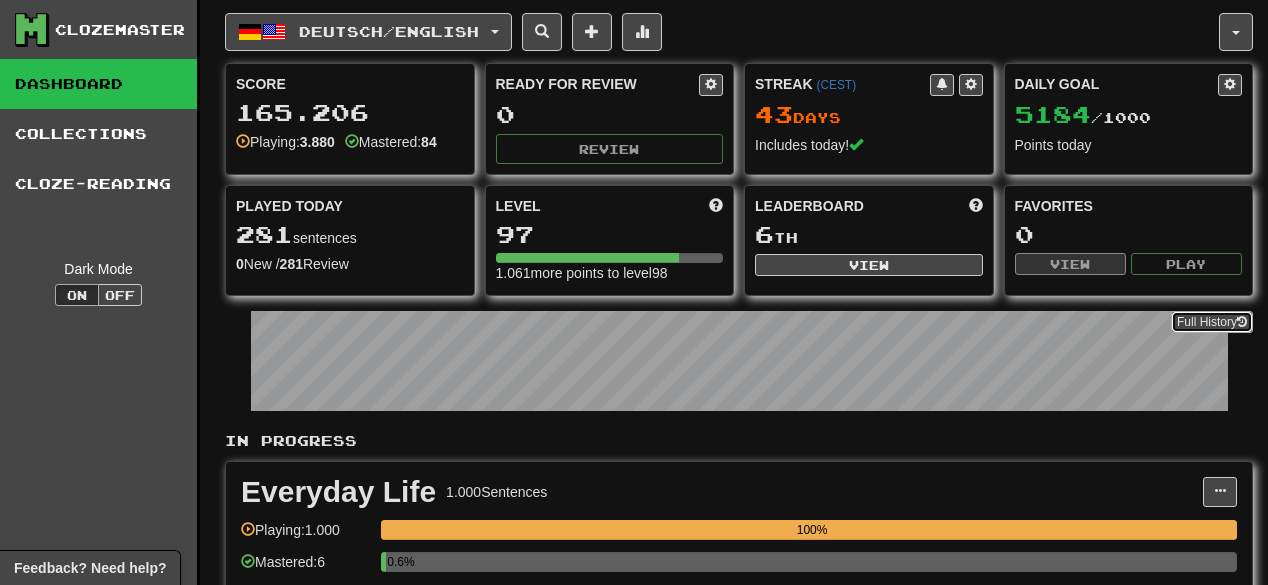 click on "Full History" at bounding box center (1212, 322) 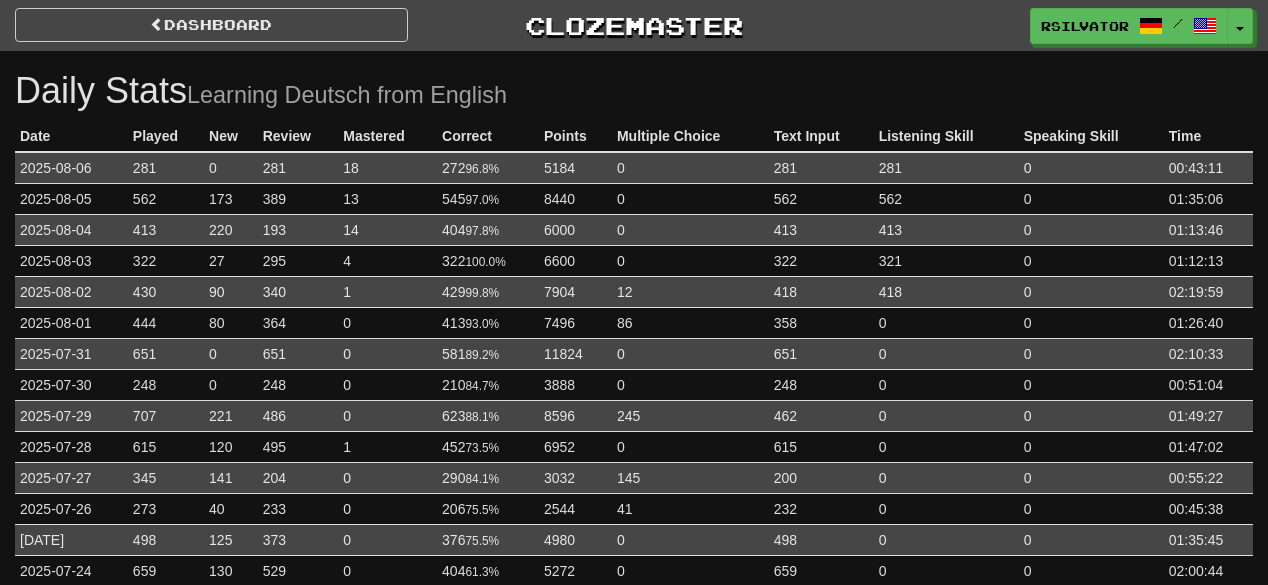 scroll, scrollTop: 0, scrollLeft: 0, axis: both 